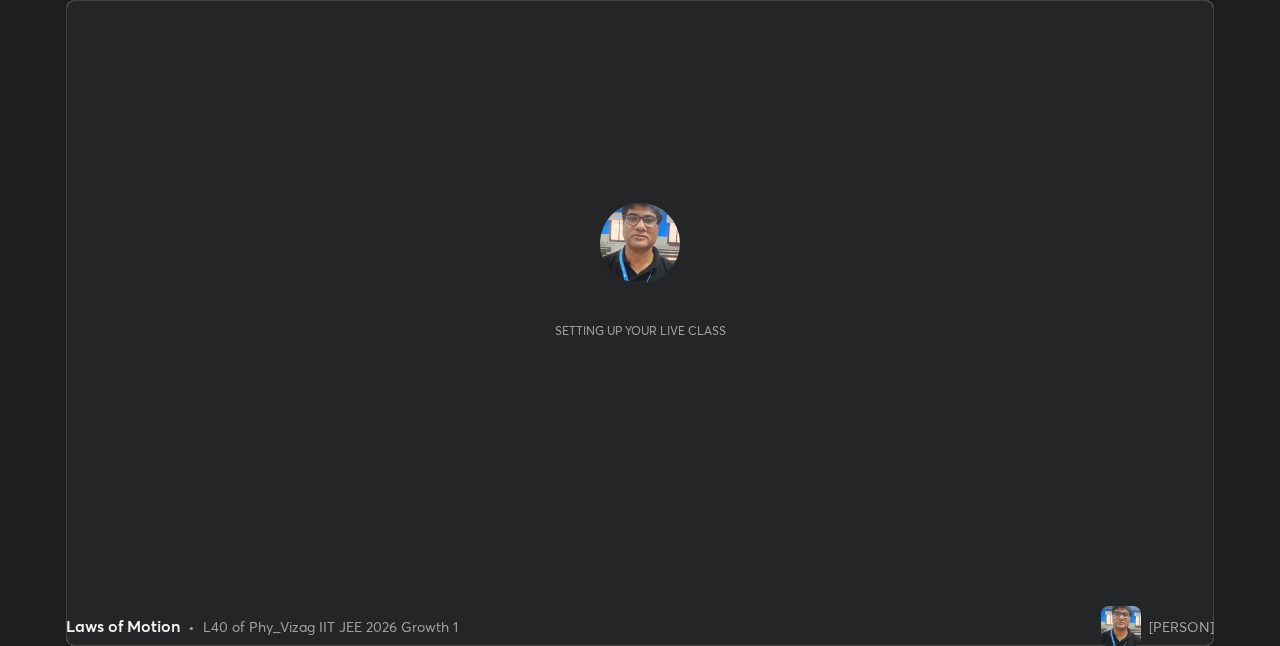 scroll, scrollTop: 0, scrollLeft: 0, axis: both 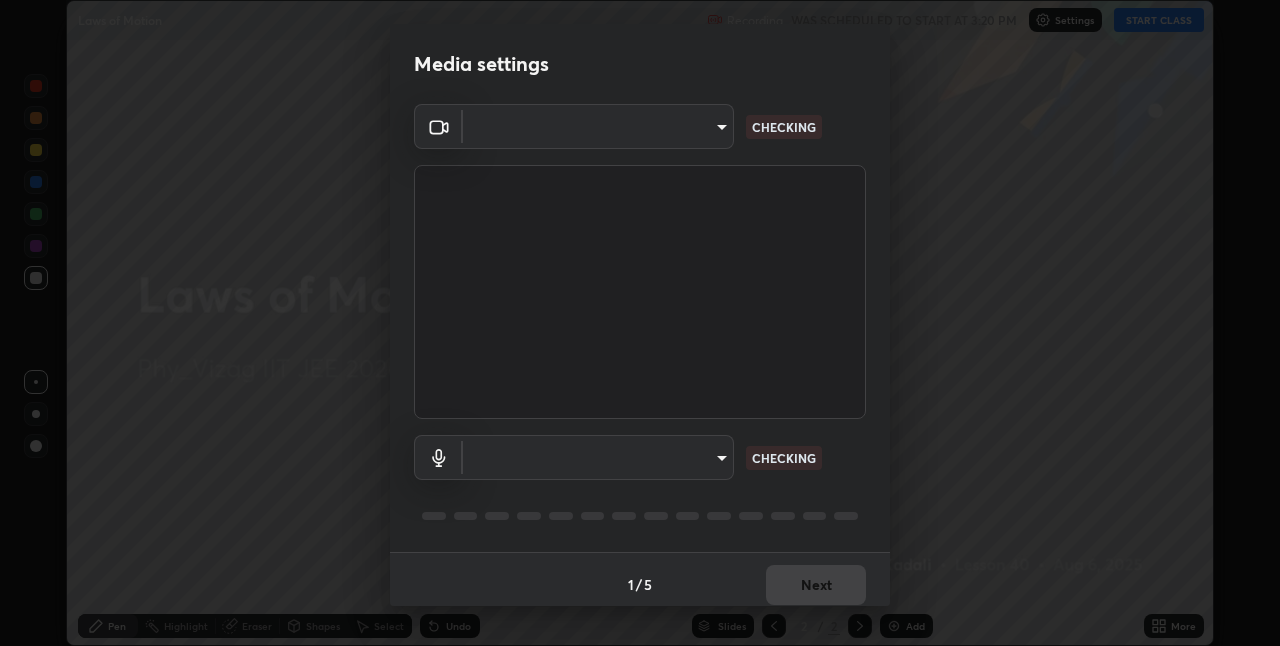 type on "82b3f85b5e9e3cb5410da62672371ba77949153d3e663b918a465942a6f7c2c1" 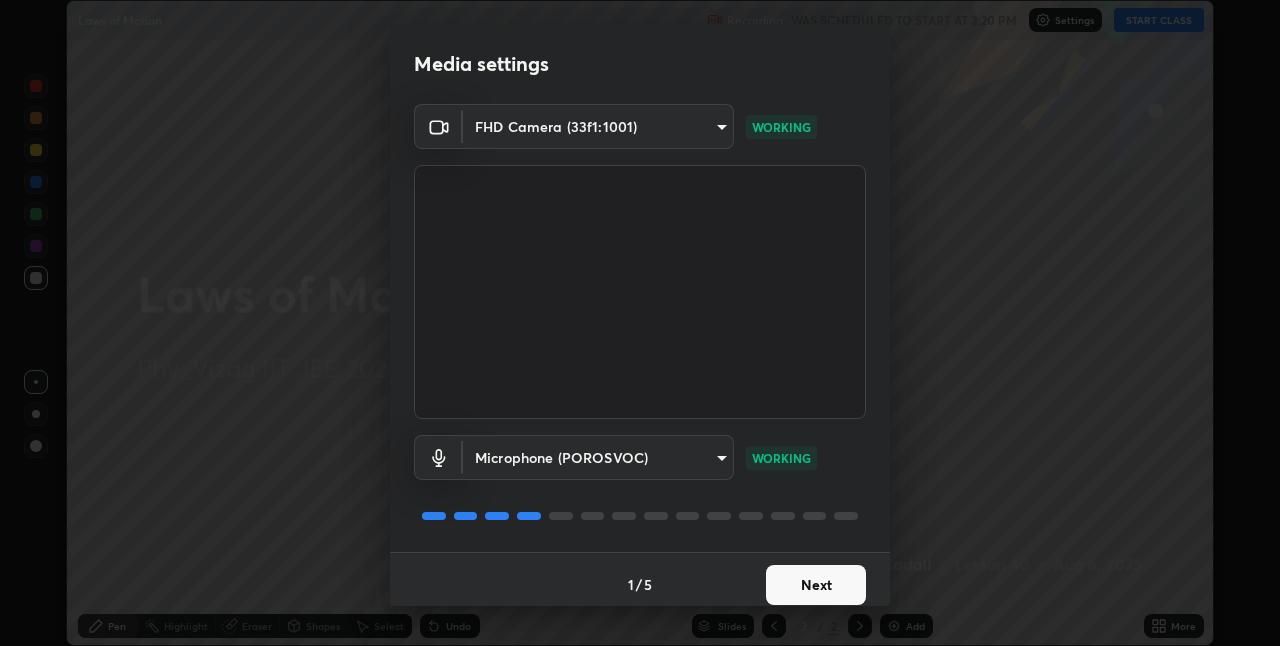 click on "Next" at bounding box center (816, 585) 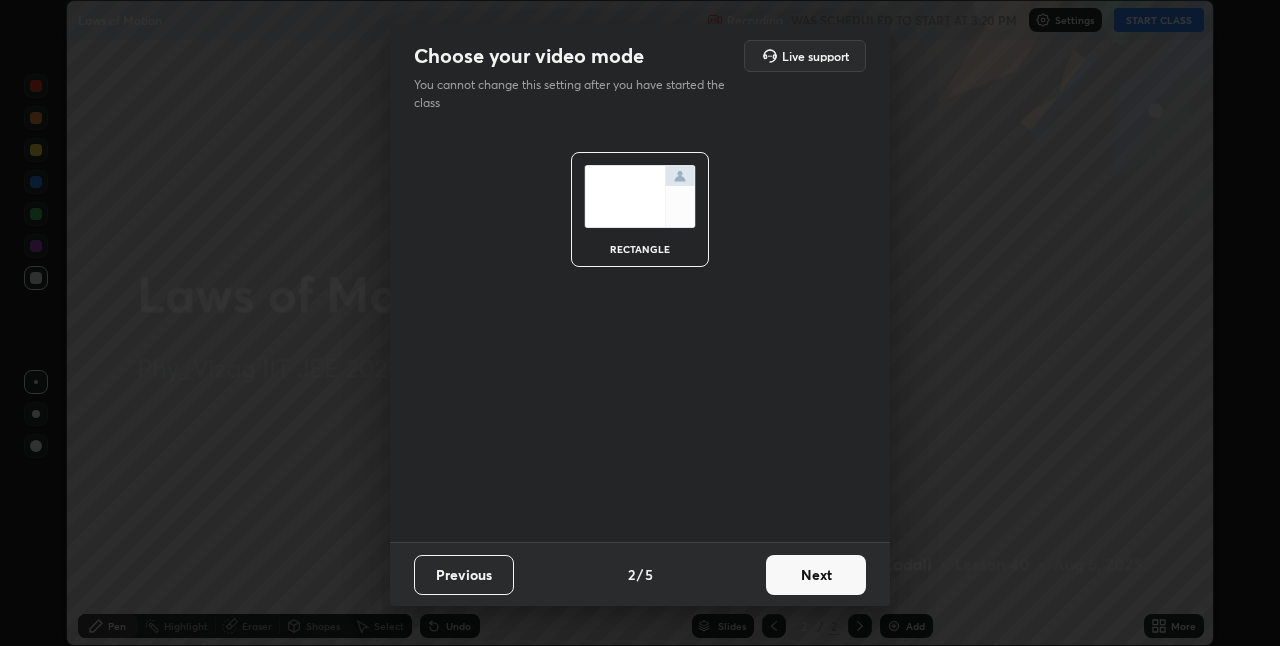 click on "Next" at bounding box center (816, 575) 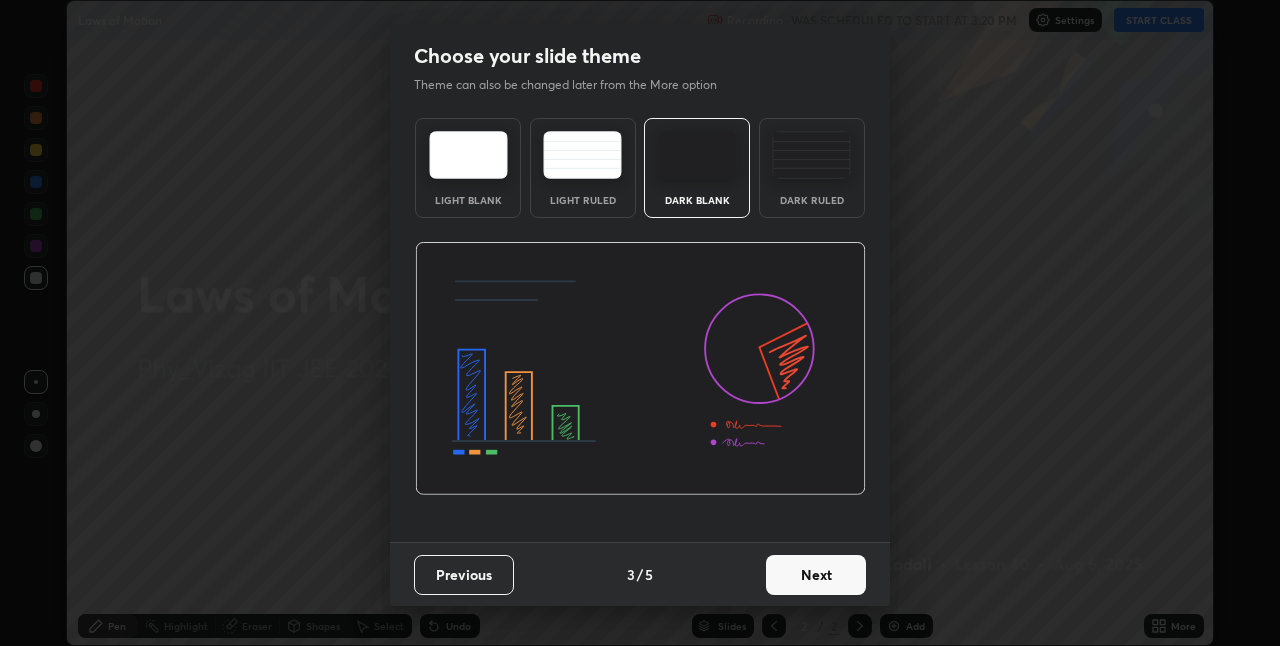 click on "Next" at bounding box center (816, 575) 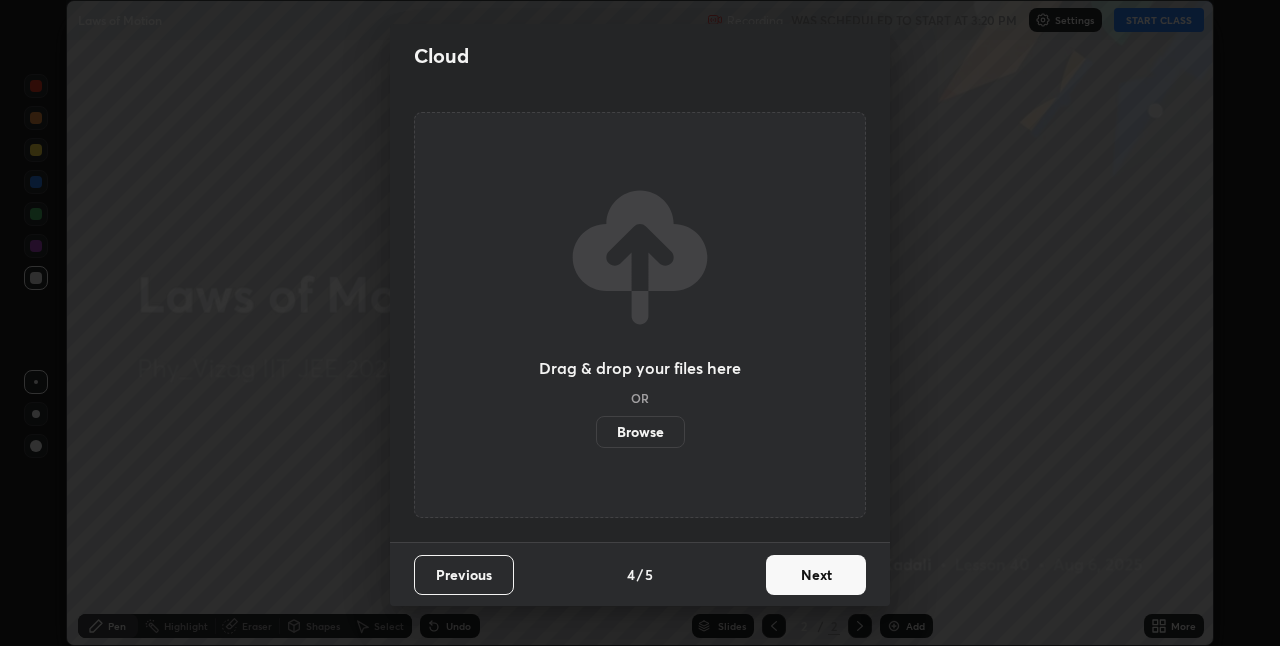 click on "Next" at bounding box center [816, 575] 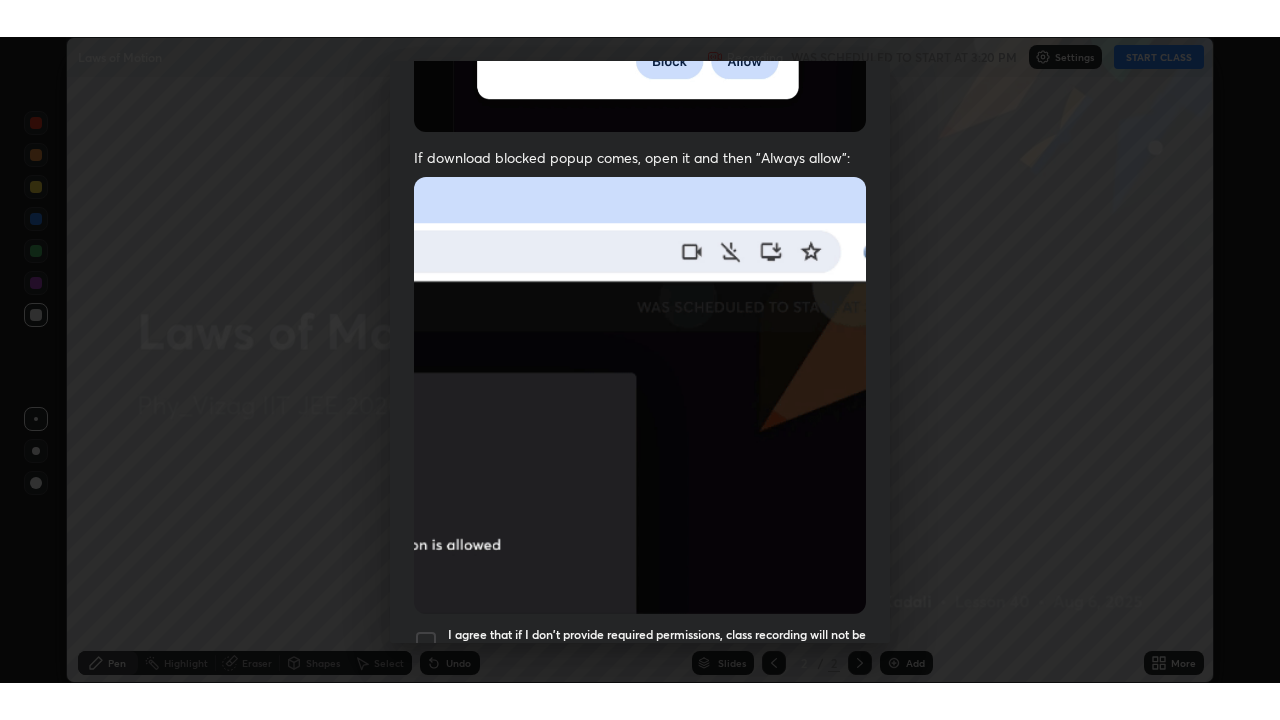 scroll, scrollTop: 418, scrollLeft: 0, axis: vertical 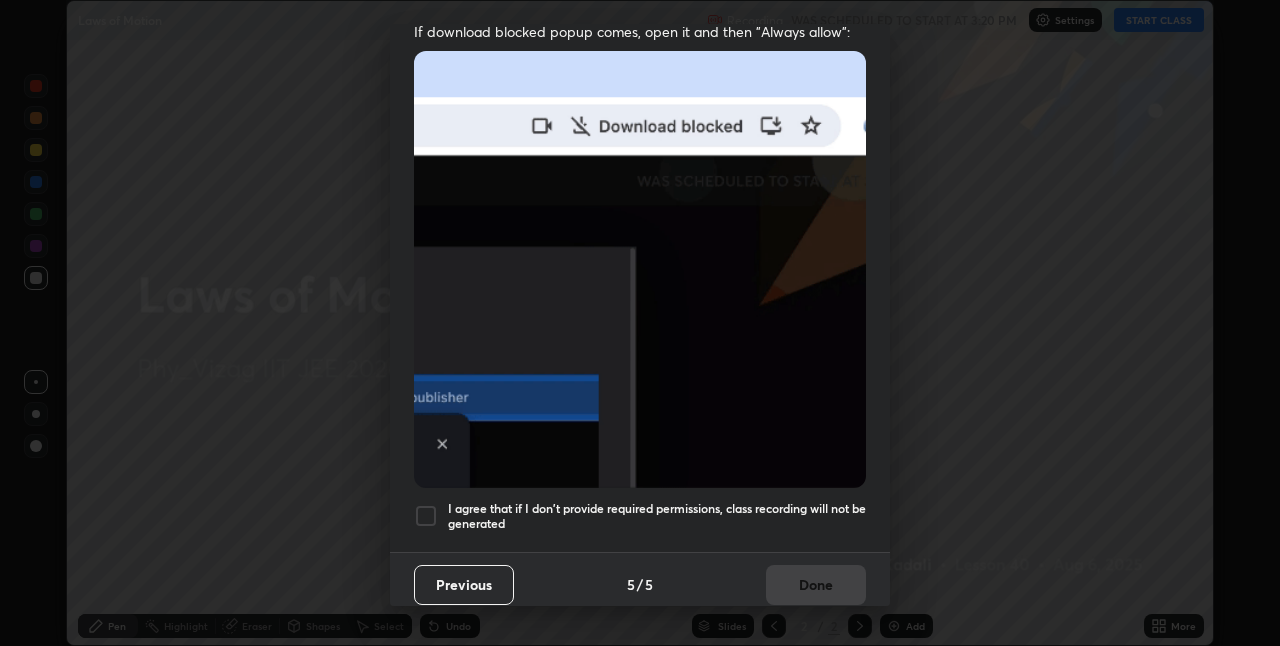 click at bounding box center [426, 516] 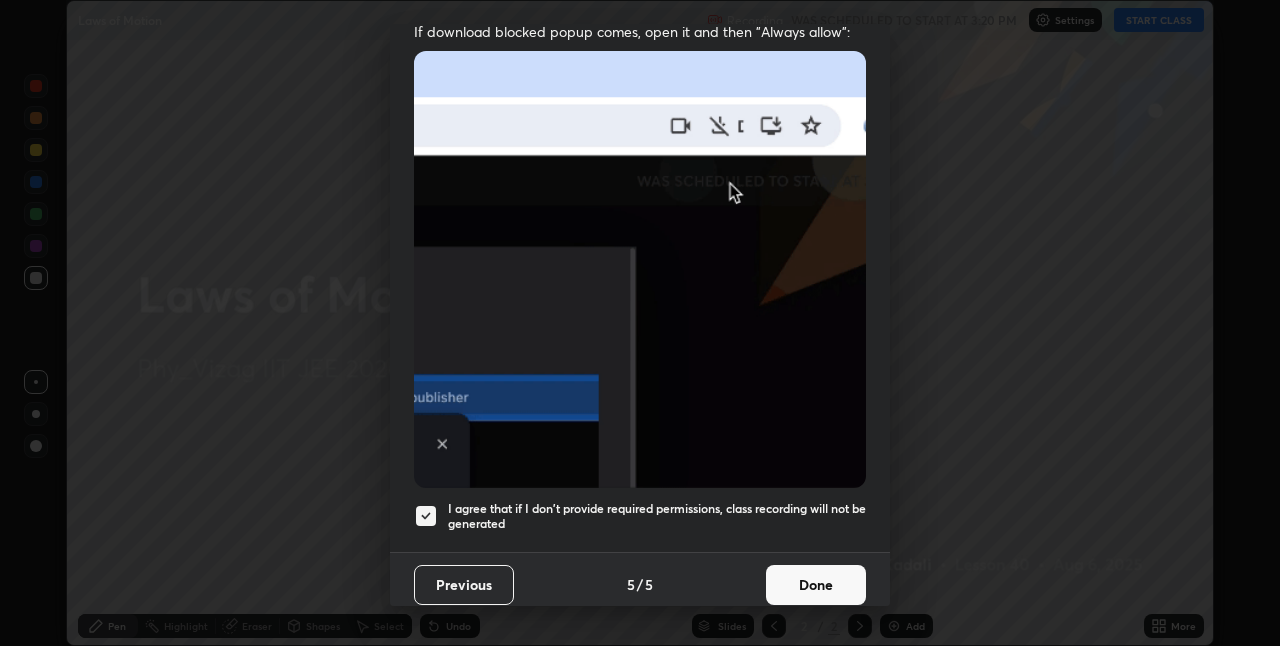 click on "Done" at bounding box center (816, 585) 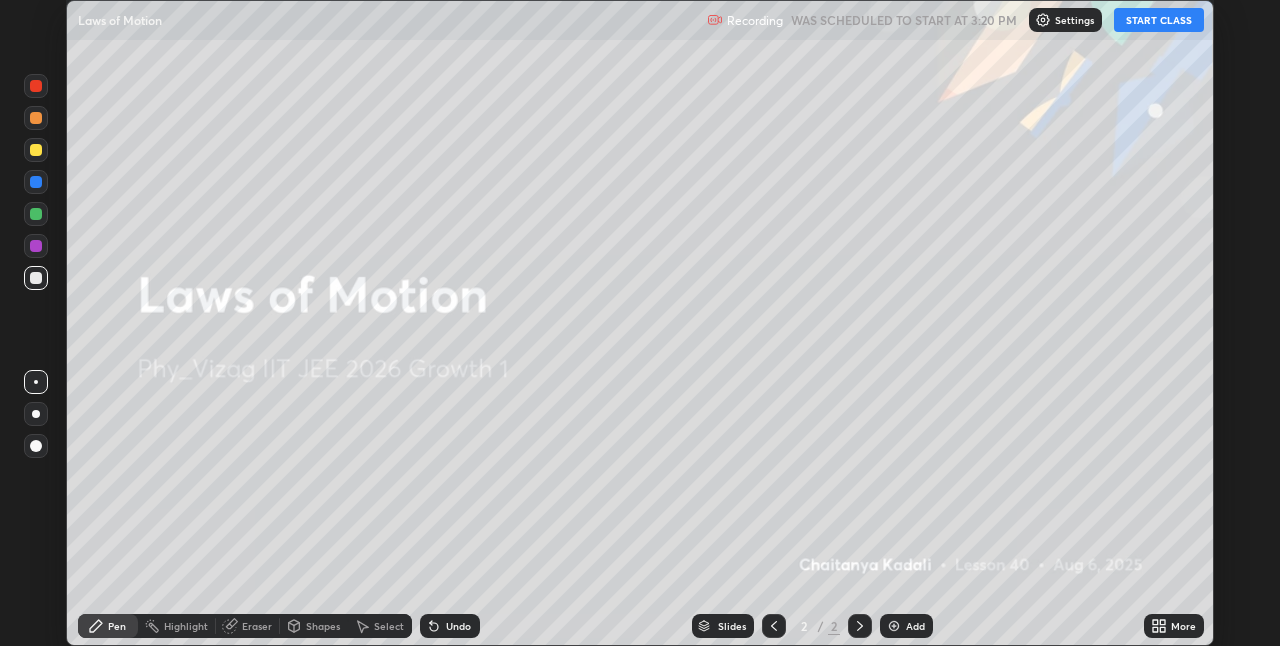 click on "START CLASS" at bounding box center (1159, 20) 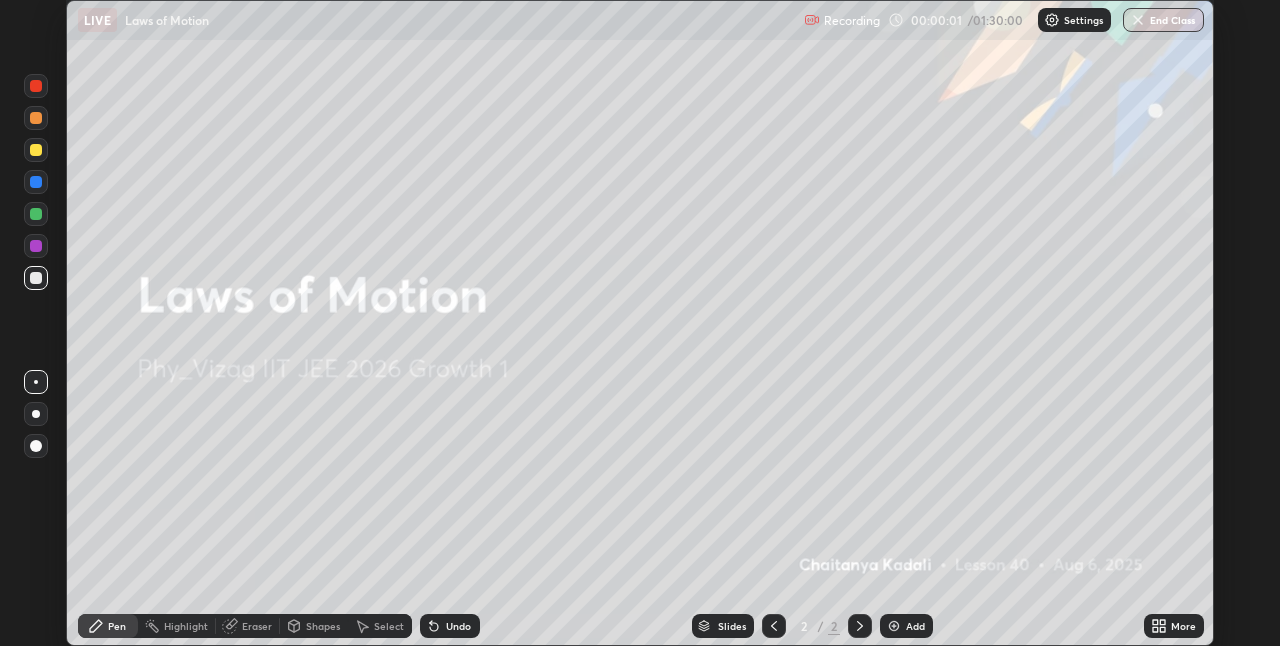 click on "Add" at bounding box center [915, 626] 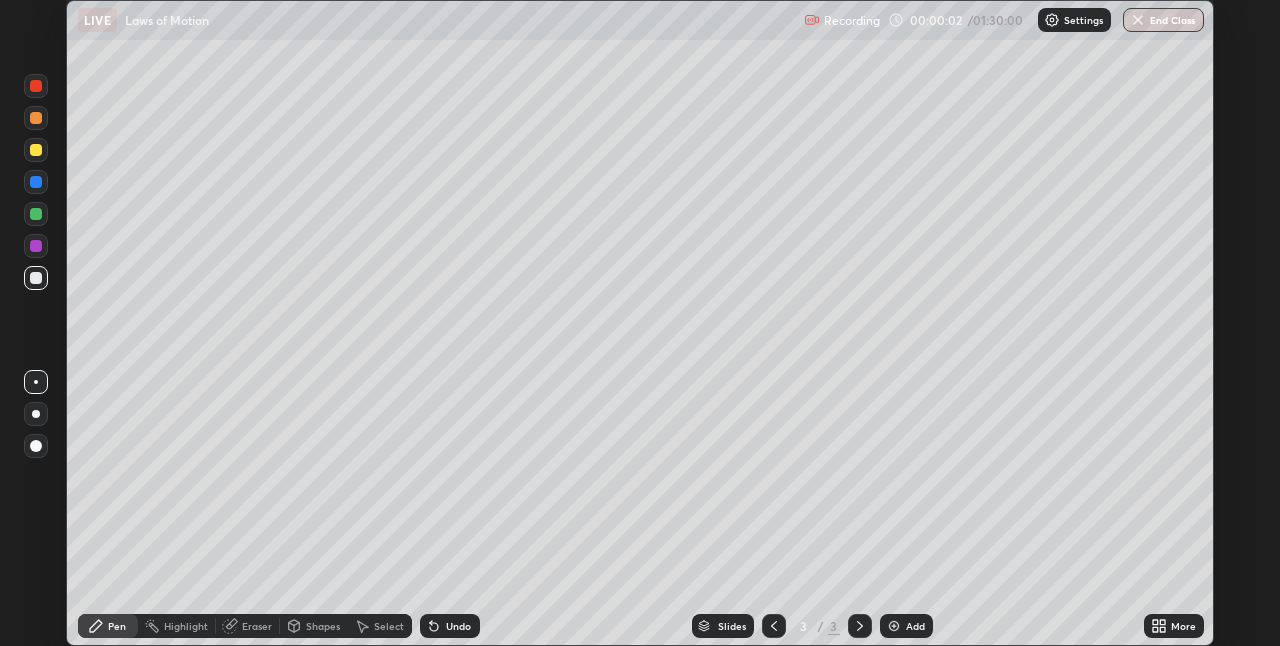 click 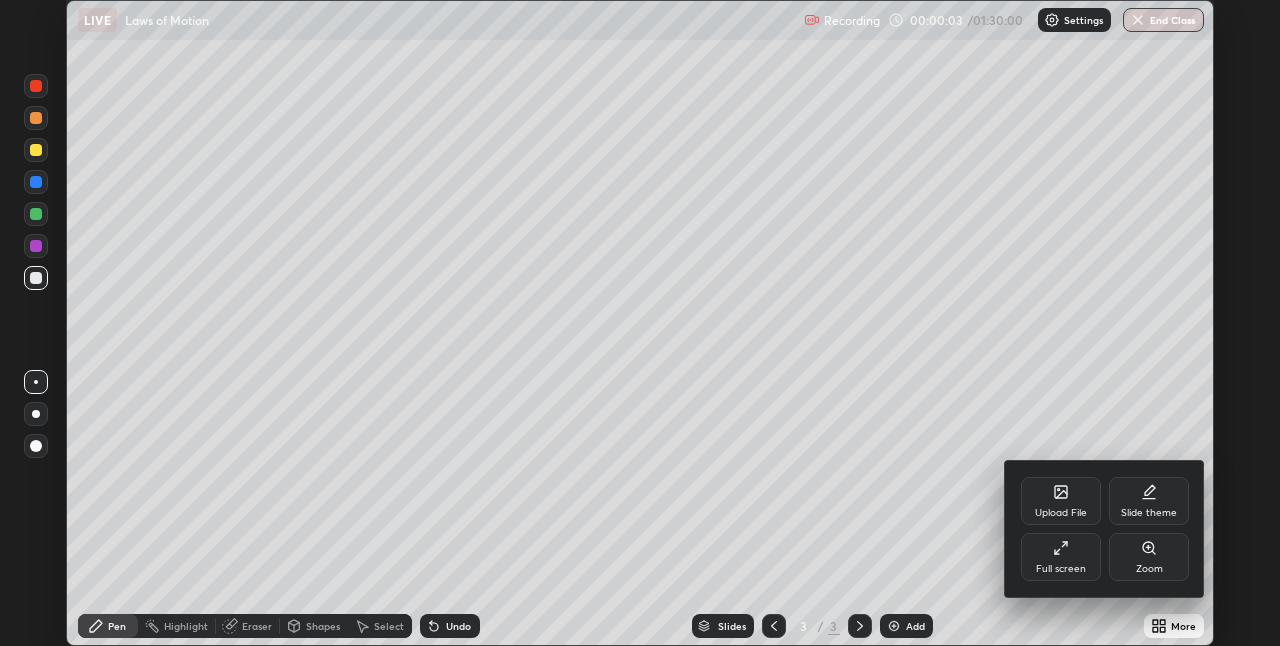 click 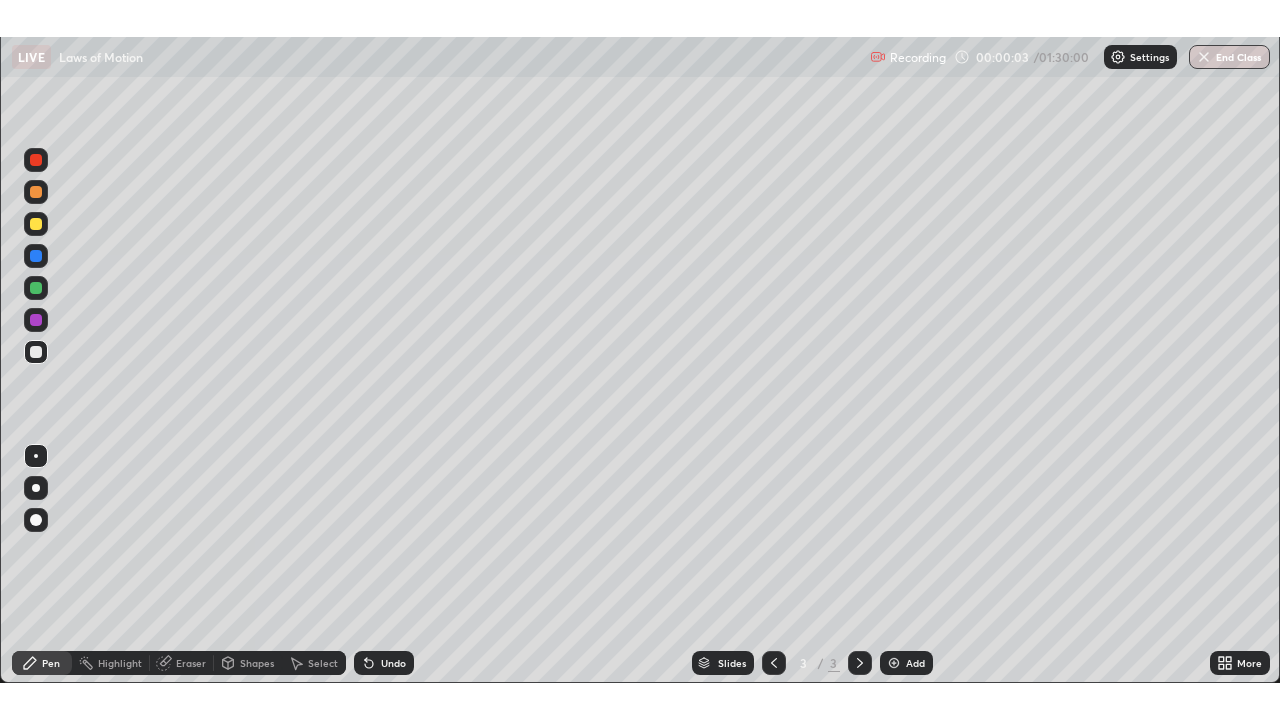 scroll, scrollTop: 99280, scrollLeft: 98720, axis: both 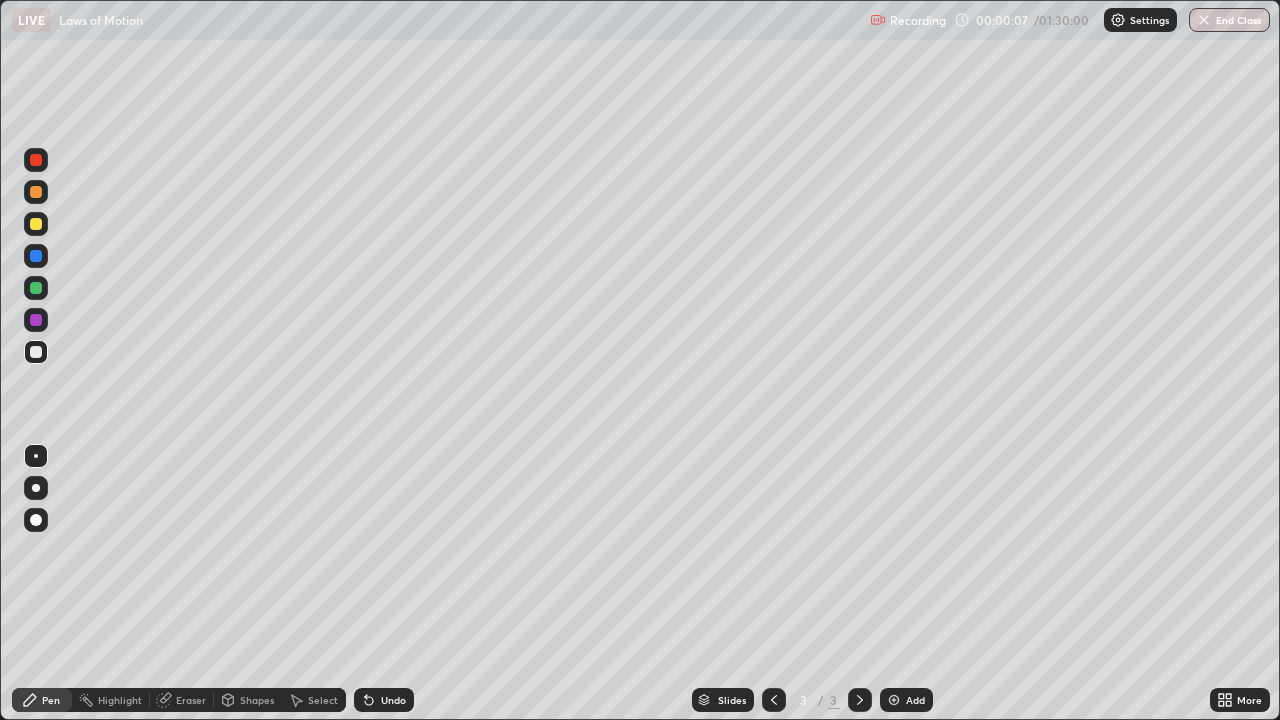 click at bounding box center (36, 520) 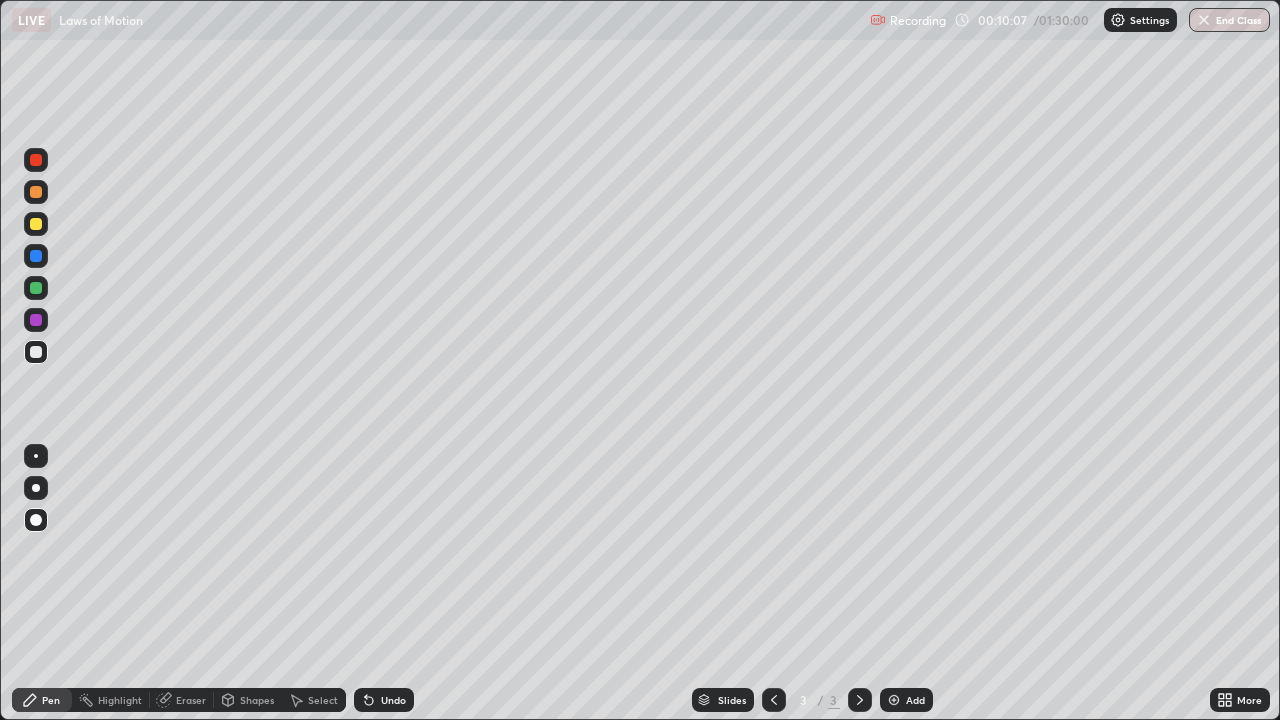 click on "Undo" at bounding box center [384, 700] 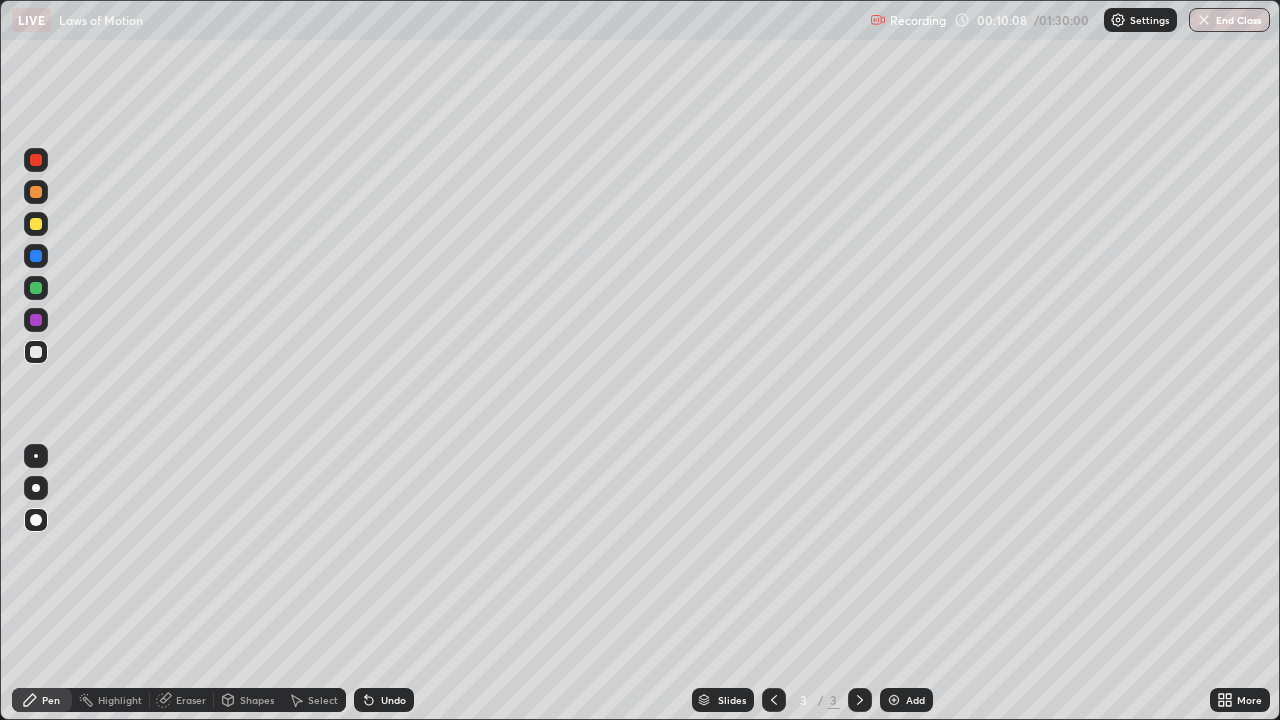 click on "Undo" at bounding box center (384, 700) 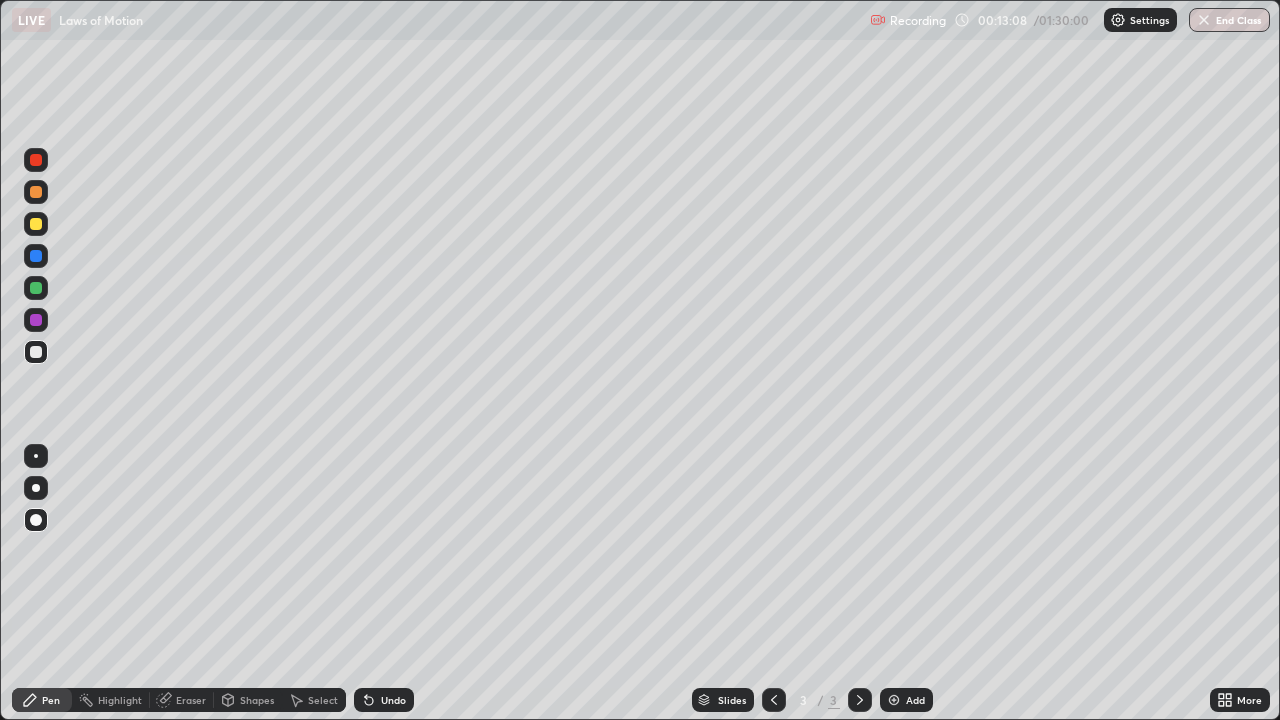 click at bounding box center (36, 352) 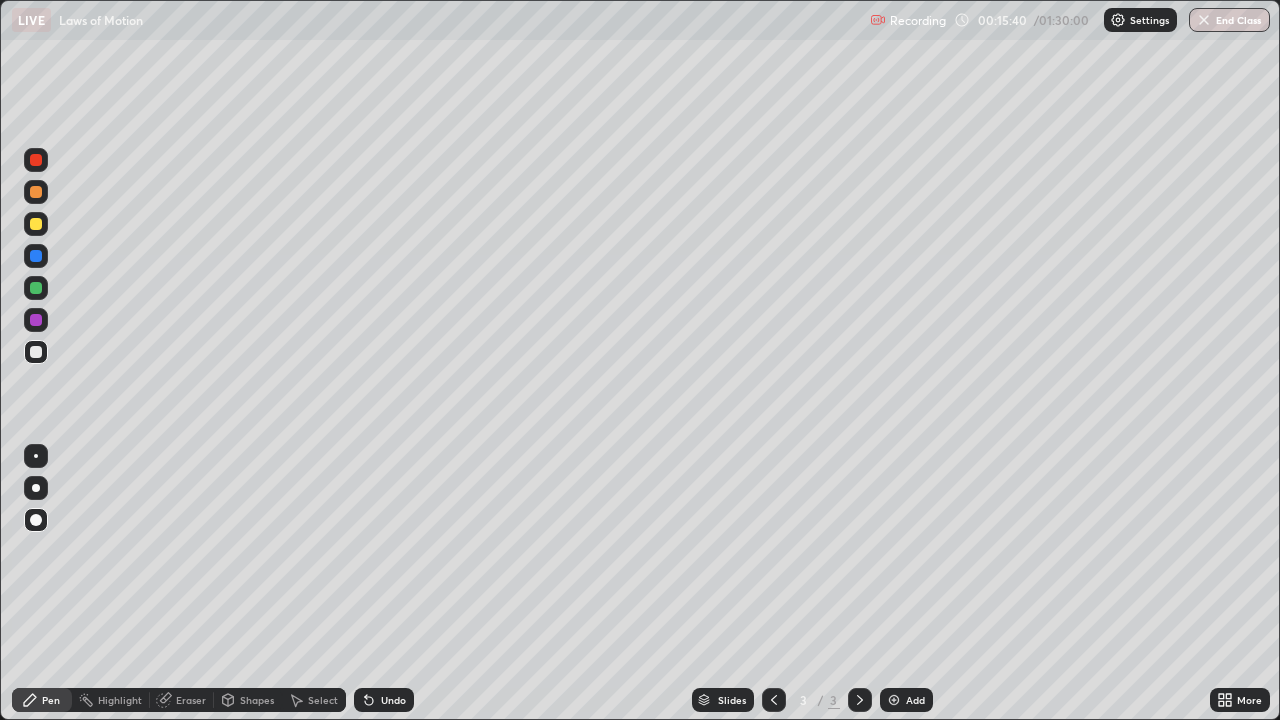 click on "Add" at bounding box center [915, 700] 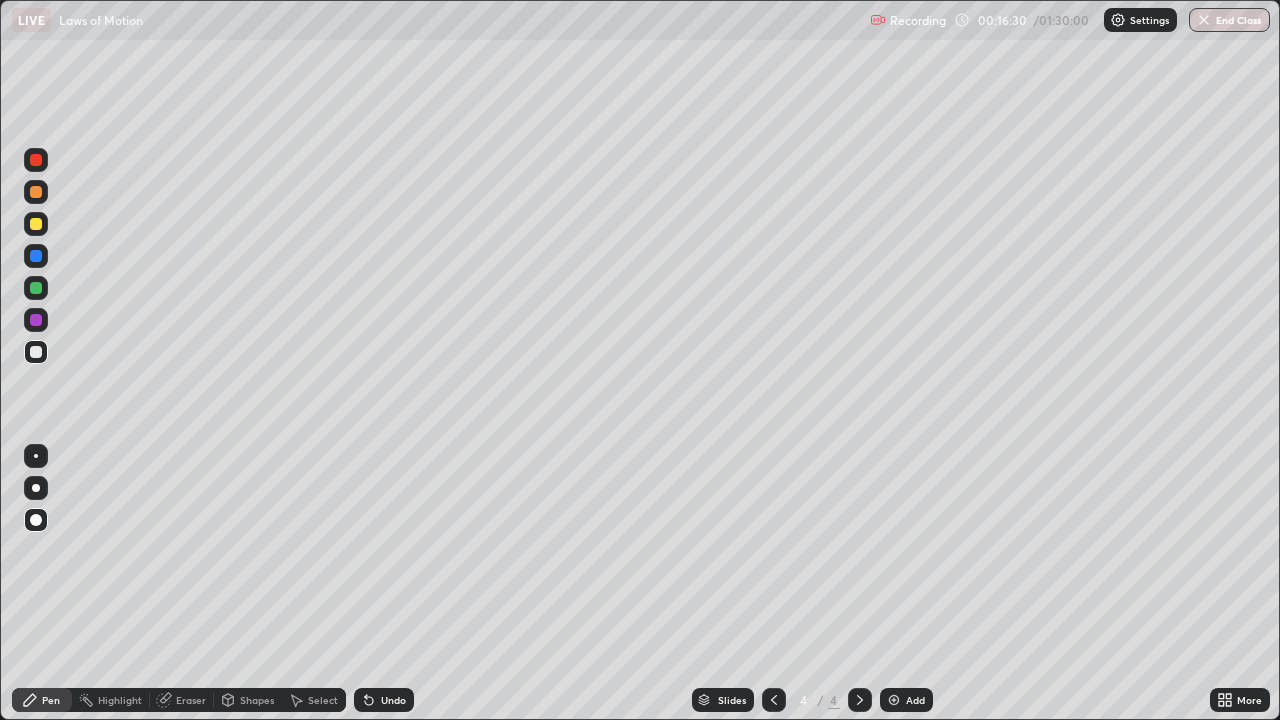 click on "Undo" at bounding box center [393, 700] 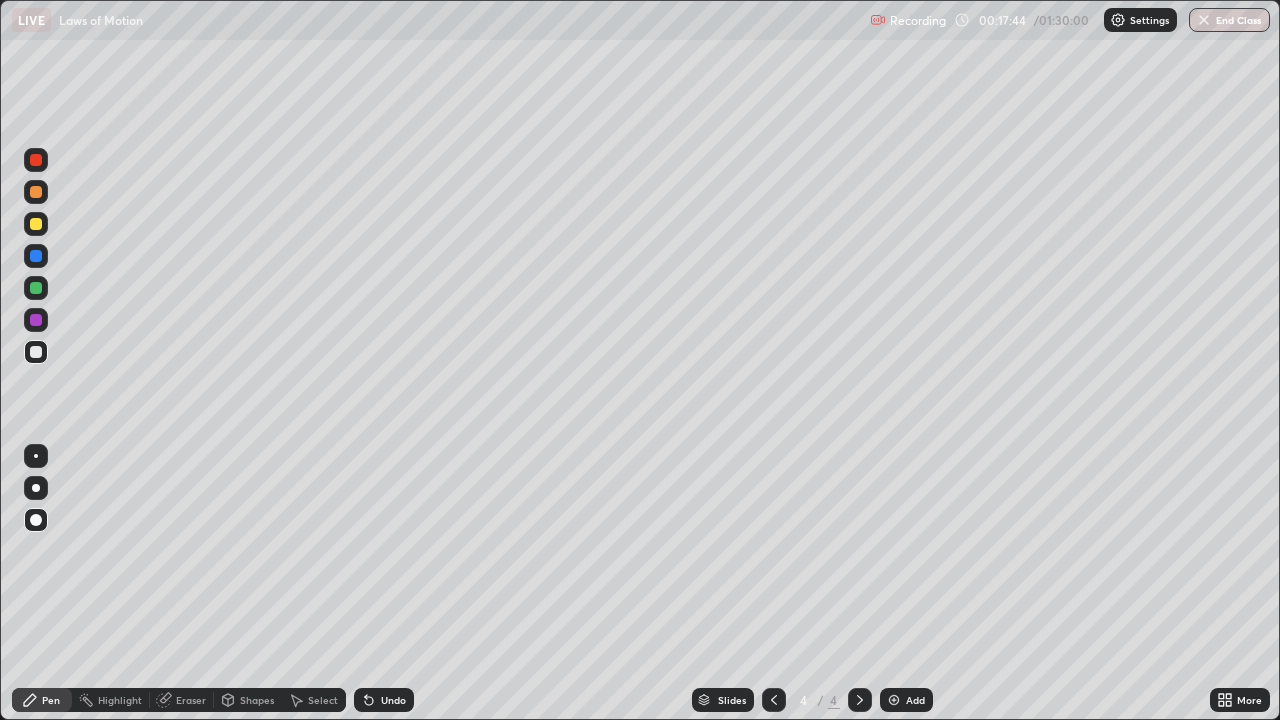 click on "Undo" at bounding box center [393, 700] 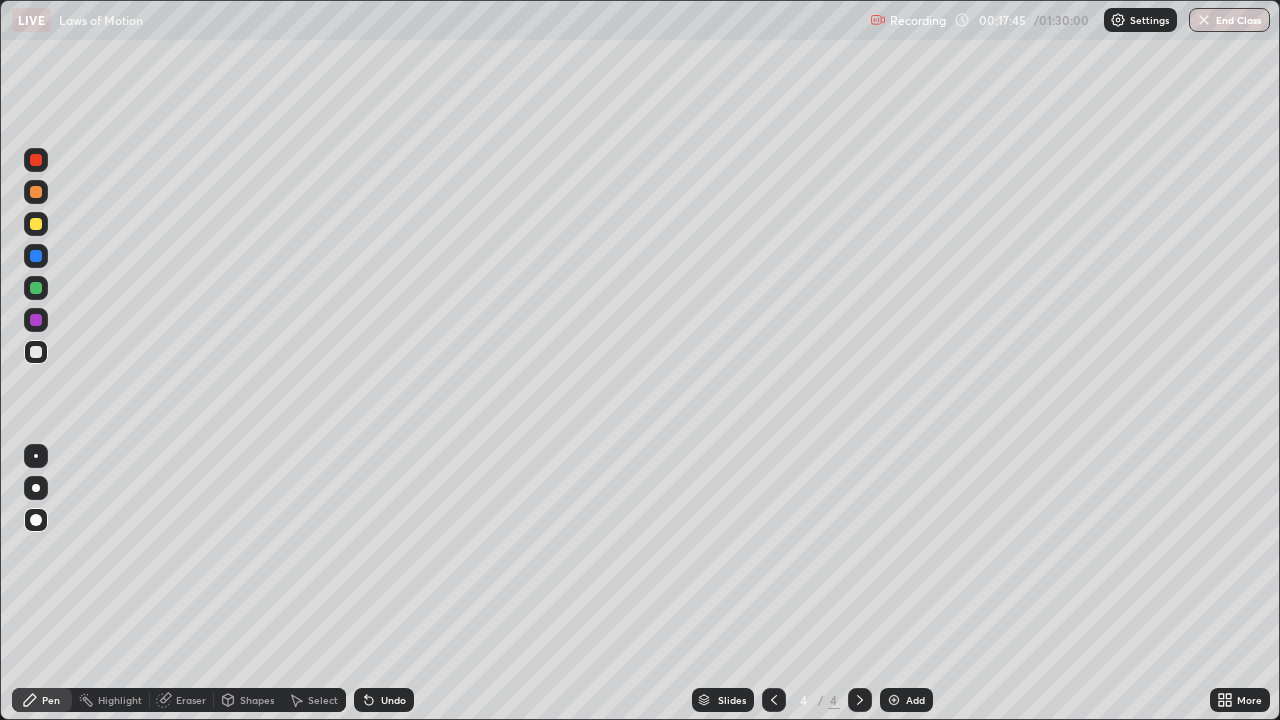 click on "Undo" at bounding box center [384, 700] 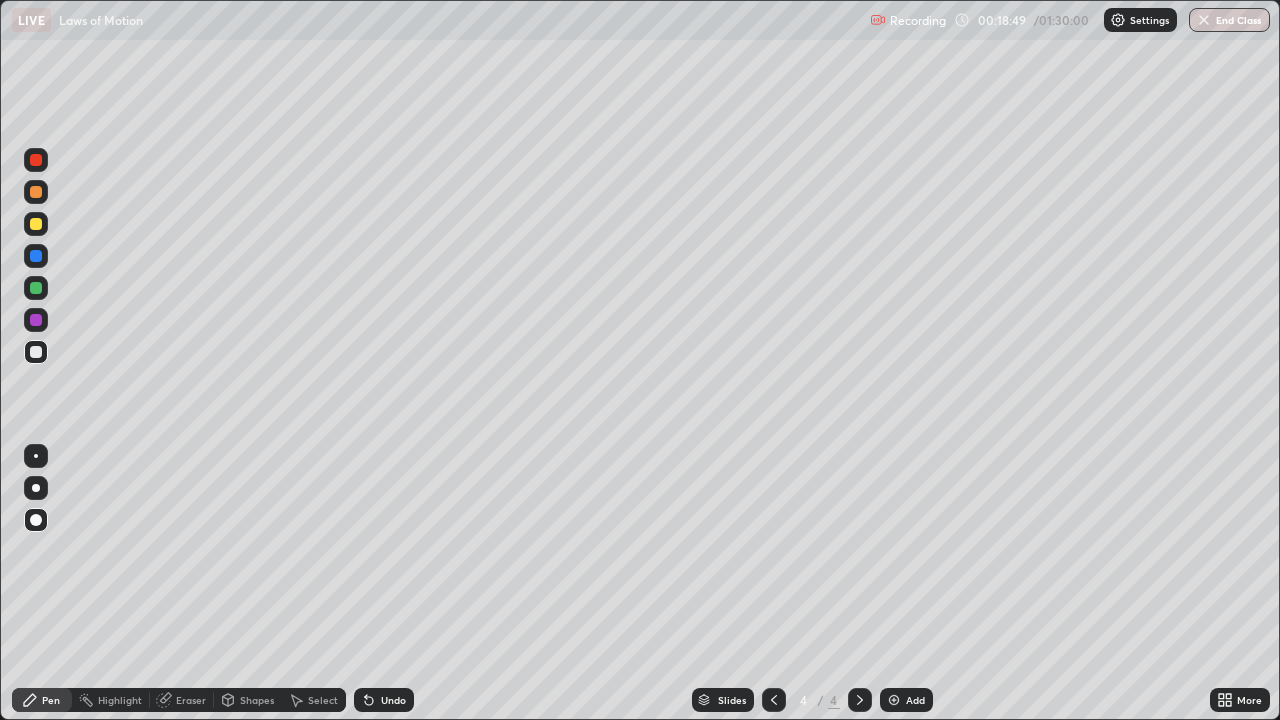 click on "Undo" at bounding box center [393, 700] 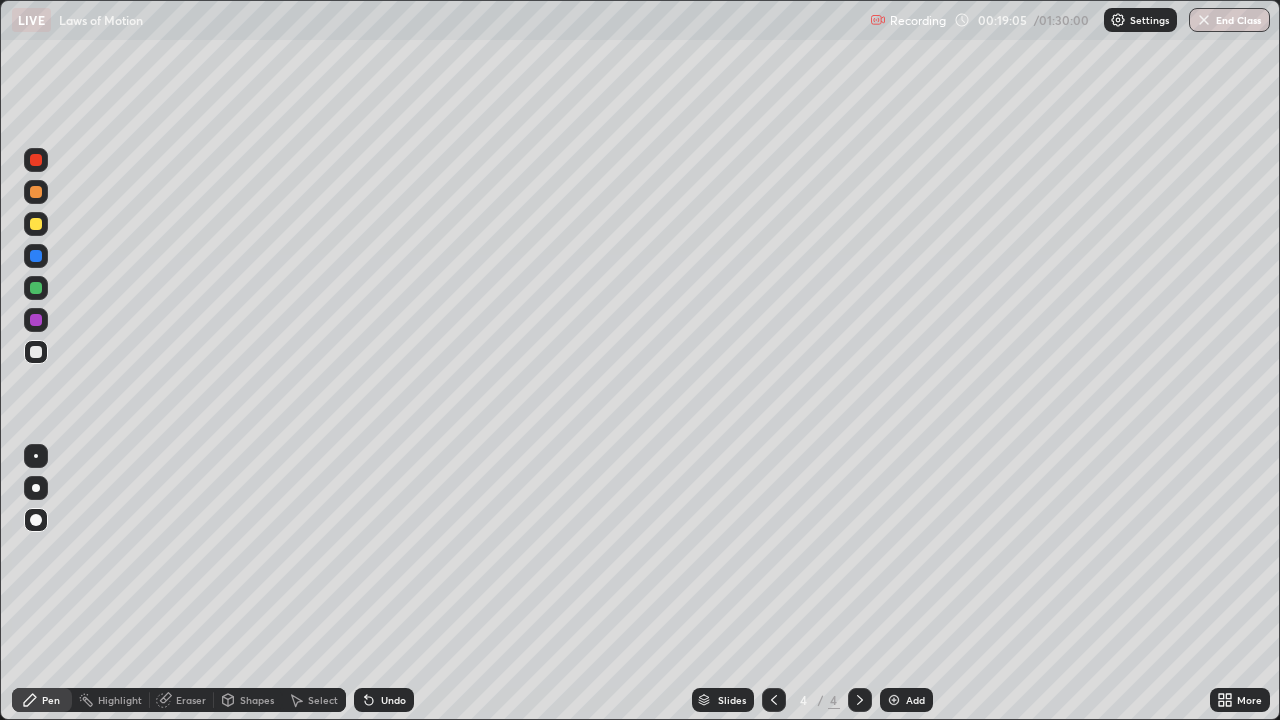 click on "Select" at bounding box center (323, 700) 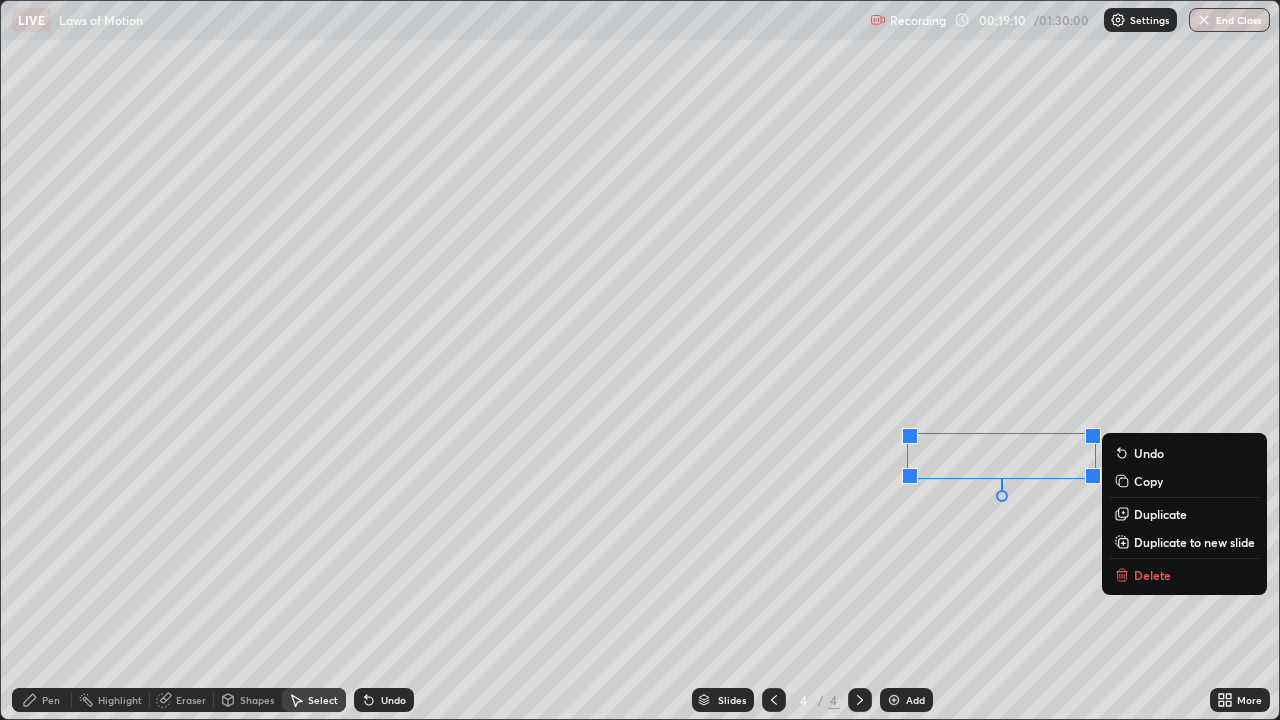 click on "0 ° Undo Copy Duplicate Duplicate to new slide Delete" at bounding box center [640, 360] 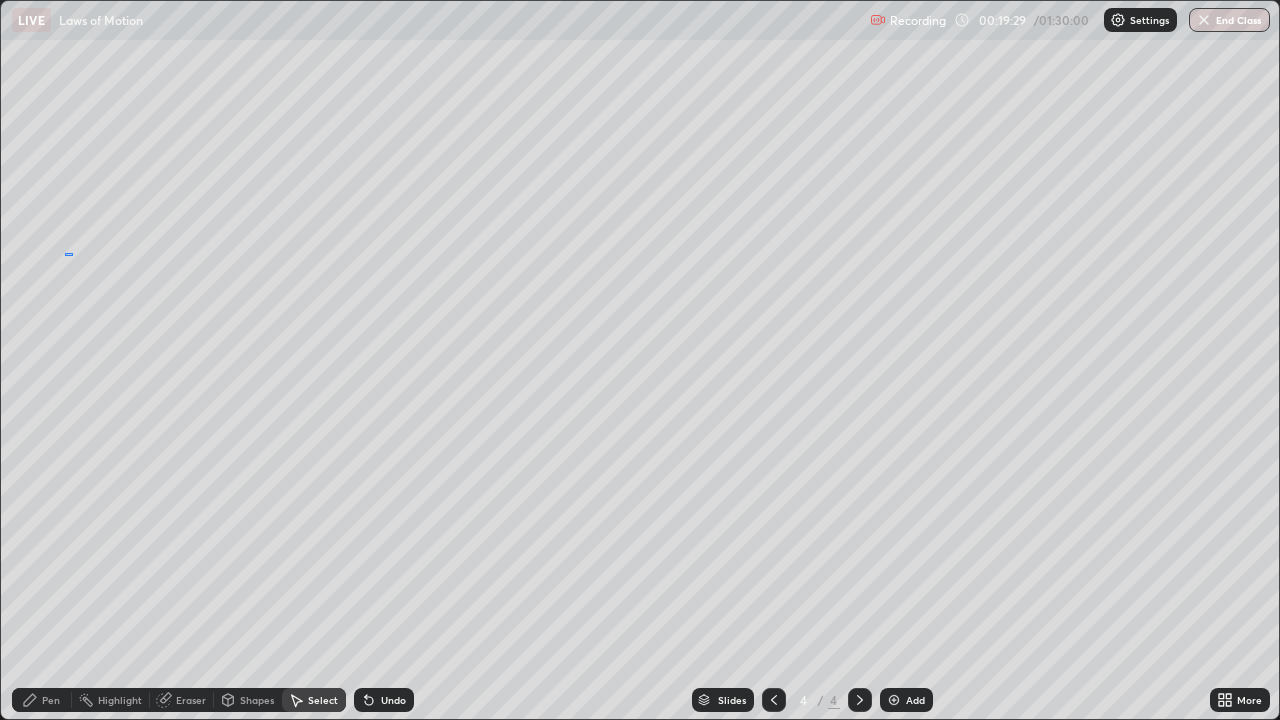 click on "0 ° Undo Copy Duplicate Duplicate to new slide Delete" at bounding box center [640, 360] 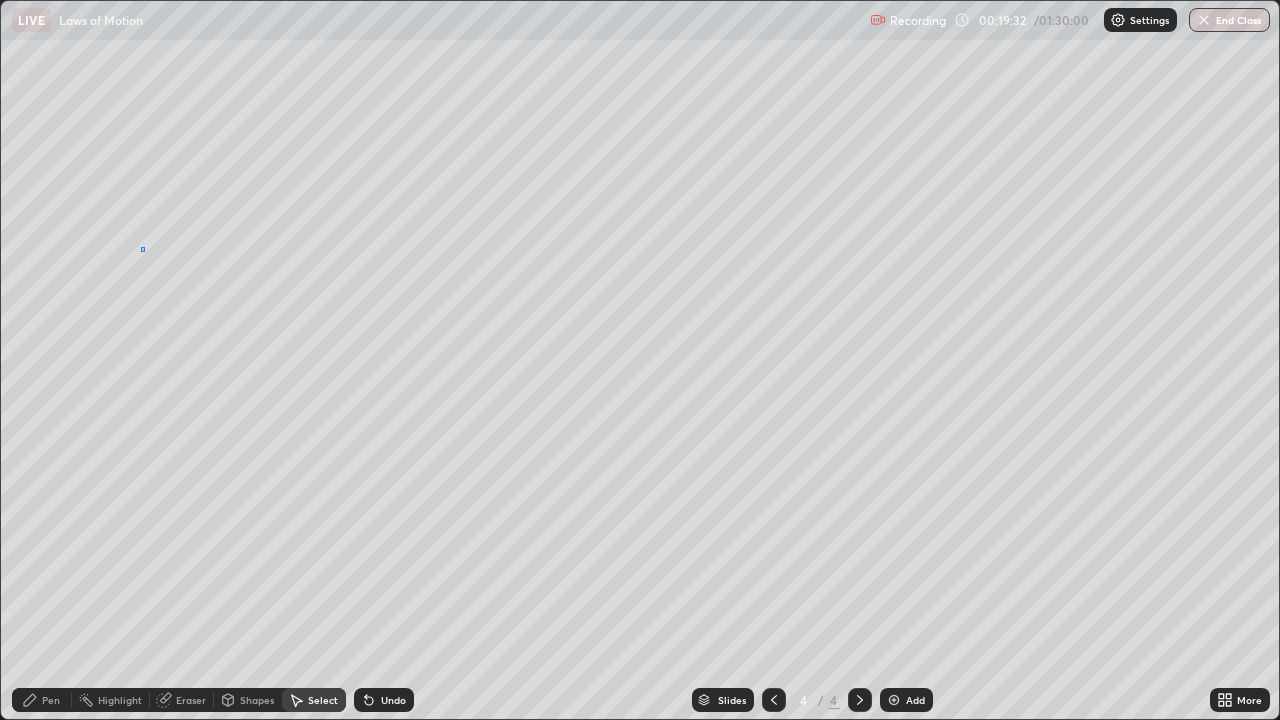 click on "0 ° Undo Copy Duplicate Duplicate to new slide Delete" at bounding box center [640, 360] 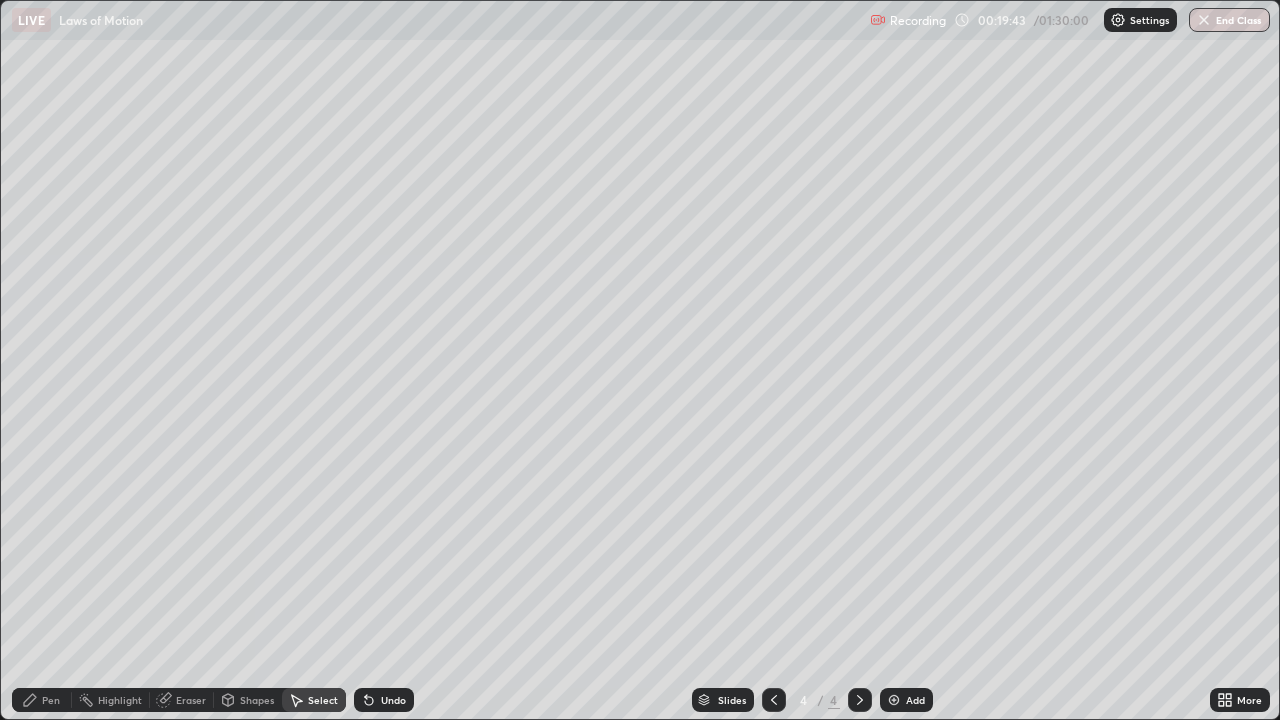 click on "Pen" at bounding box center [51, 700] 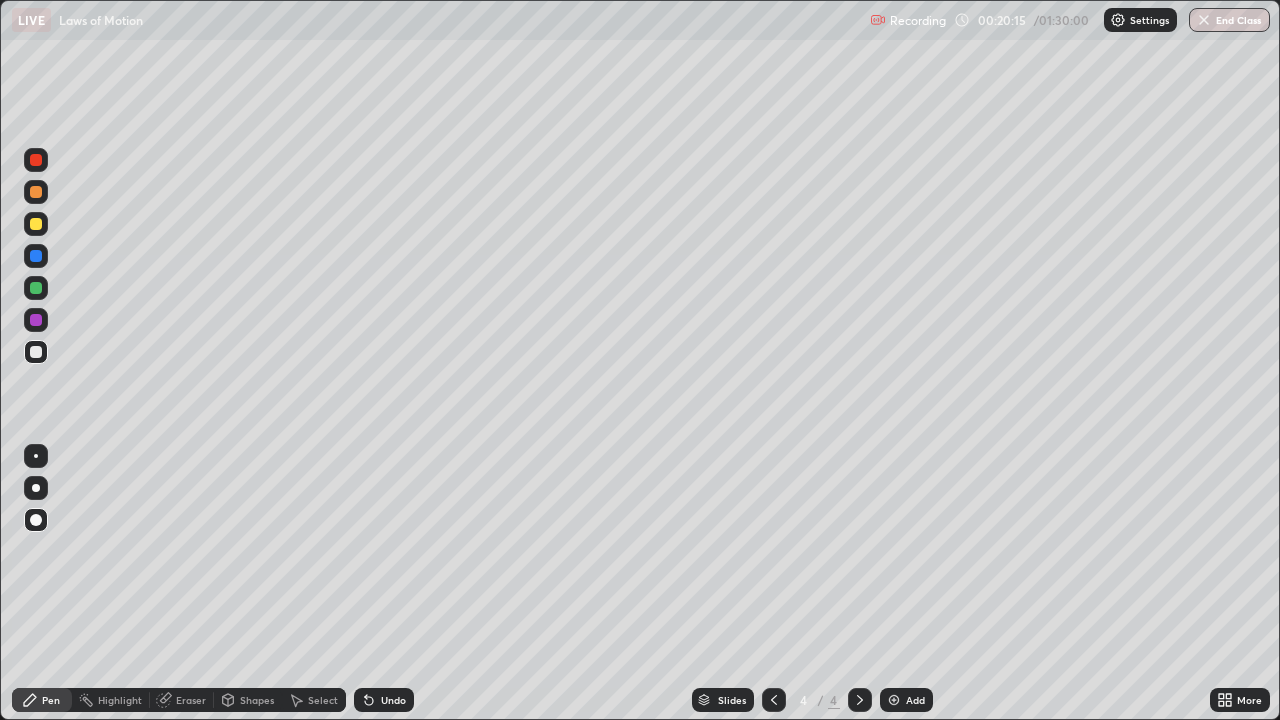click at bounding box center (36, 160) 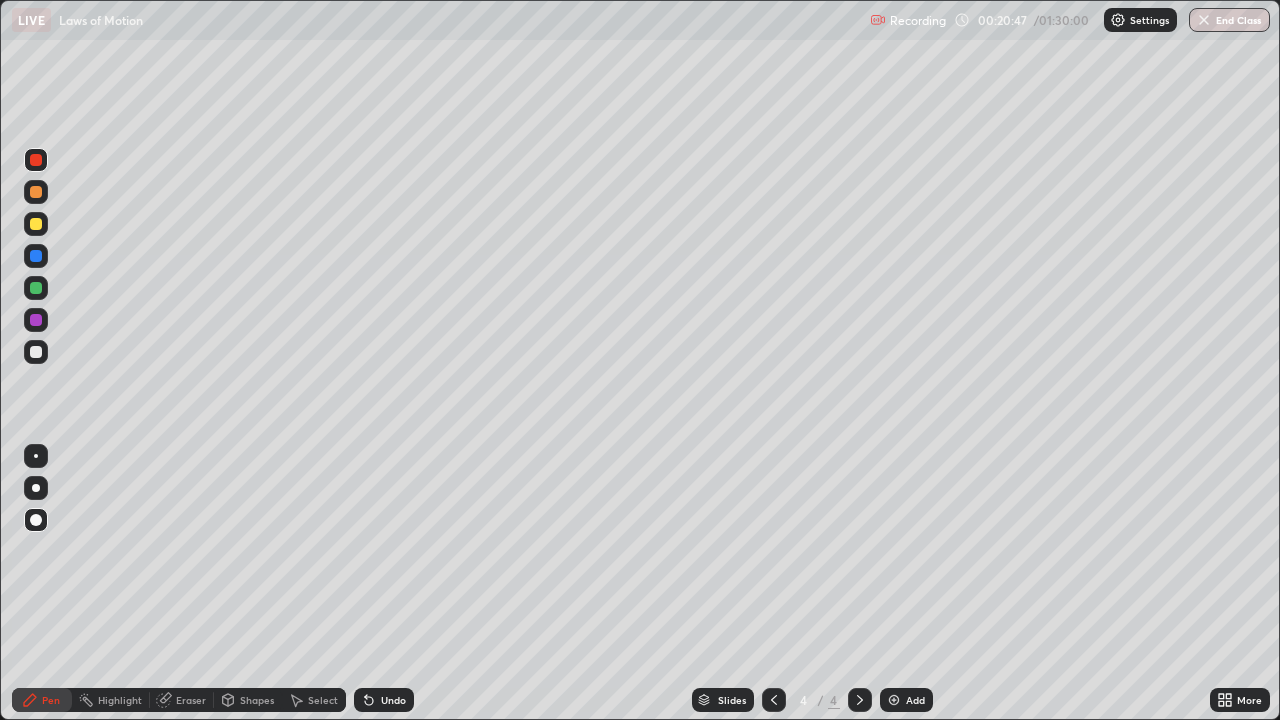 click on "Eraser" at bounding box center (191, 700) 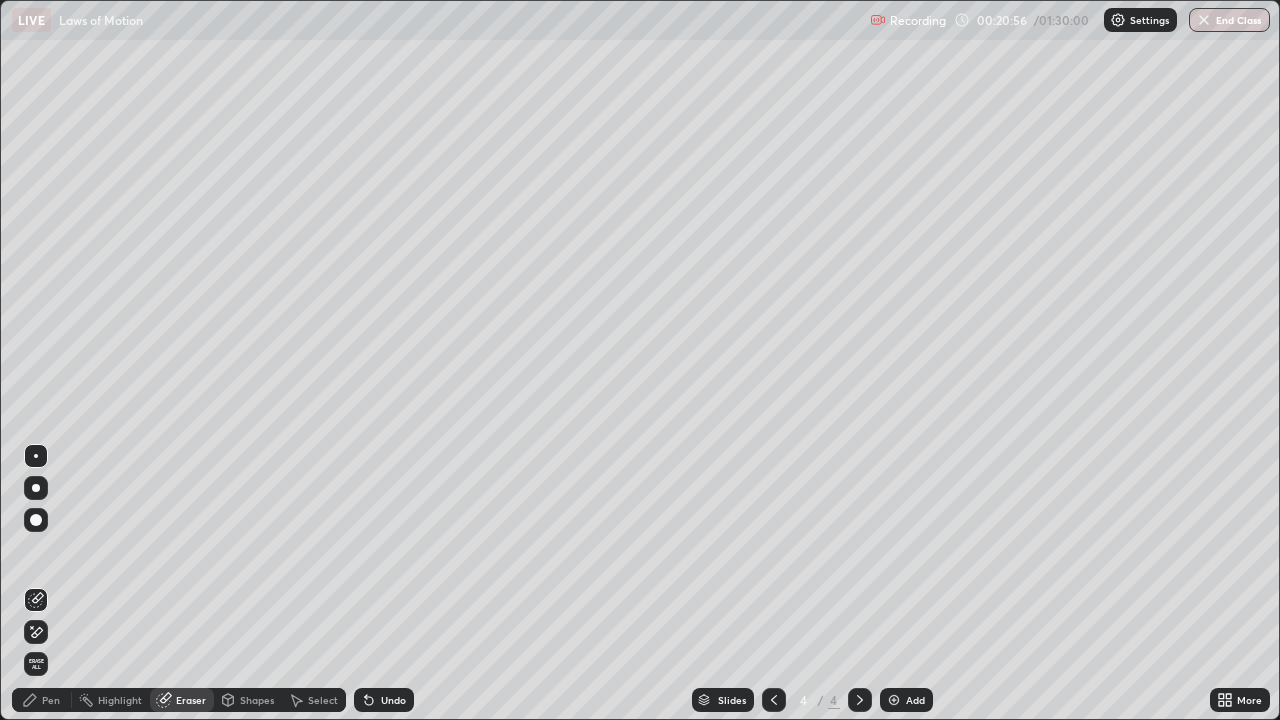 click on "Pen" at bounding box center (51, 700) 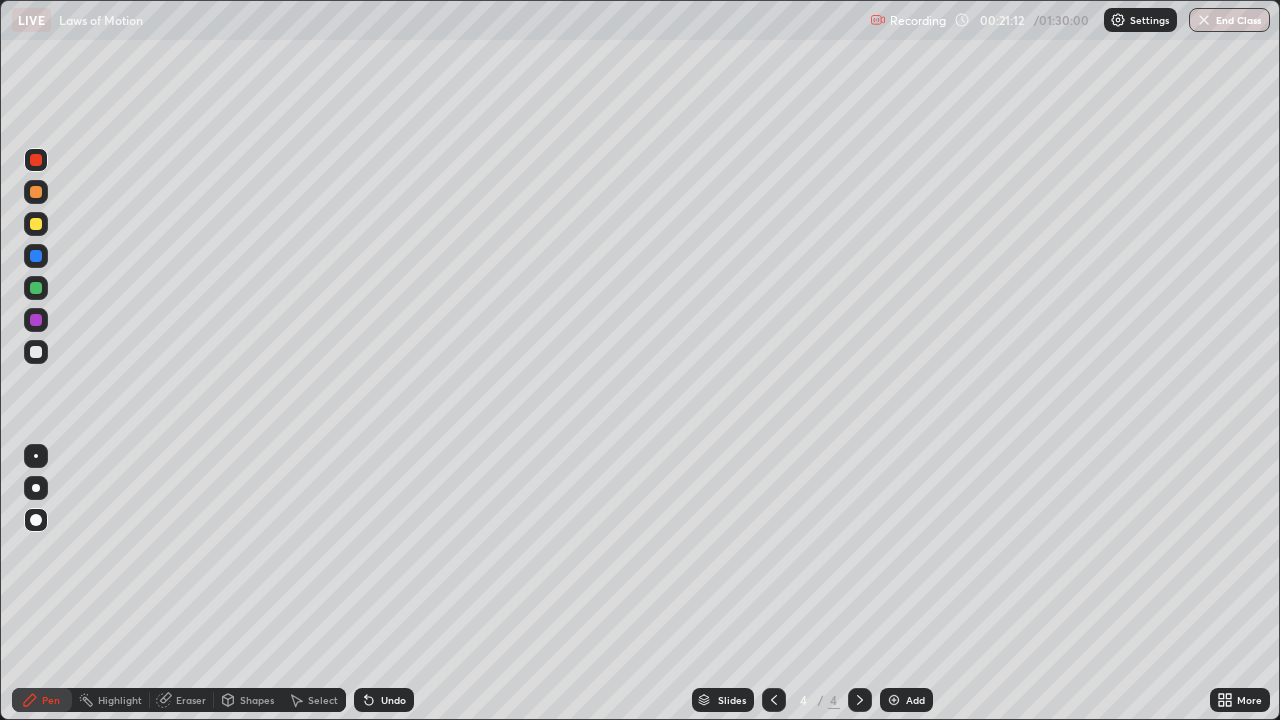 click at bounding box center [36, 288] 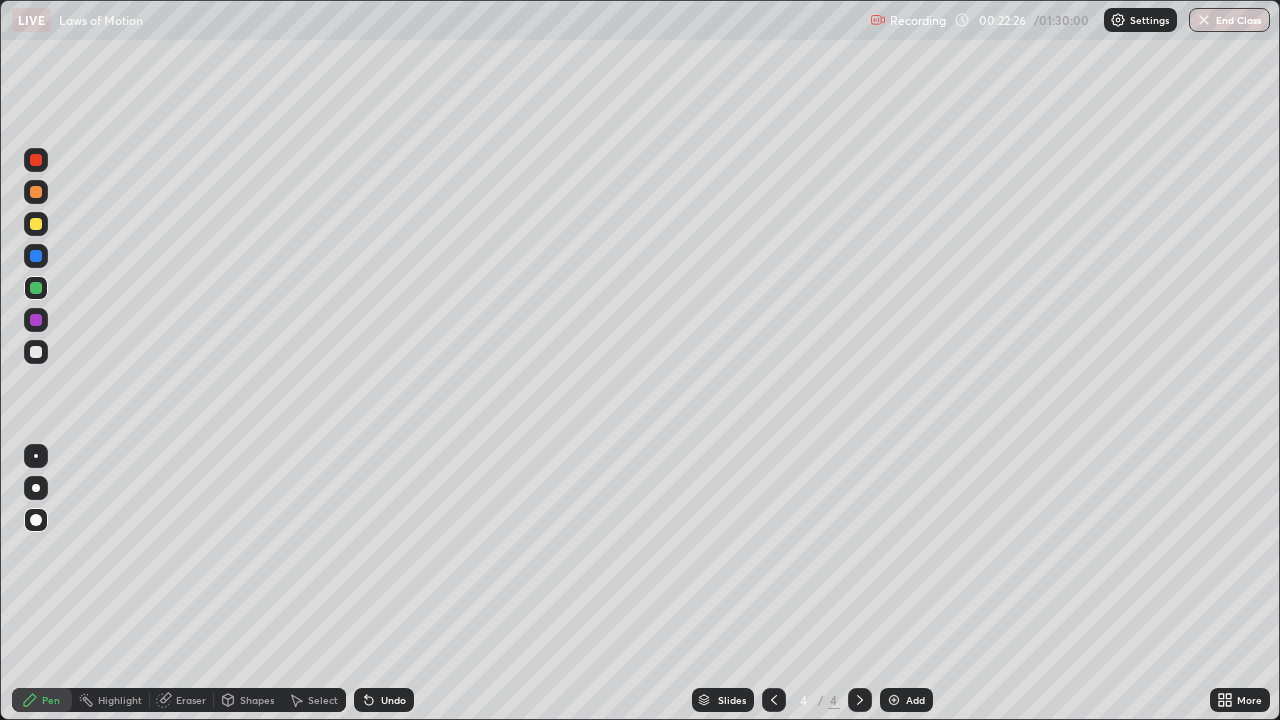 click on "Undo" at bounding box center (384, 700) 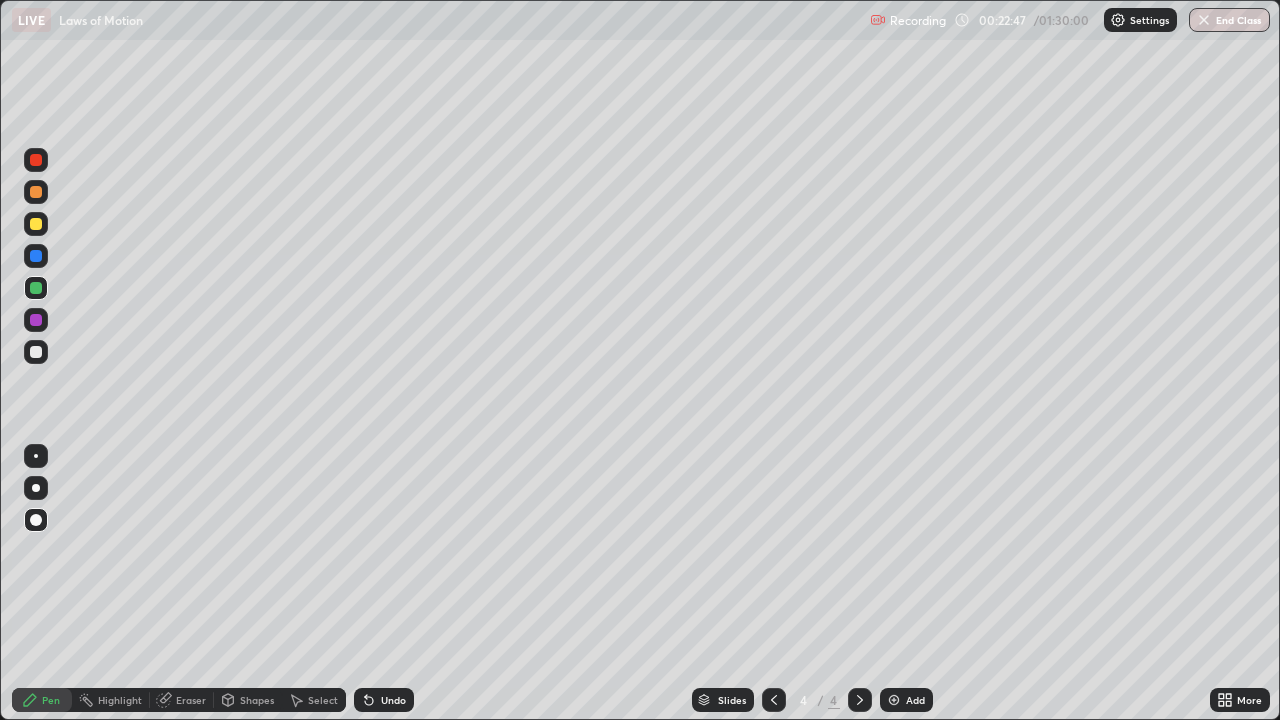 click on "Undo" at bounding box center (393, 700) 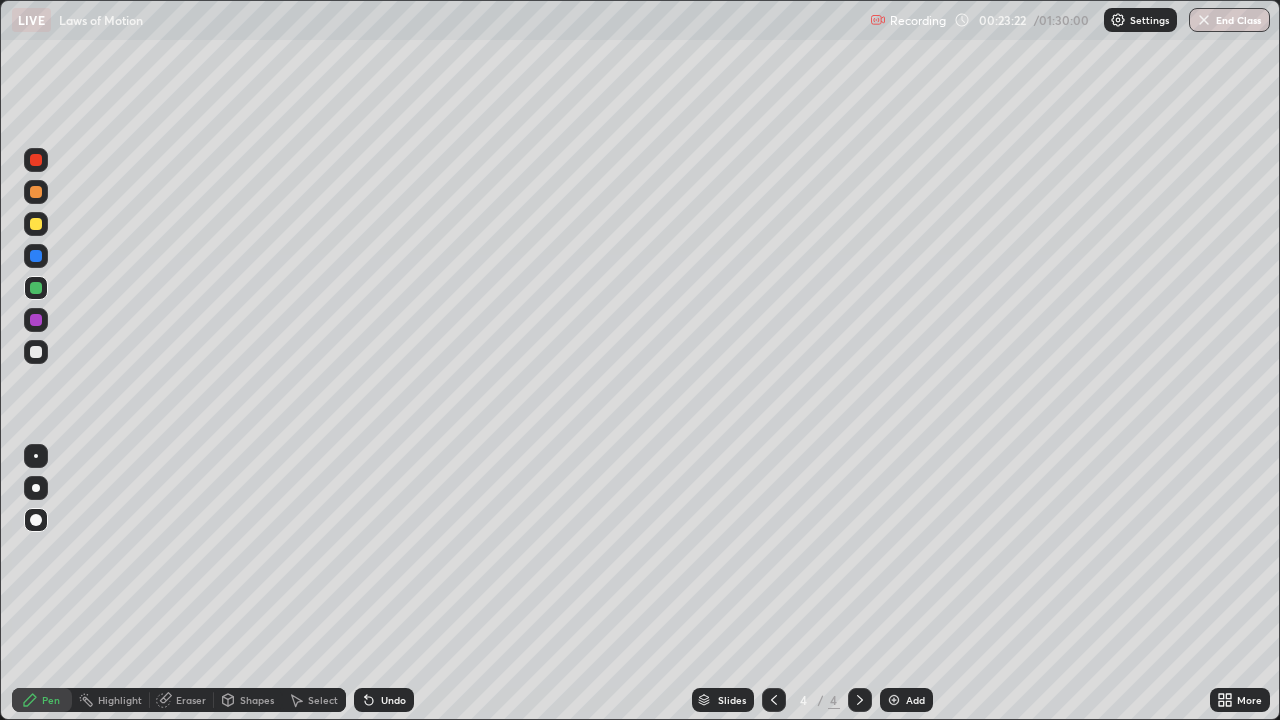 click 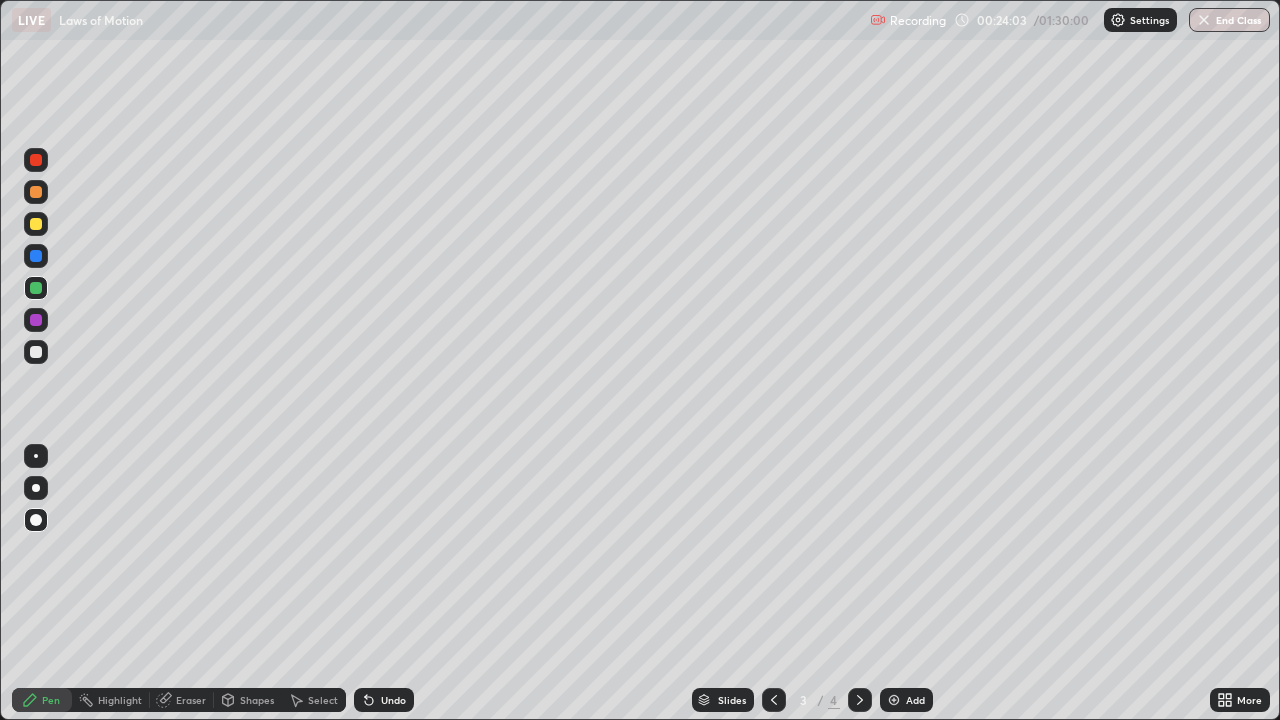 click 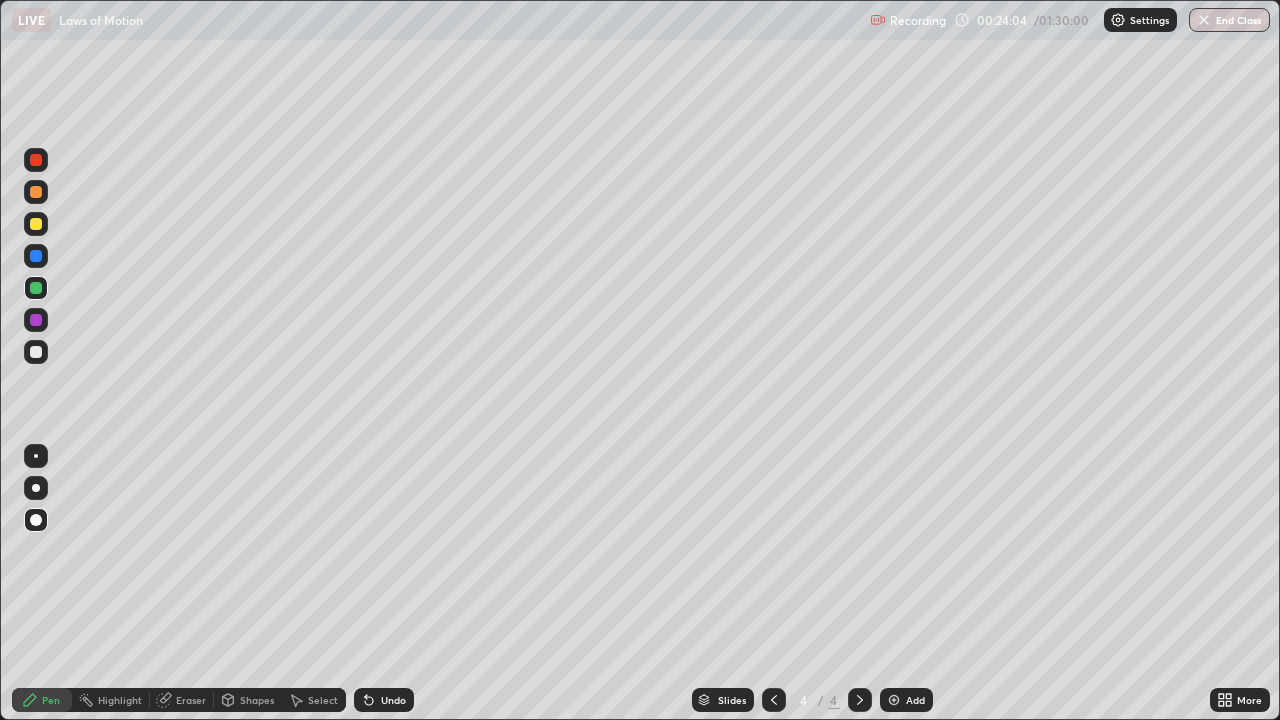 click on "Add" at bounding box center (915, 700) 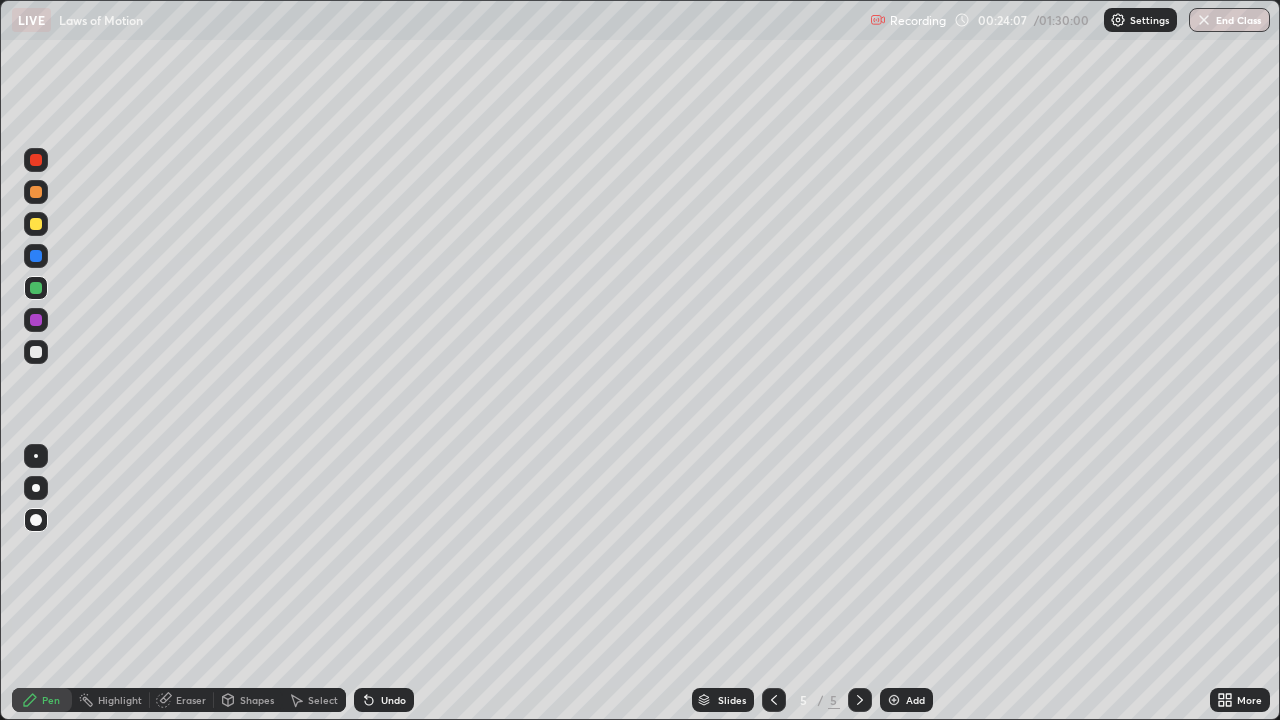click 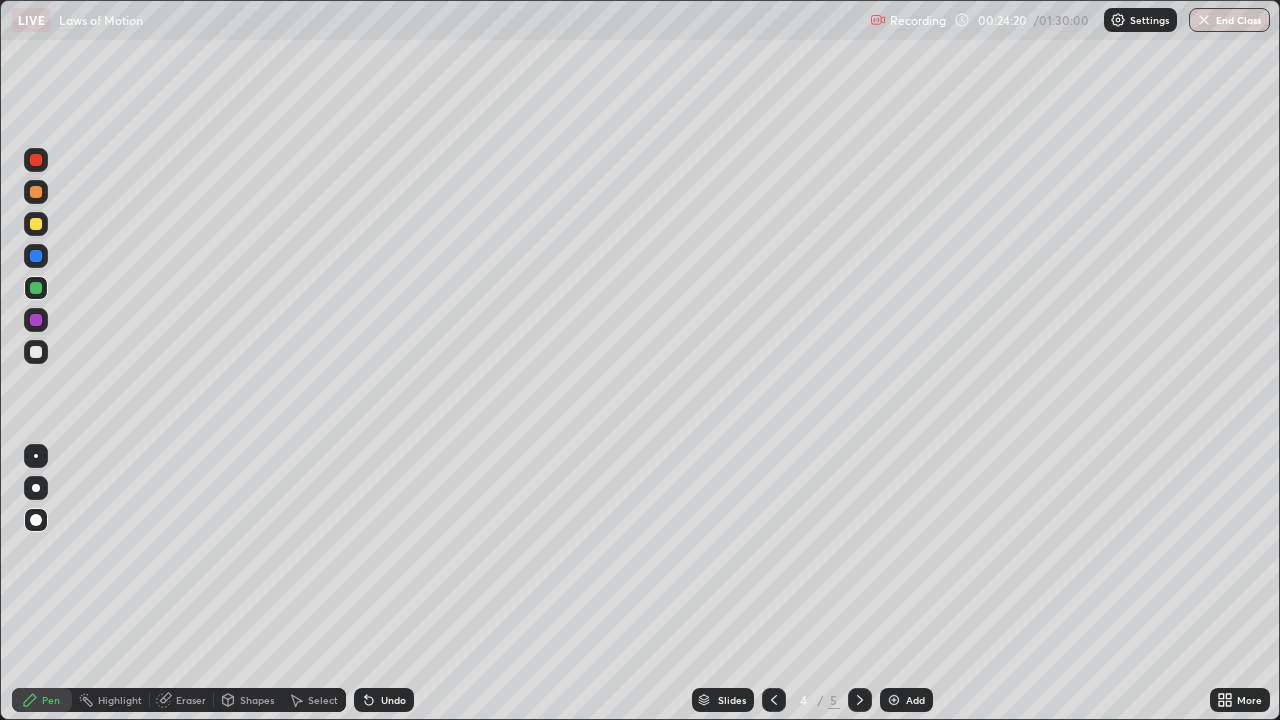 click 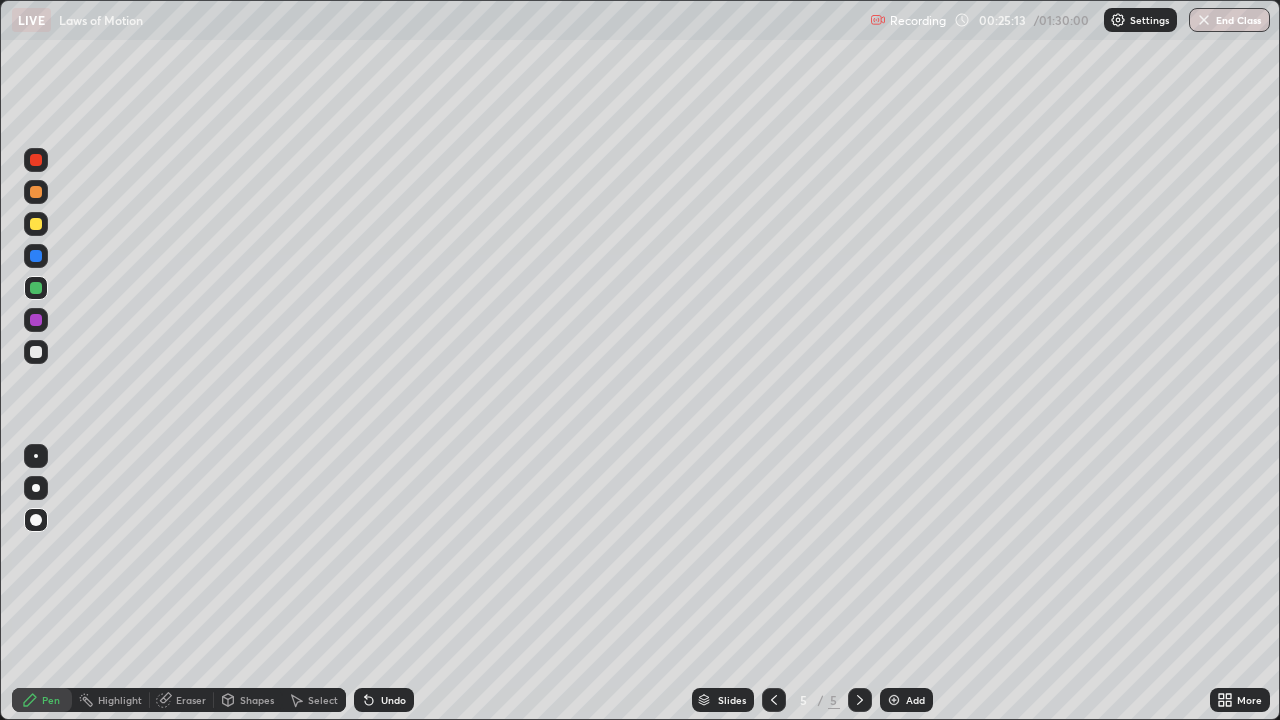 click at bounding box center (36, 352) 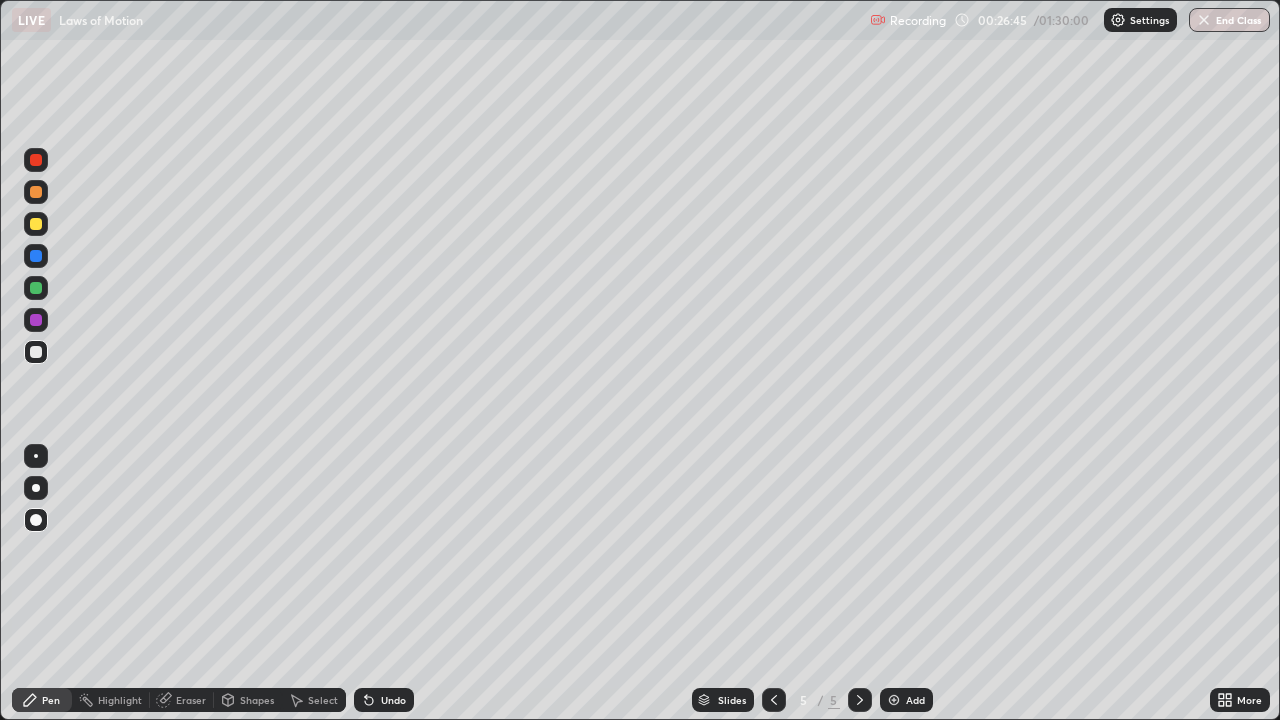 click on "Undo" at bounding box center (384, 700) 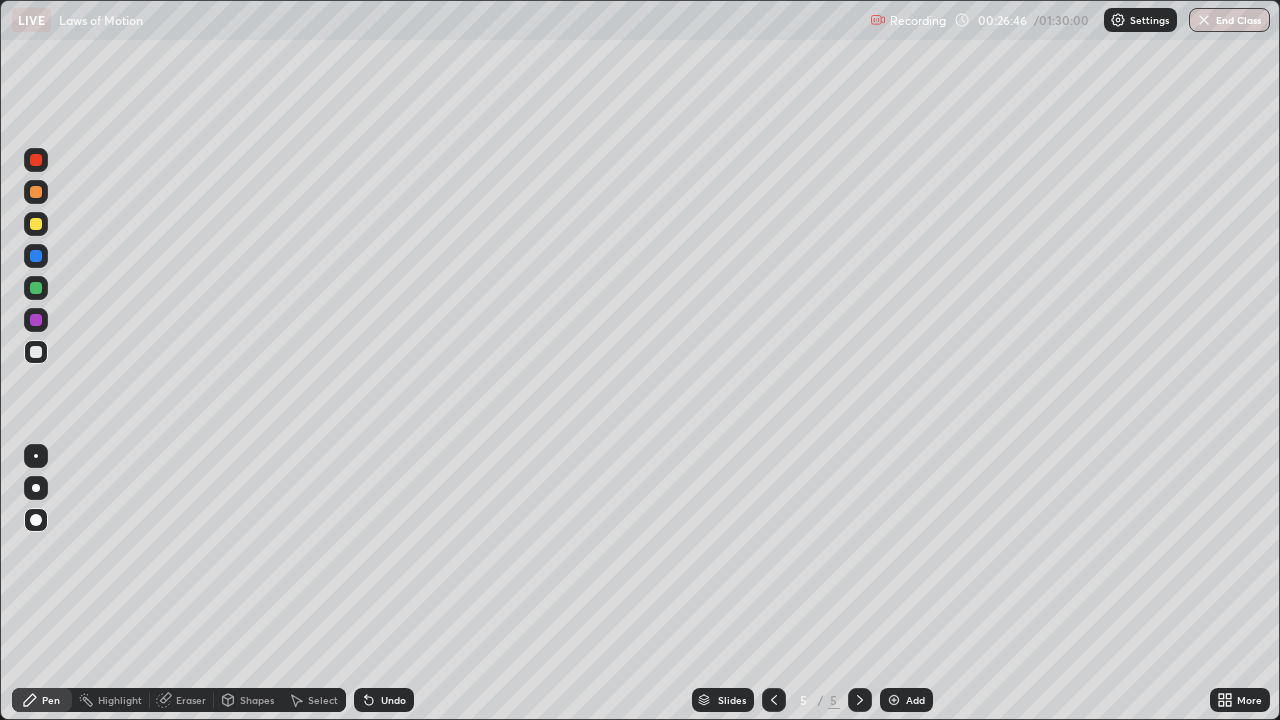 click on "Undo" at bounding box center (393, 700) 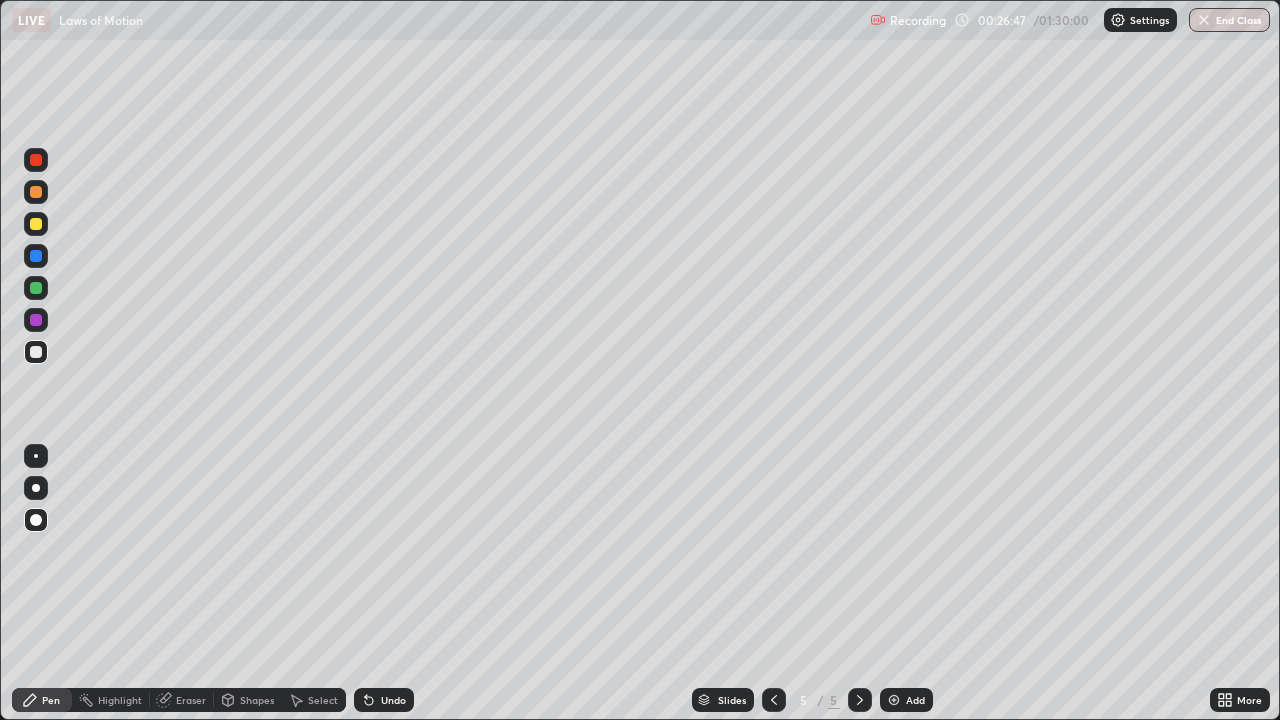 click on "Undo" at bounding box center (393, 700) 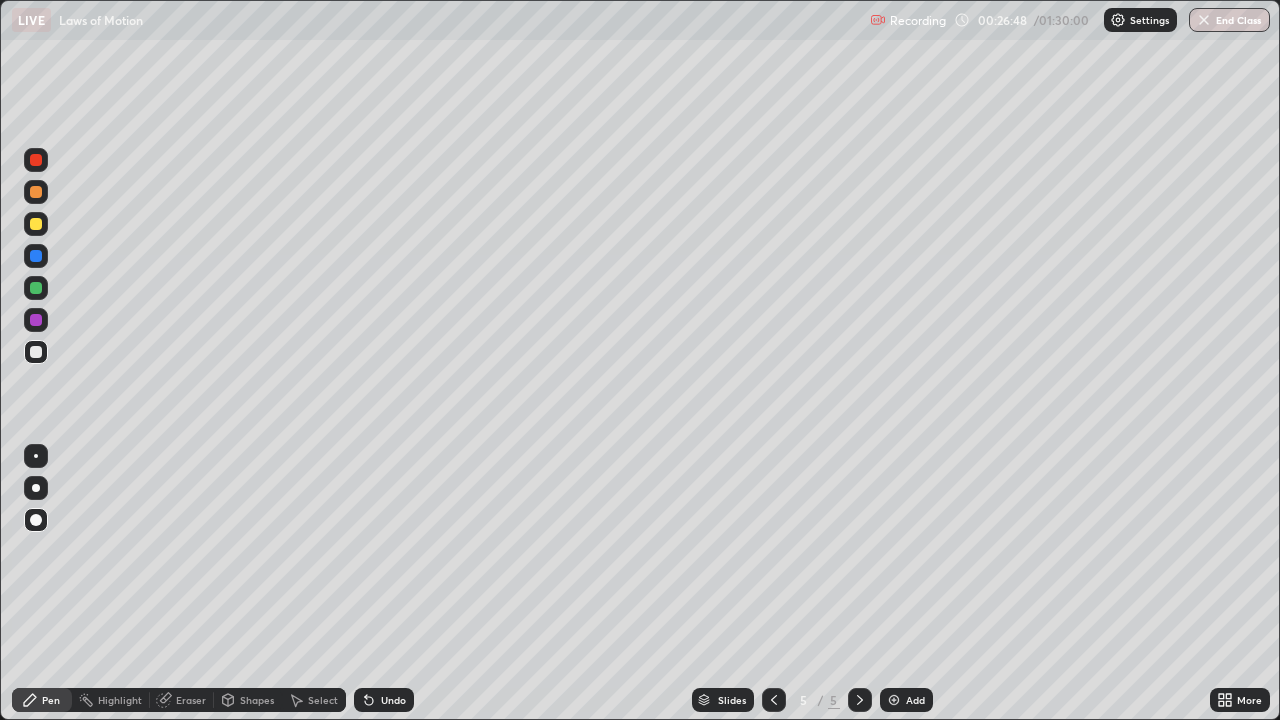 click on "Undo" at bounding box center (393, 700) 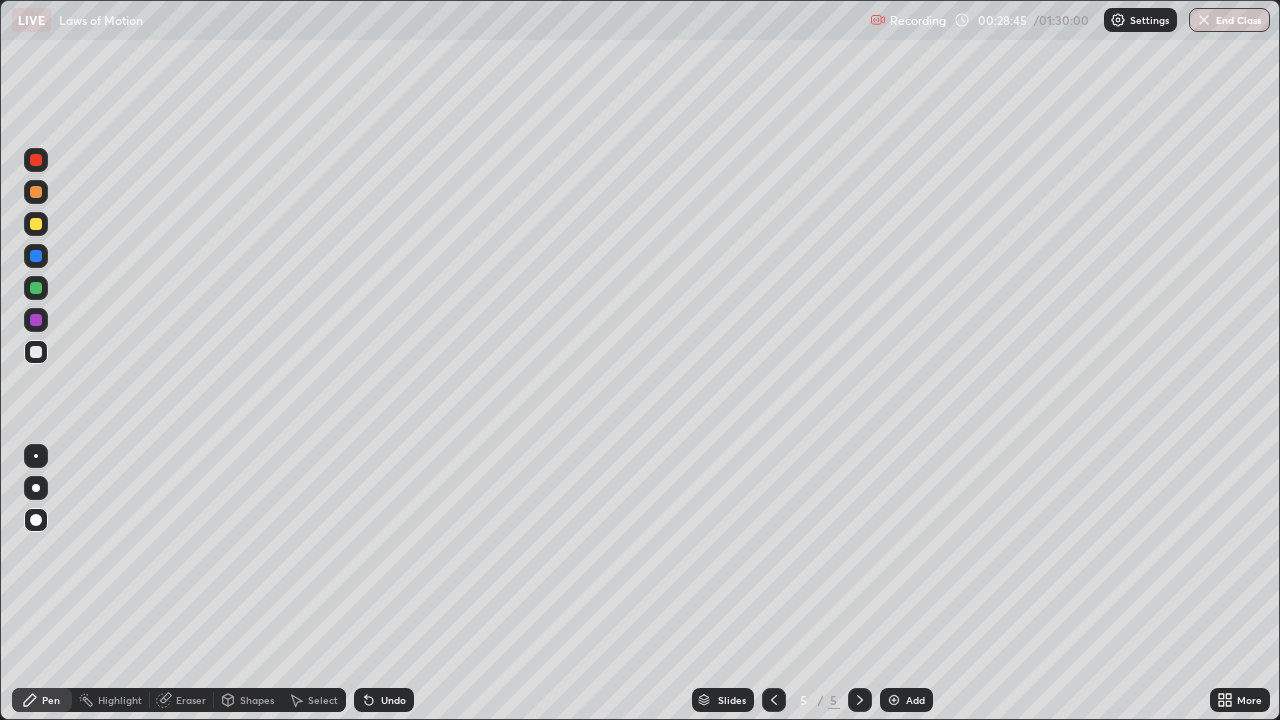 click at bounding box center (36, 288) 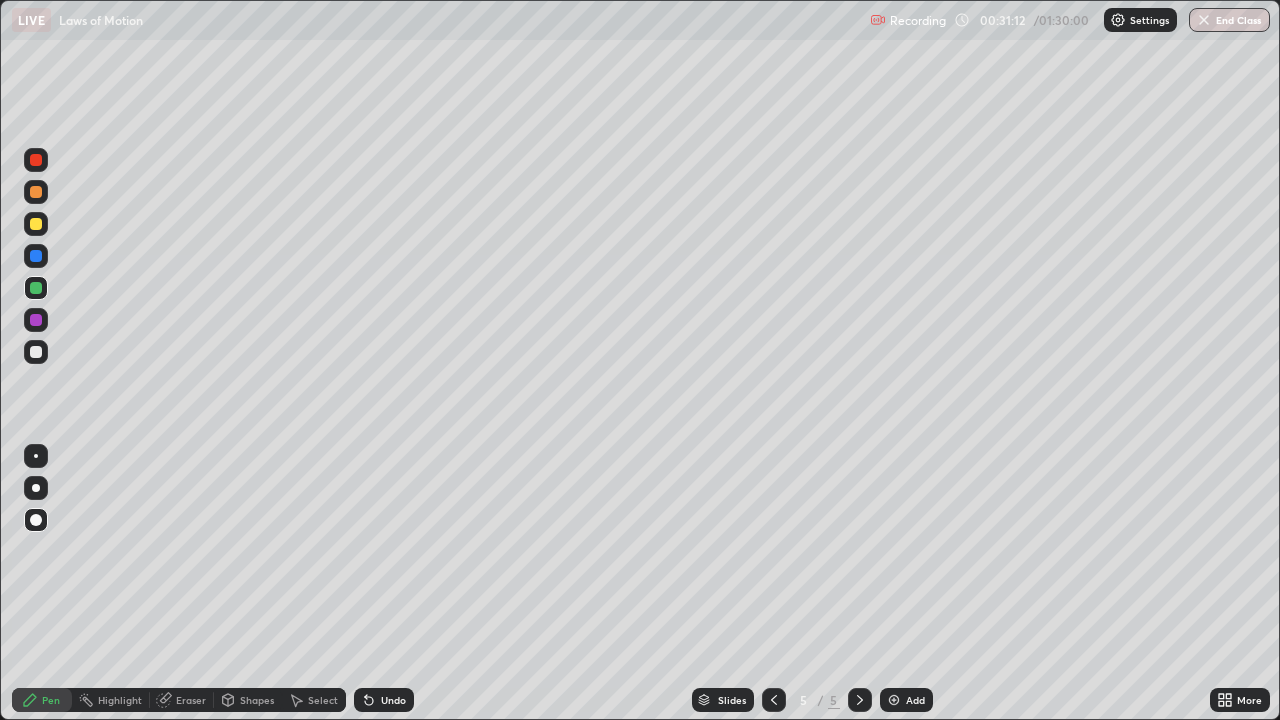 click at bounding box center (36, 352) 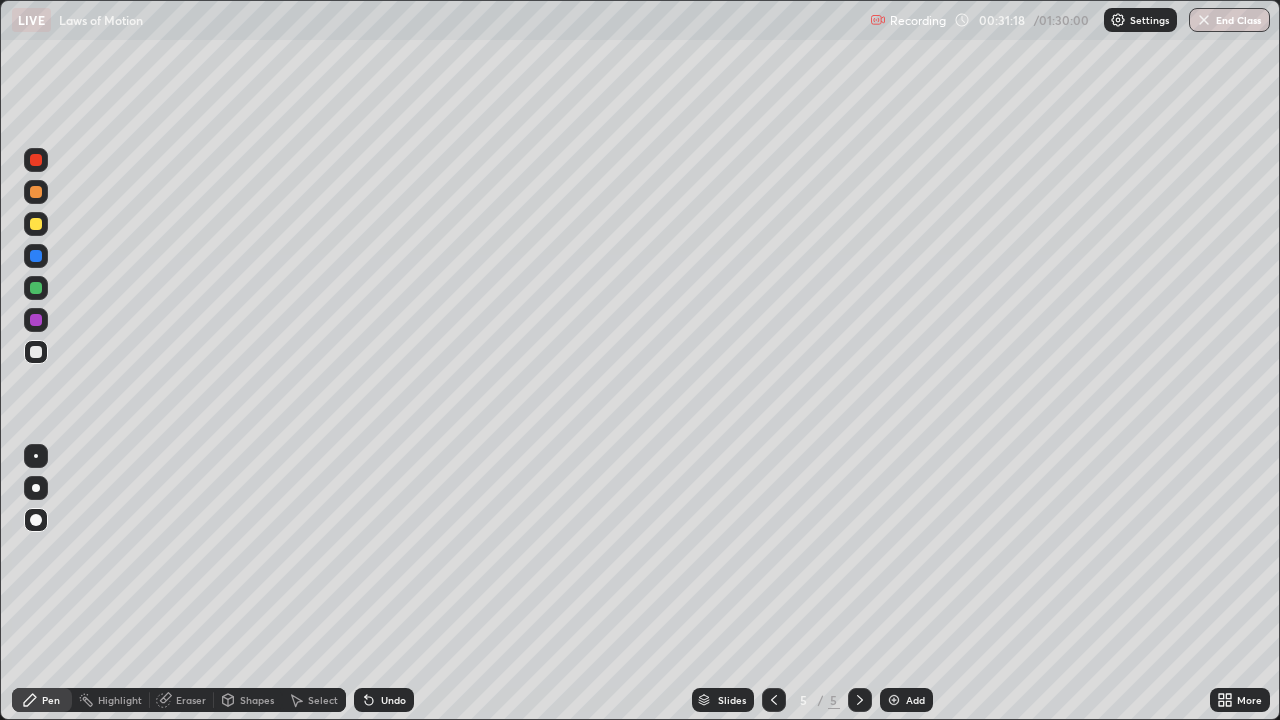 click 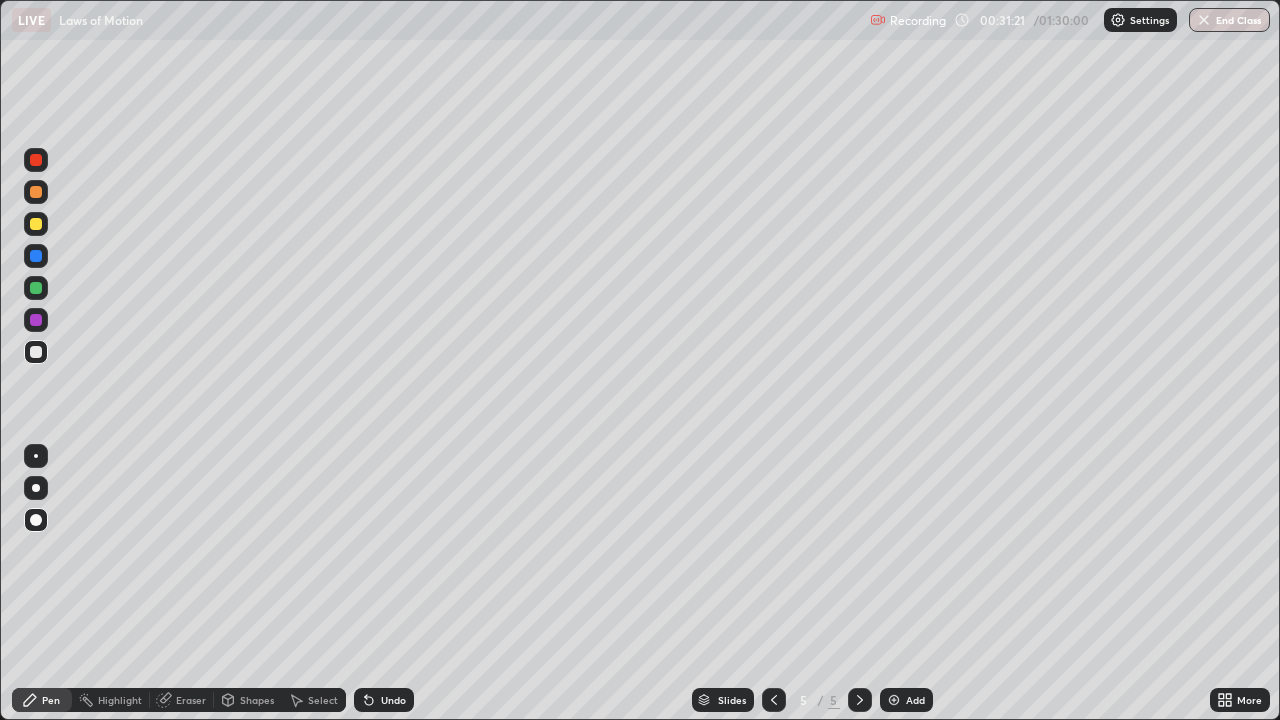 click on "Undo" at bounding box center [384, 700] 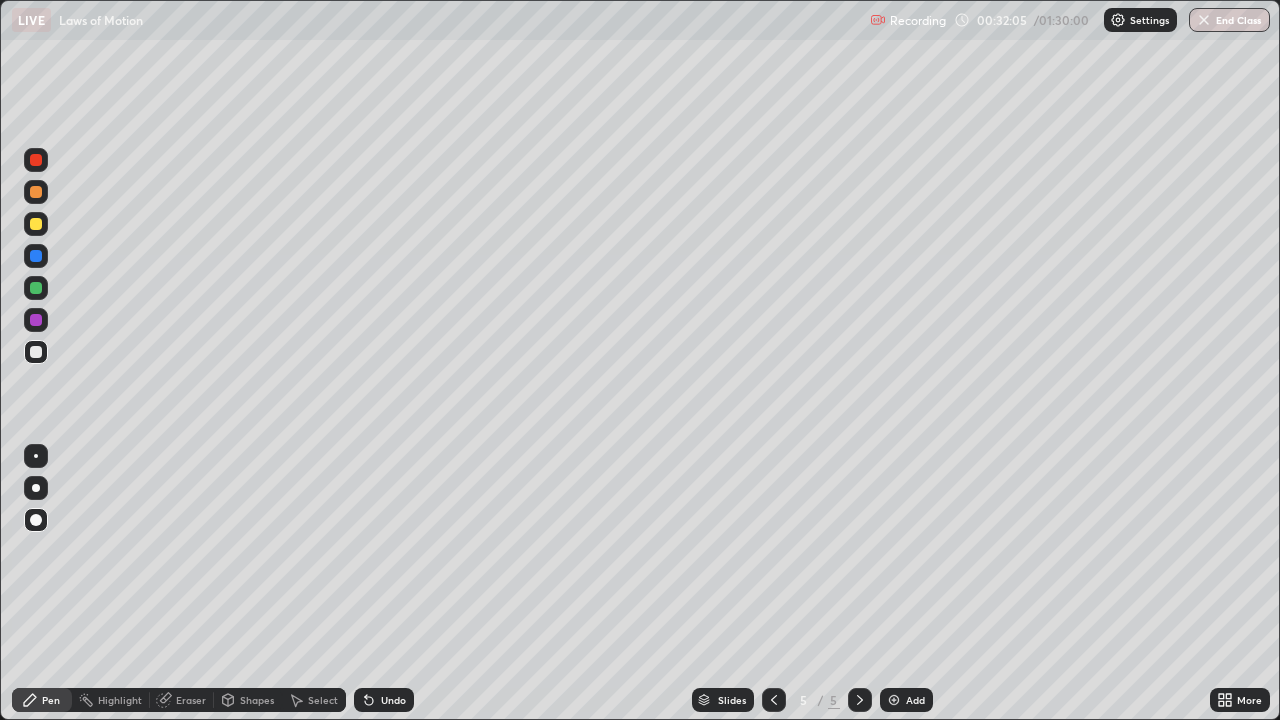 click on "Undo" at bounding box center (393, 700) 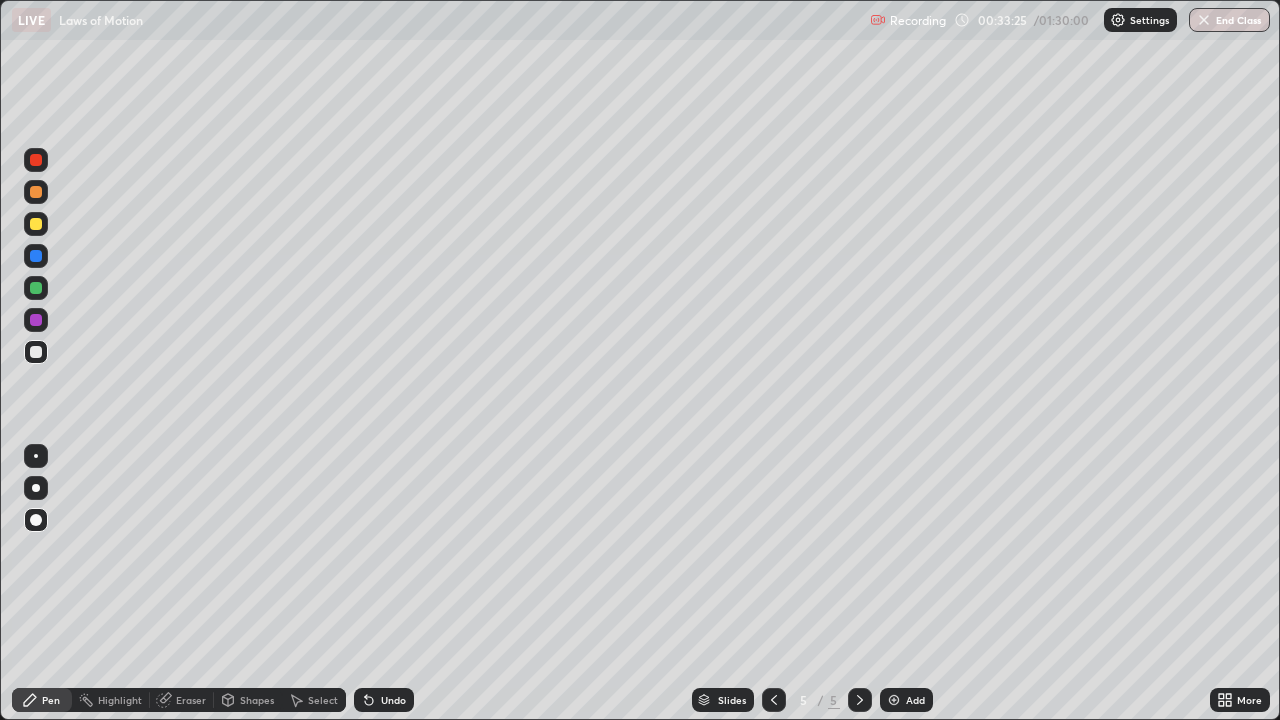 click at bounding box center [36, 352] 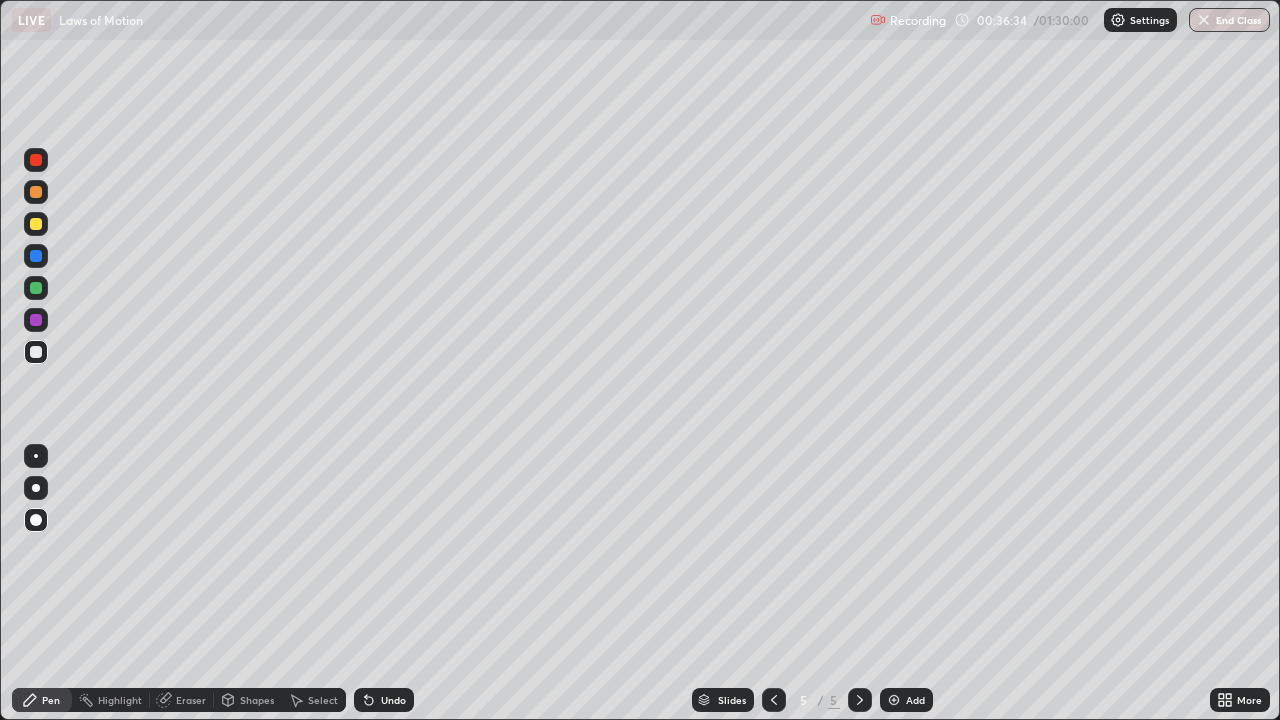 click on "Add" at bounding box center [915, 700] 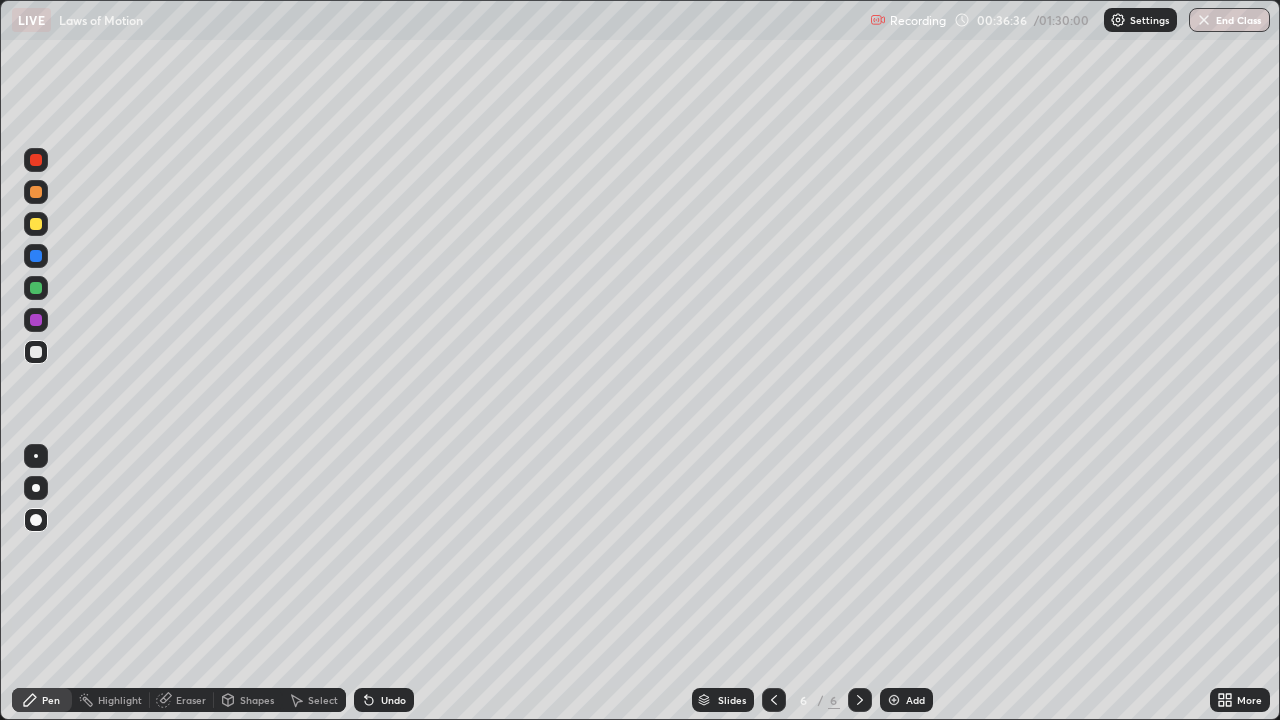 click at bounding box center [36, 352] 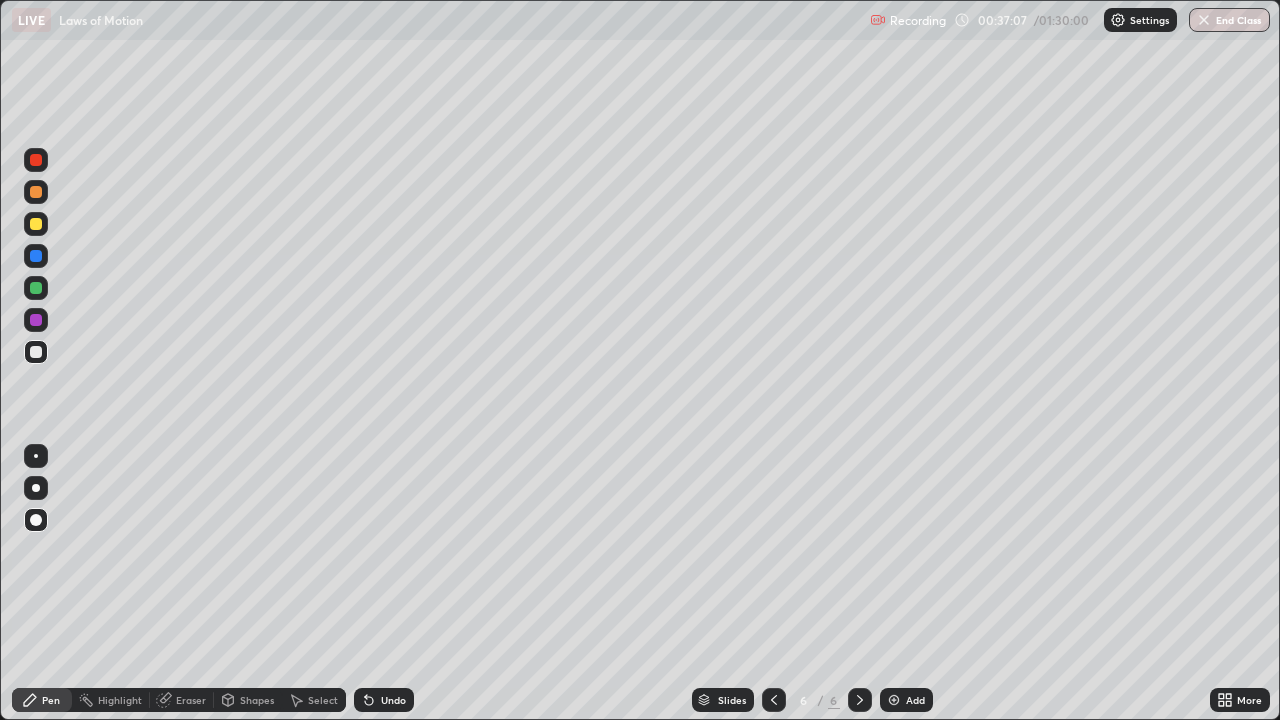 click at bounding box center (36, 192) 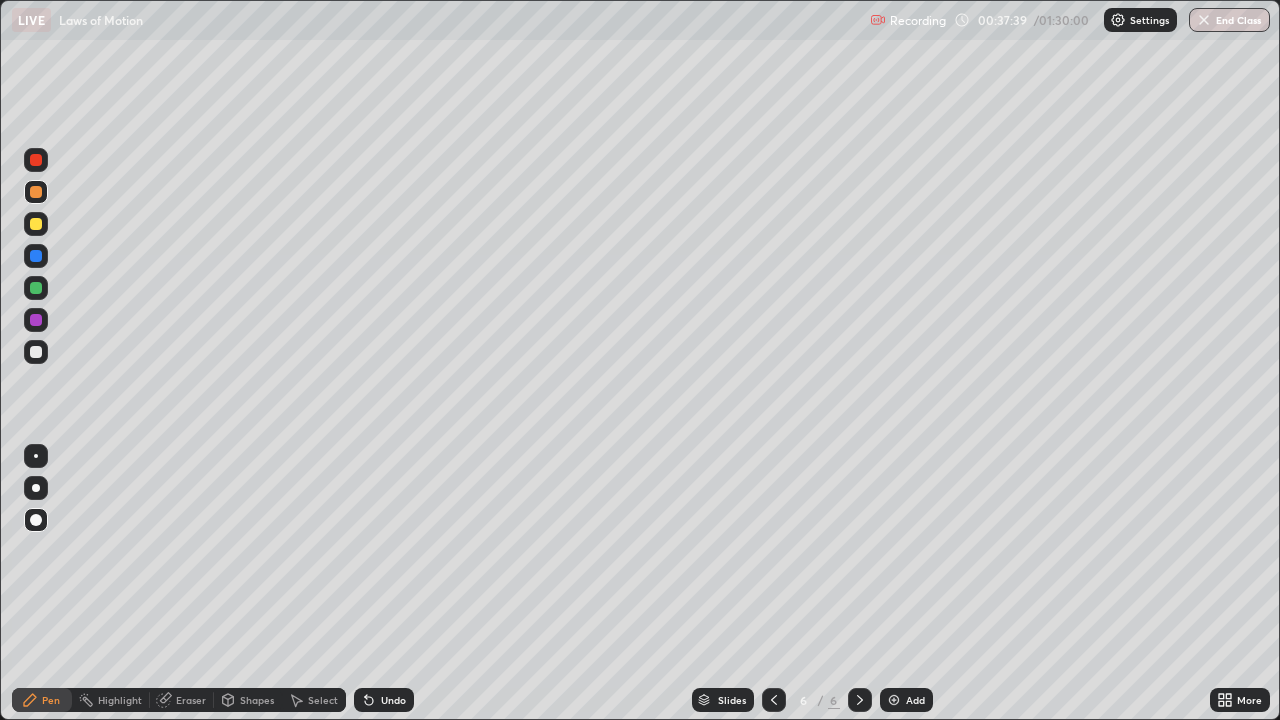 click at bounding box center [36, 352] 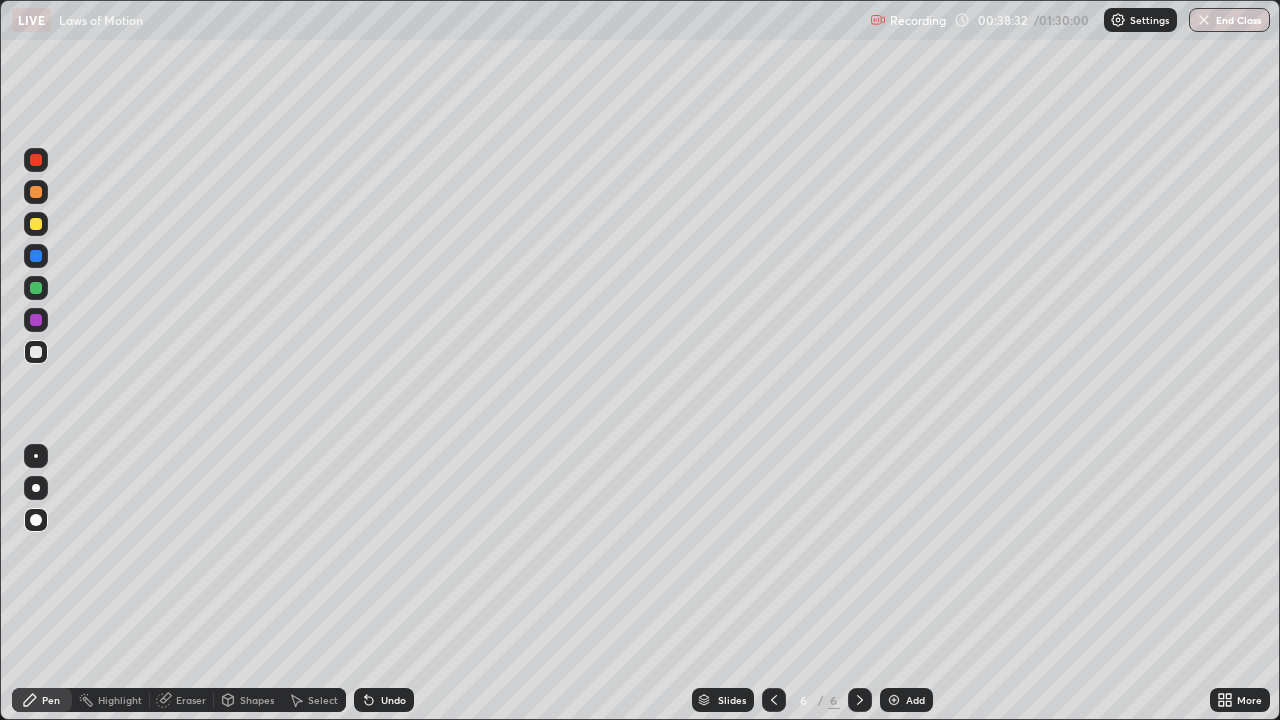 click at bounding box center (36, 192) 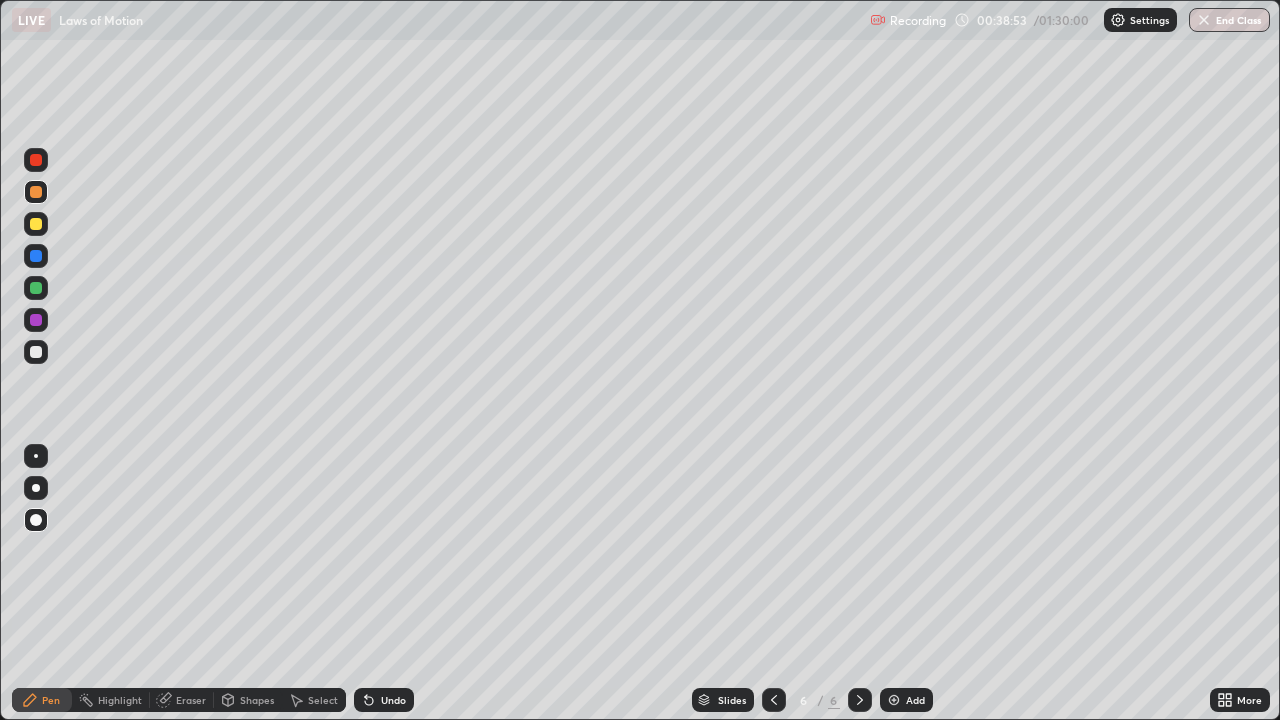 click at bounding box center [36, 320] 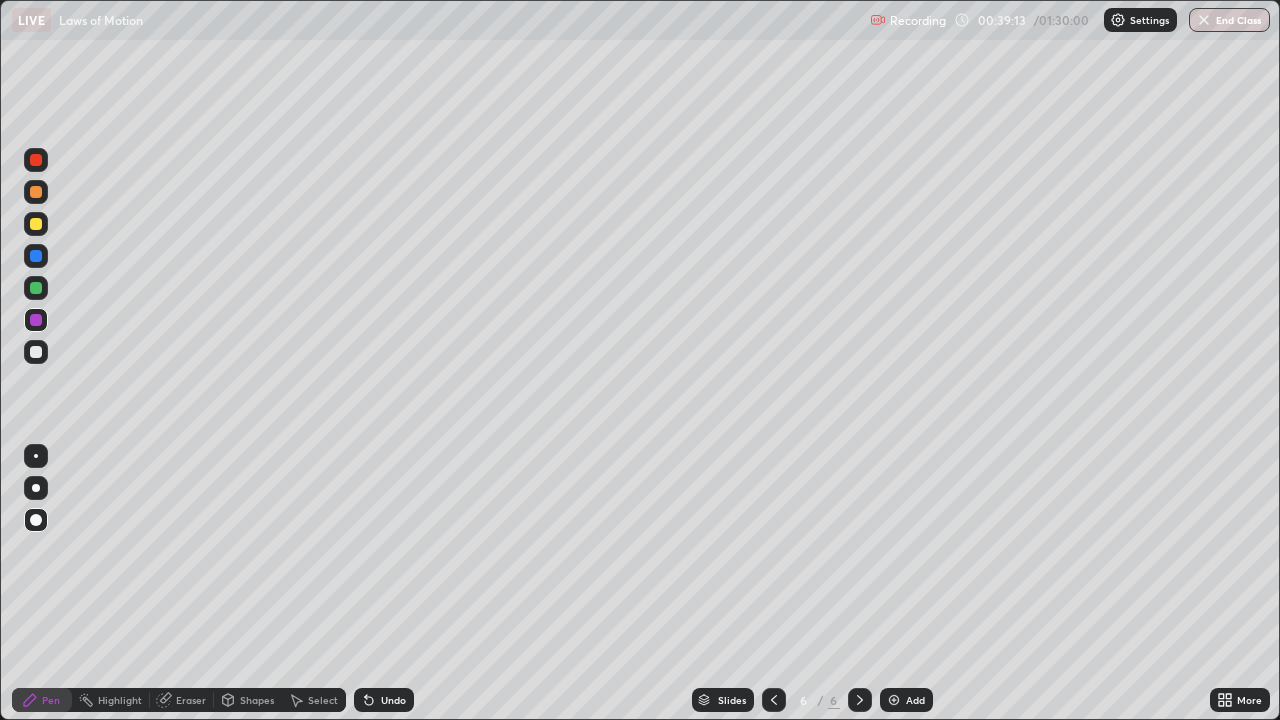 click at bounding box center [36, 352] 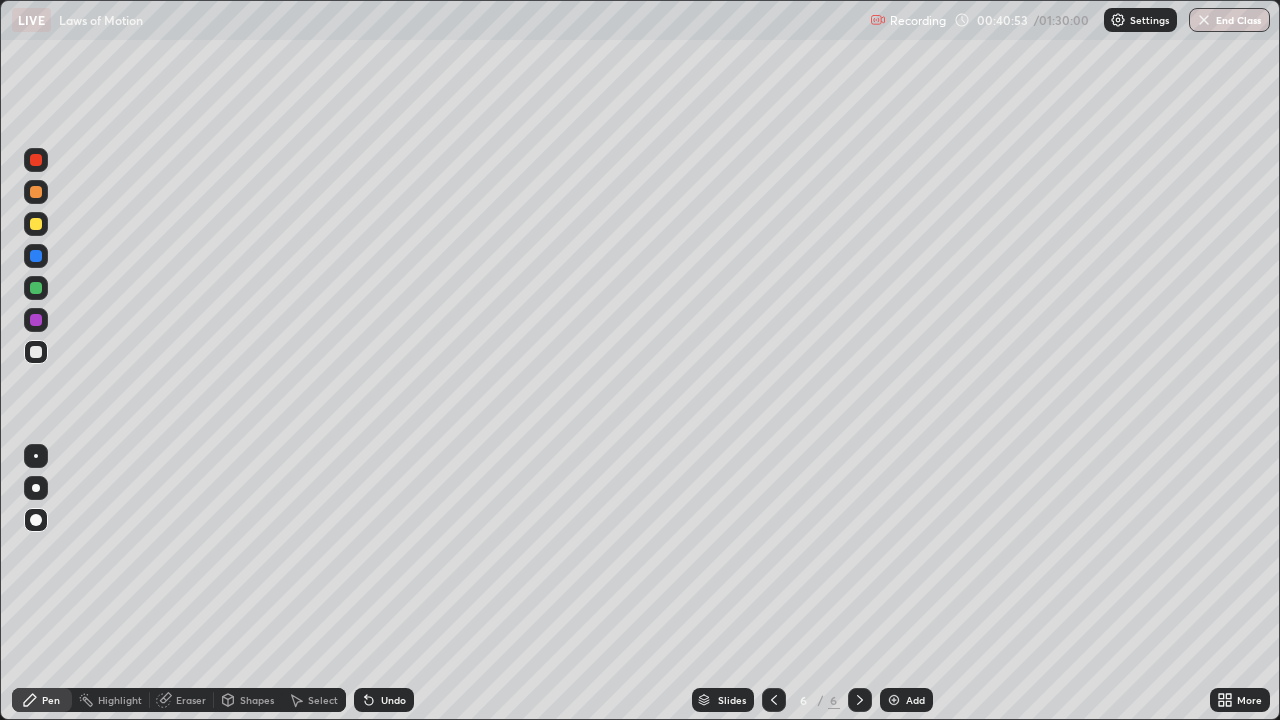 click on "Eraser" at bounding box center [191, 700] 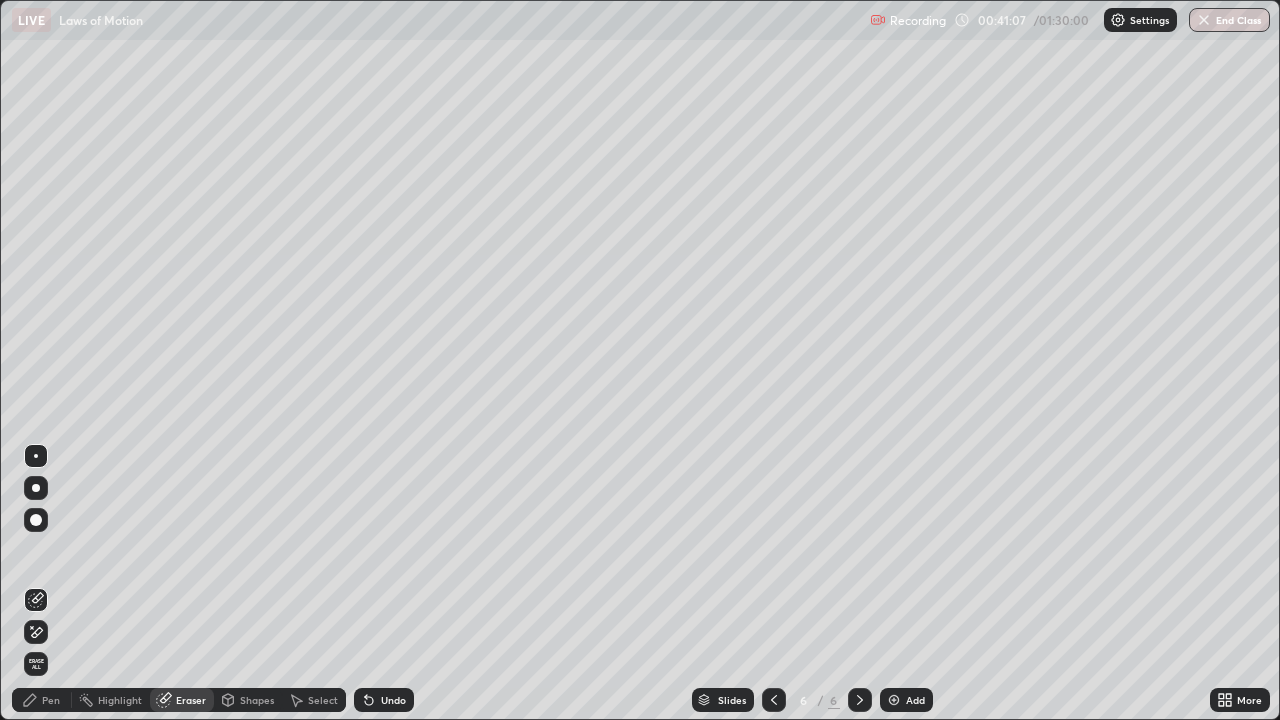 click on "Pen" at bounding box center [51, 700] 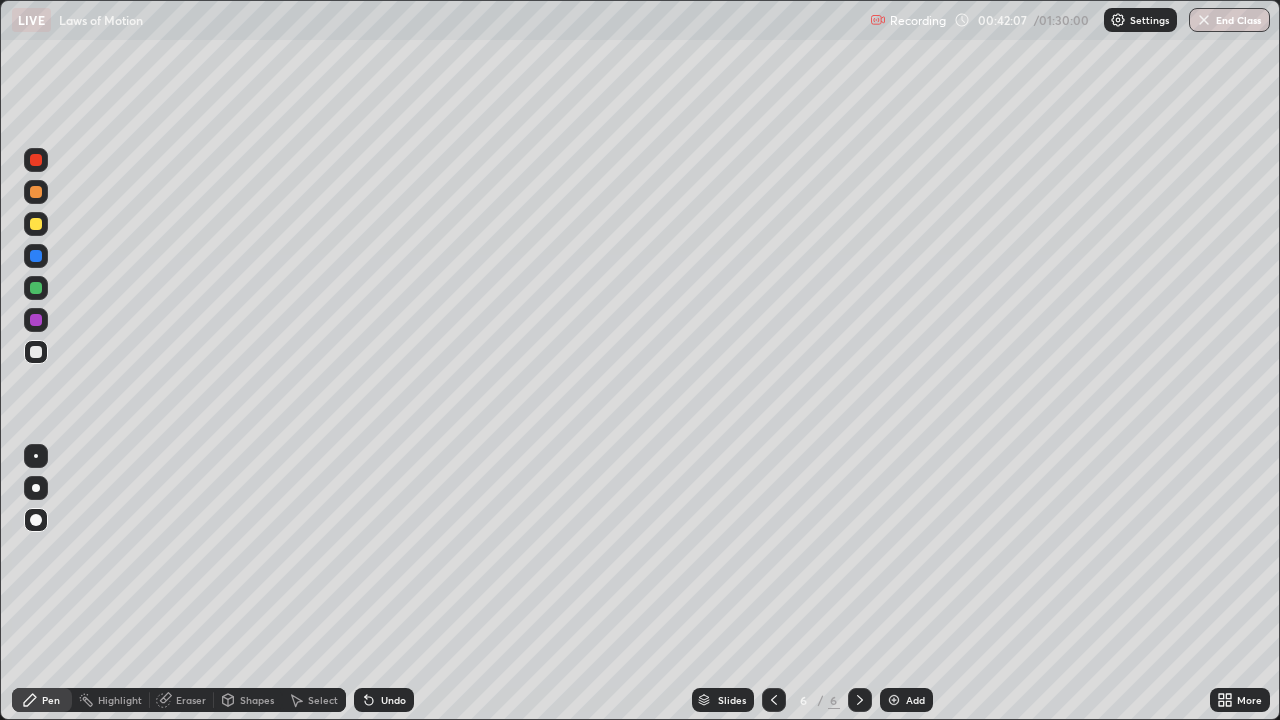 click 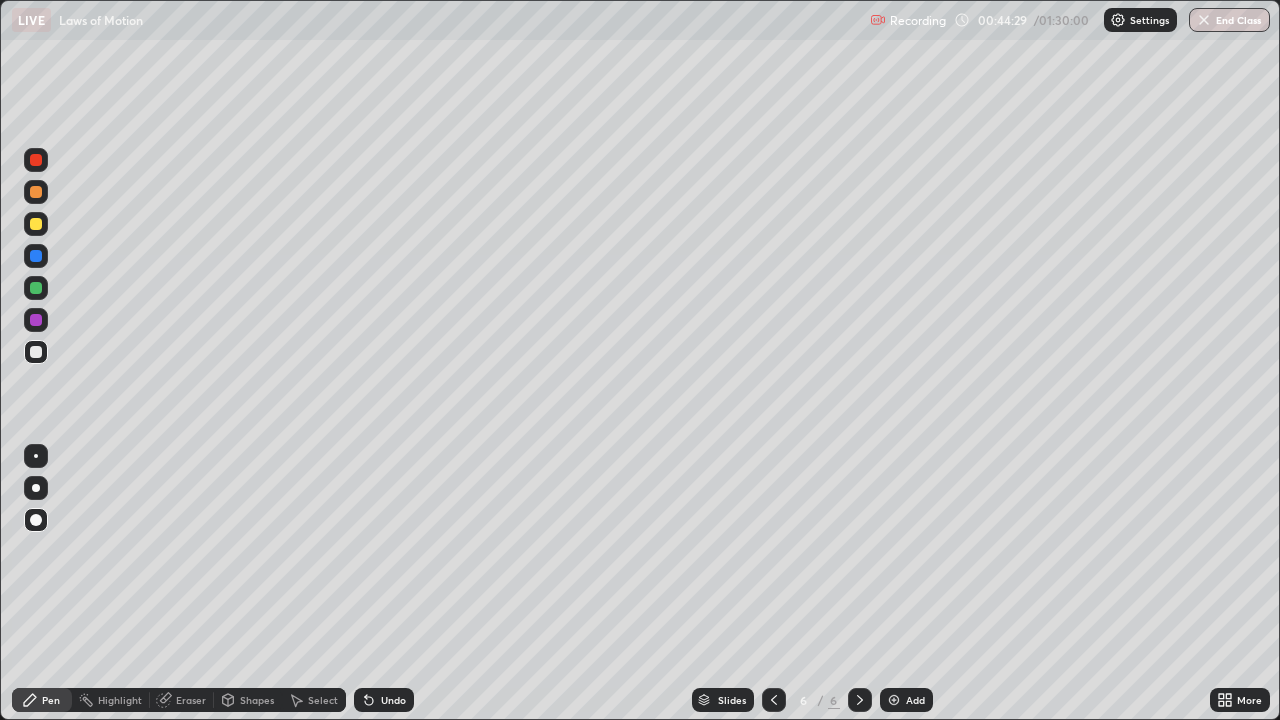 click 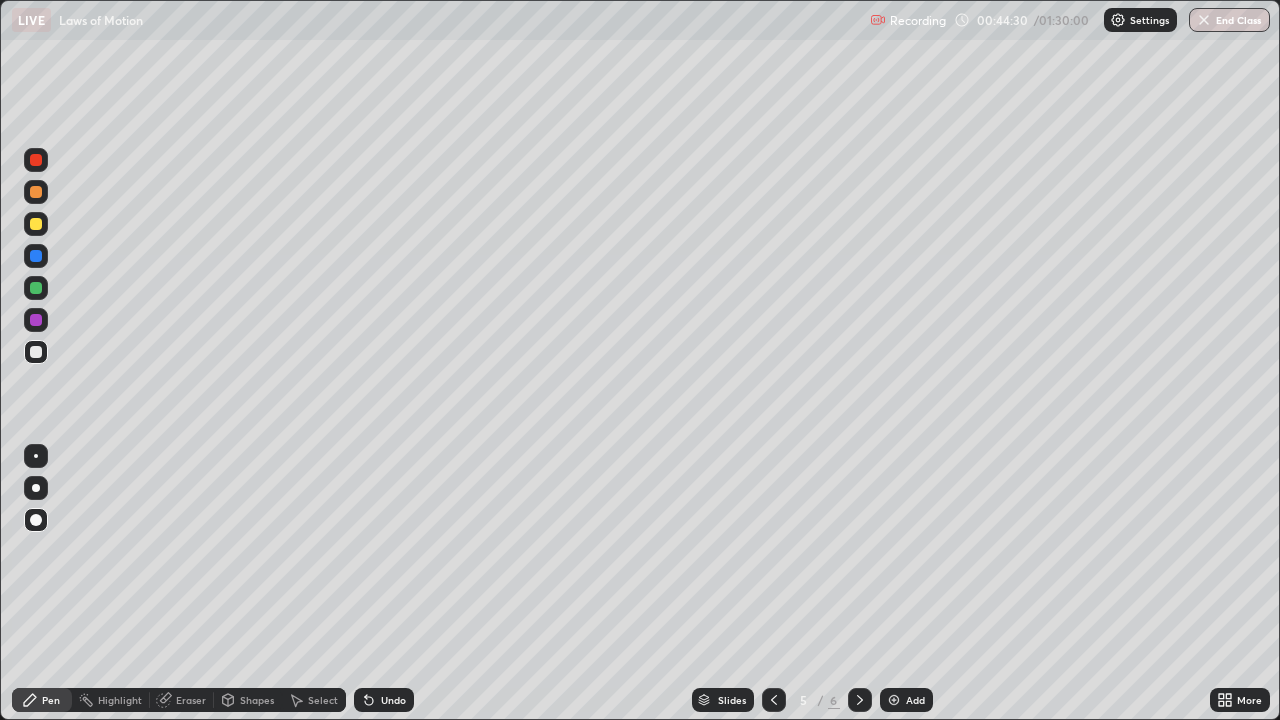 click 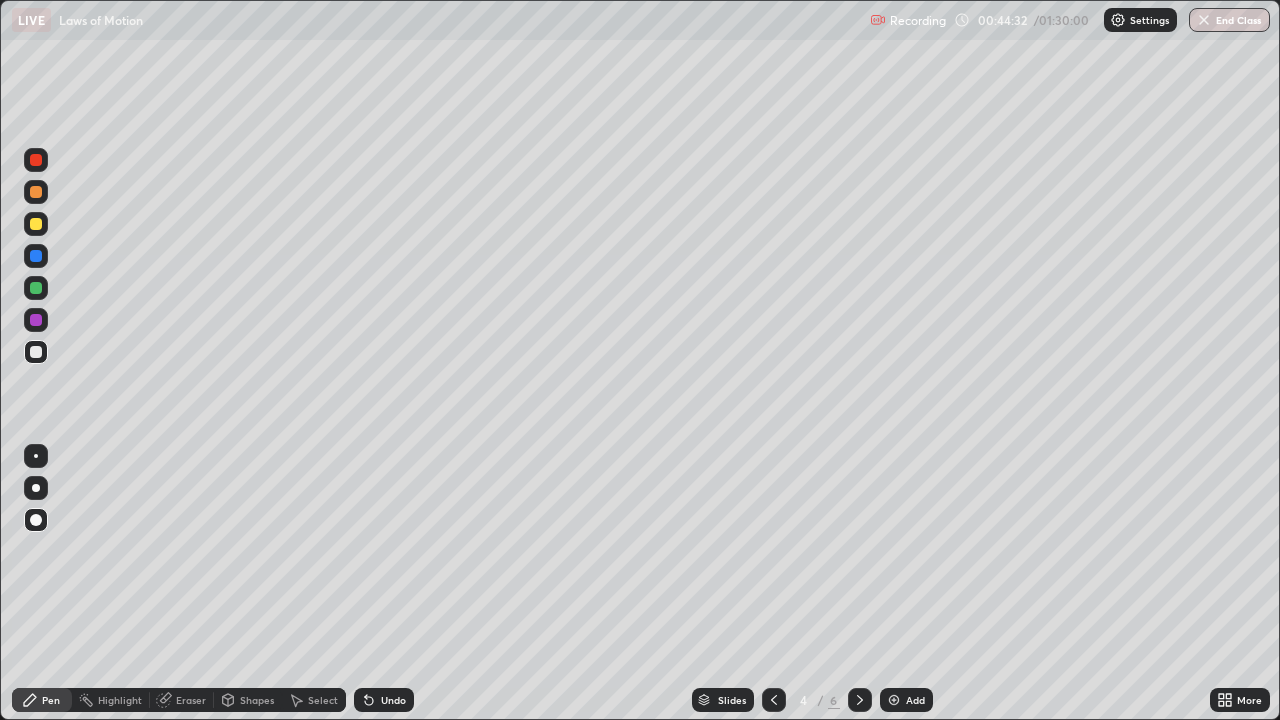 click 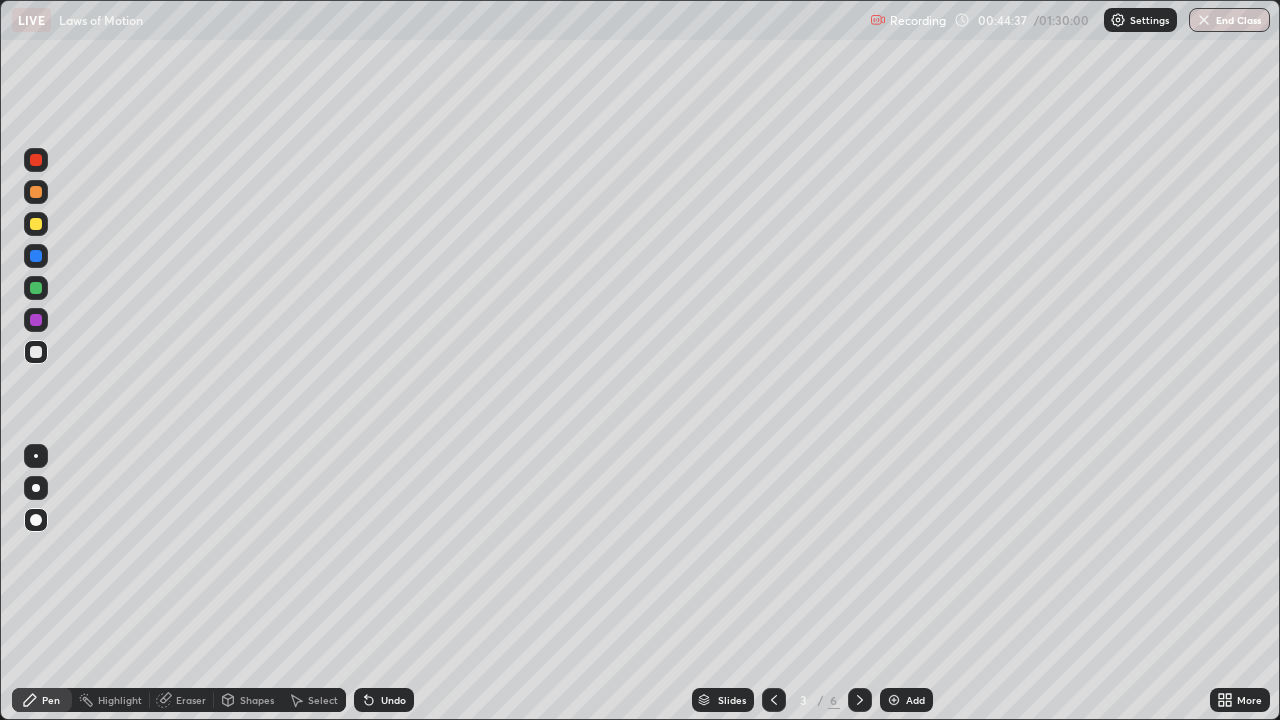 click 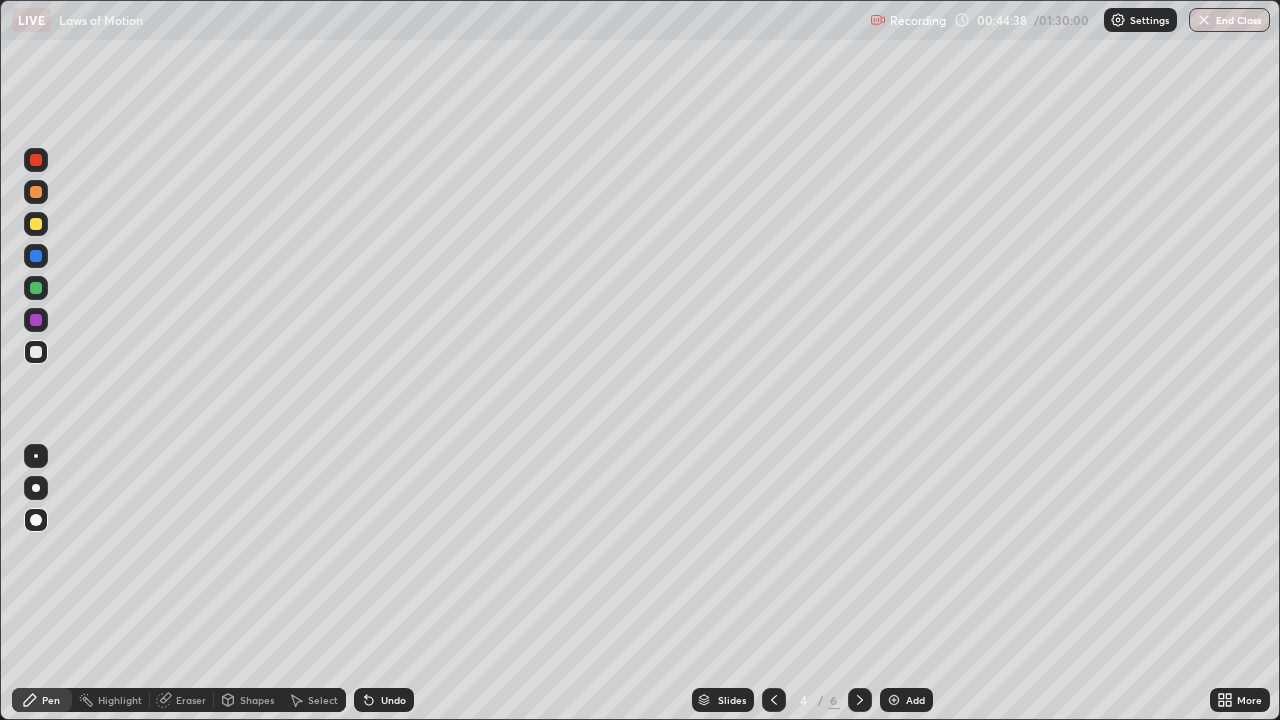 click at bounding box center (860, 700) 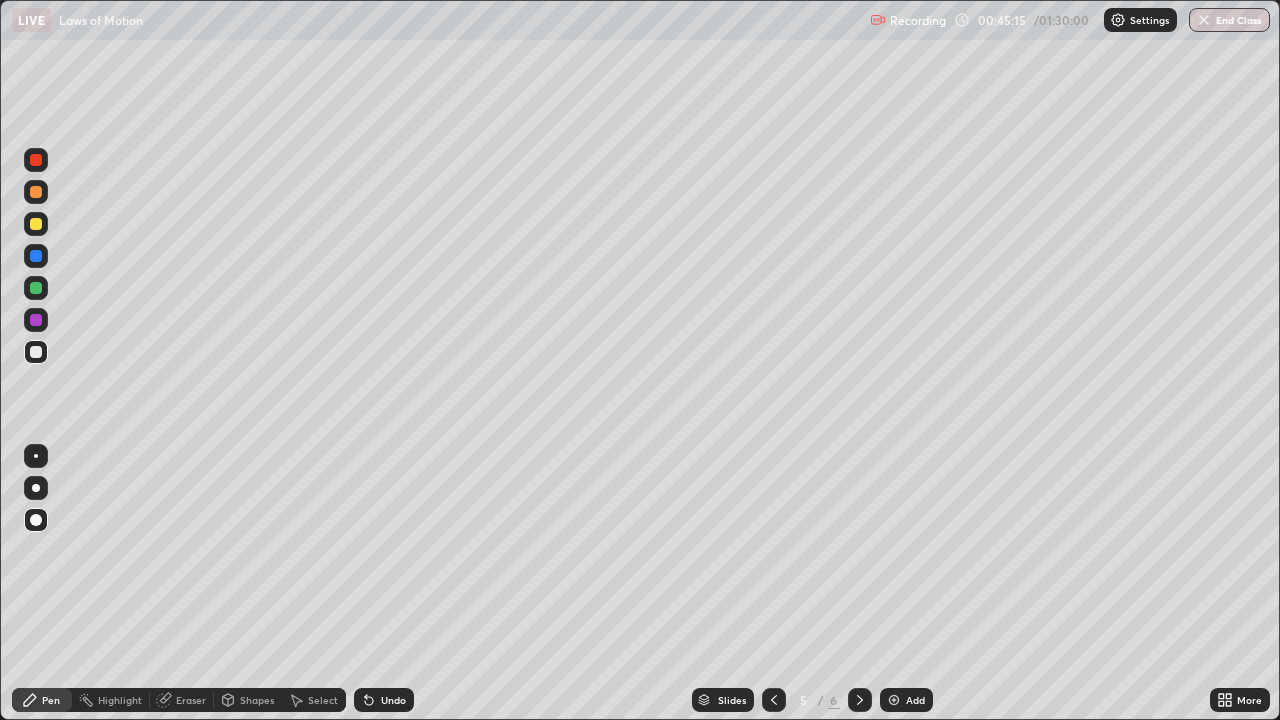 click 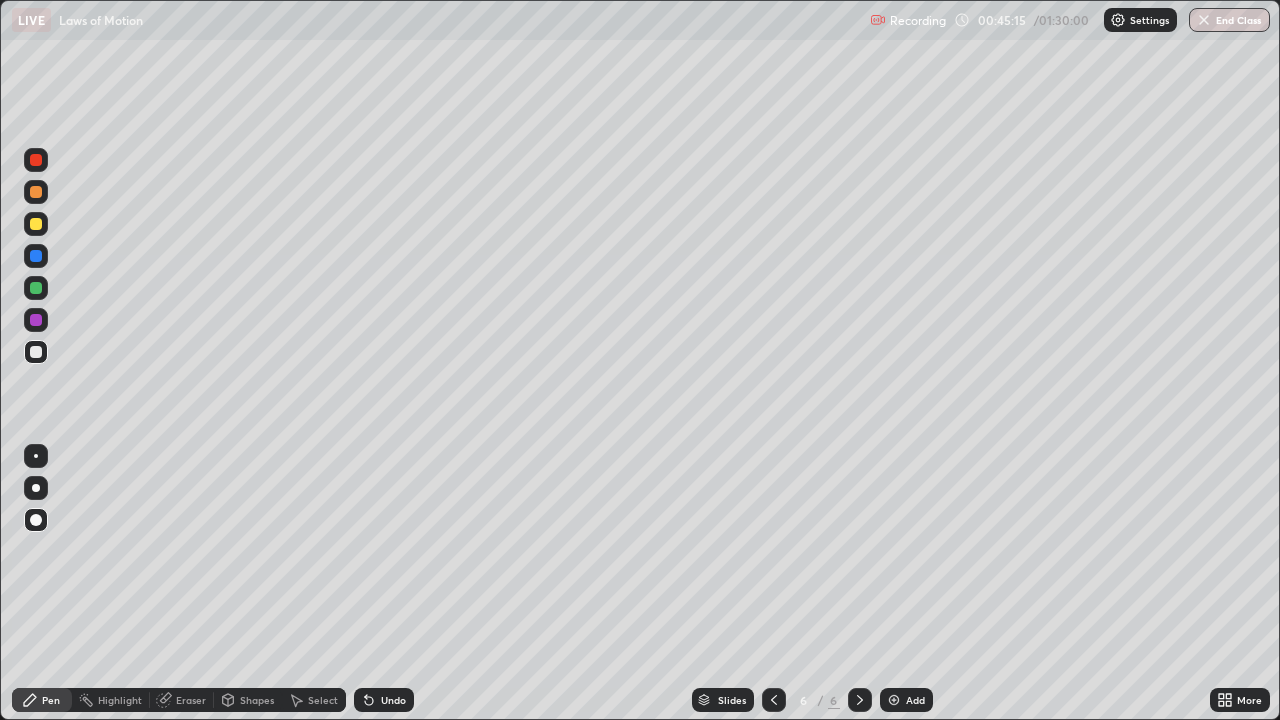 click 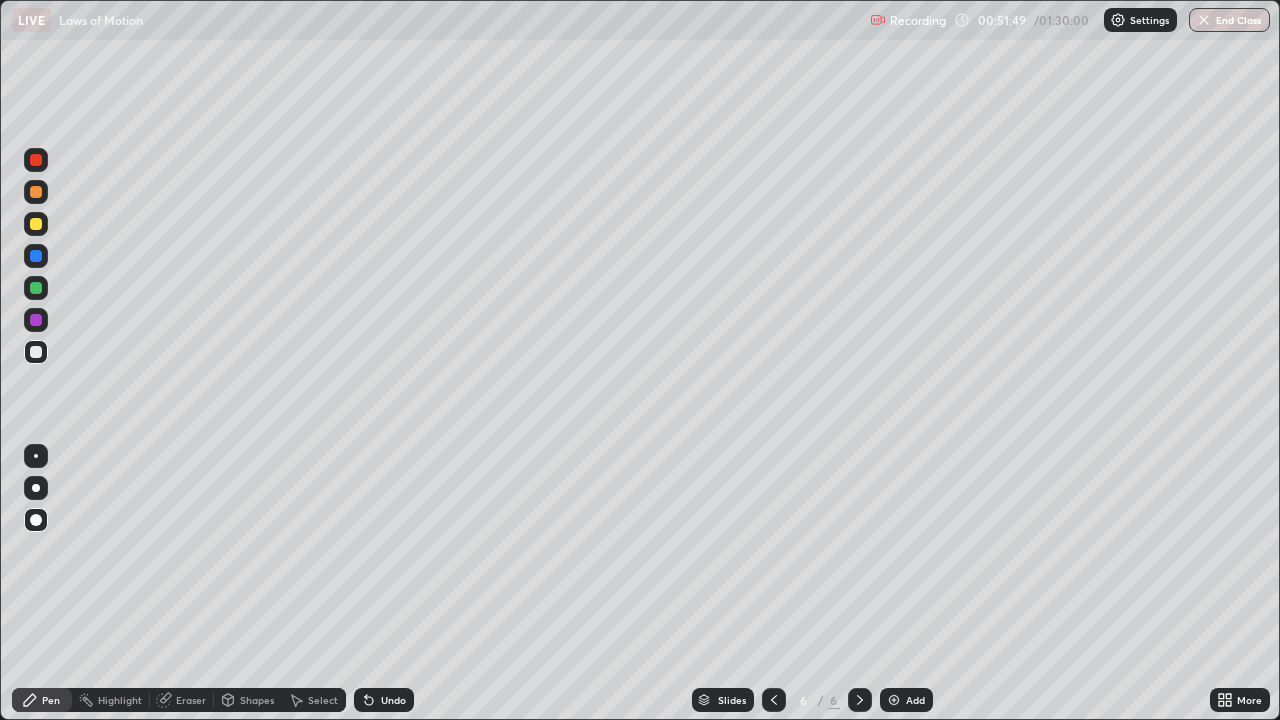 click on "Add" at bounding box center [915, 700] 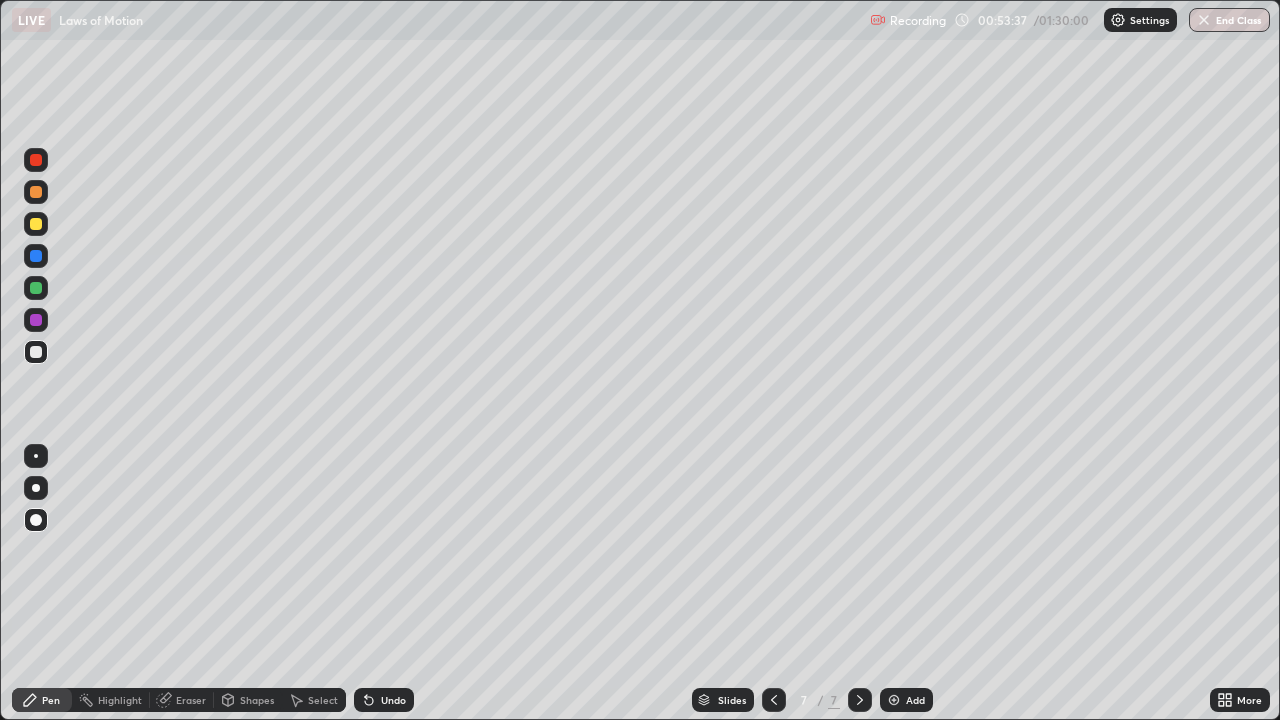 click on "Undo" at bounding box center (393, 700) 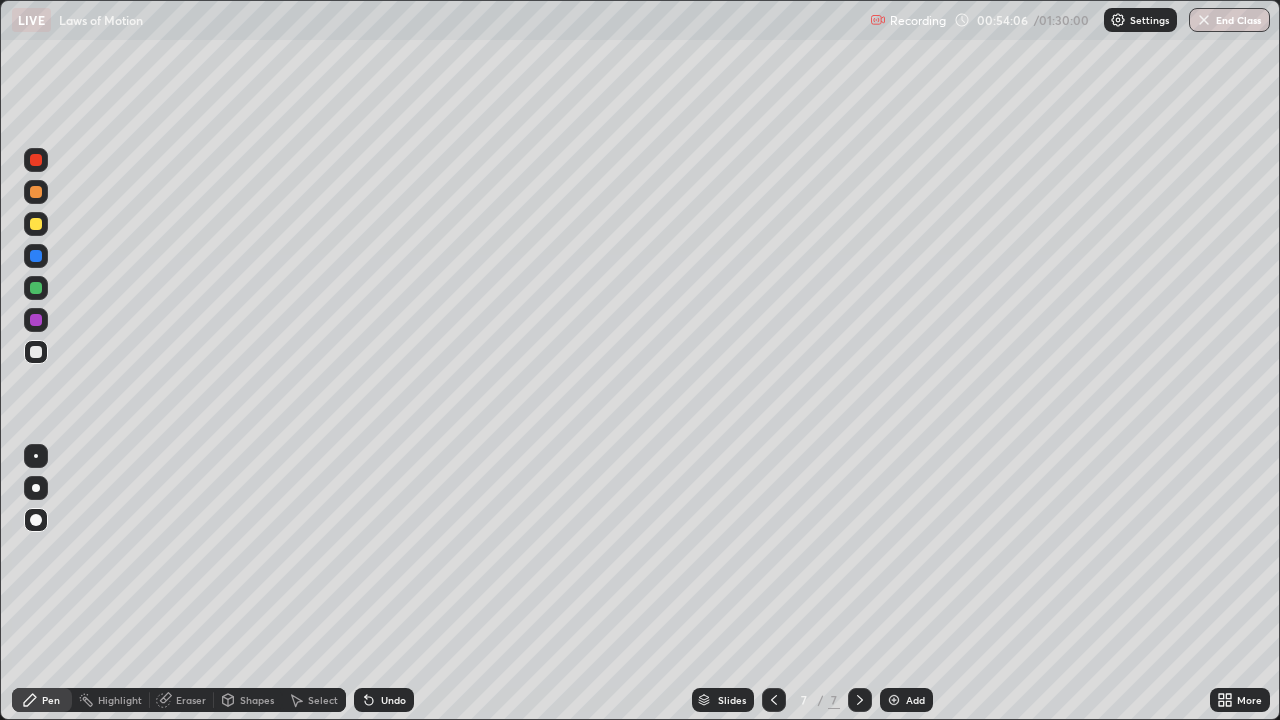 click at bounding box center [36, 320] 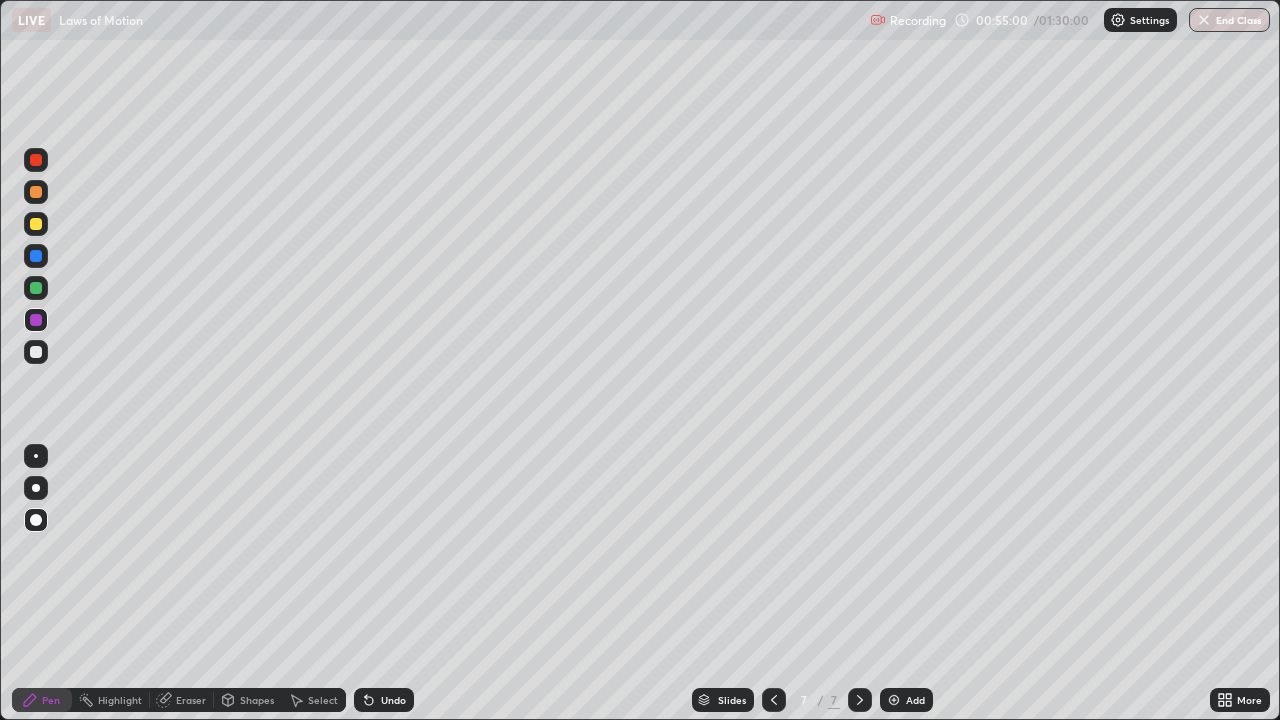 click at bounding box center (36, 520) 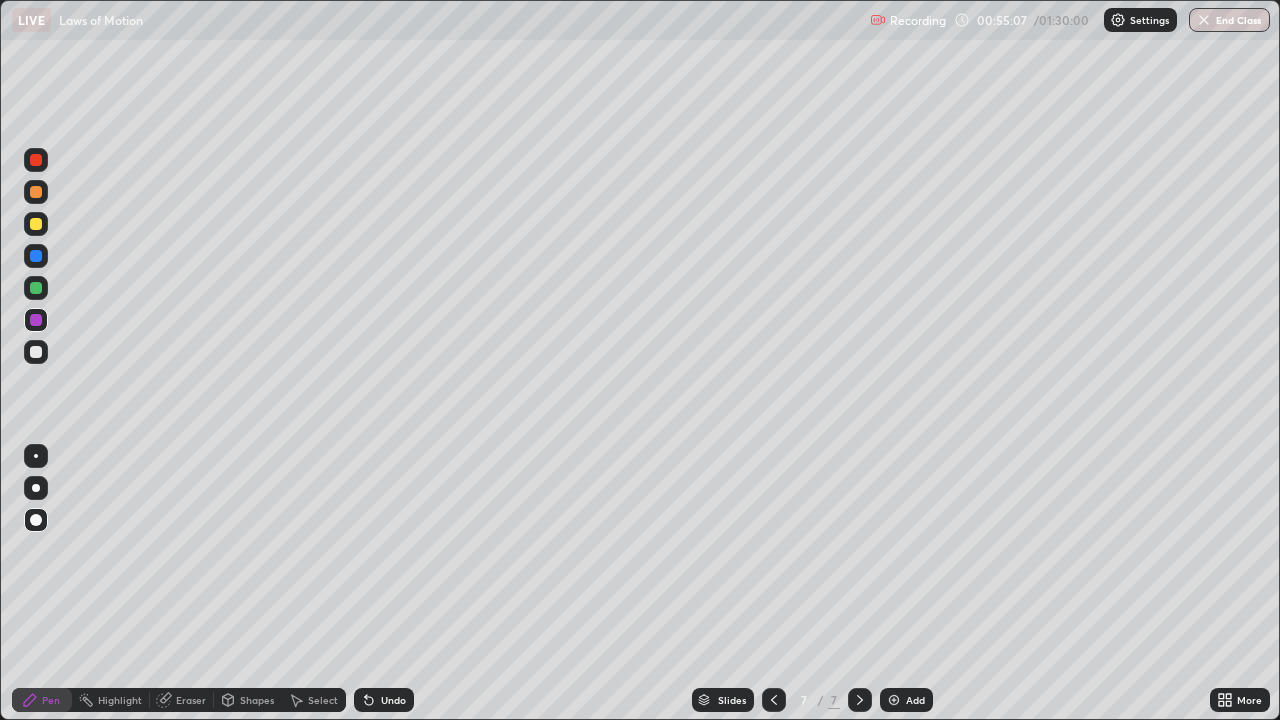 click at bounding box center (36, 160) 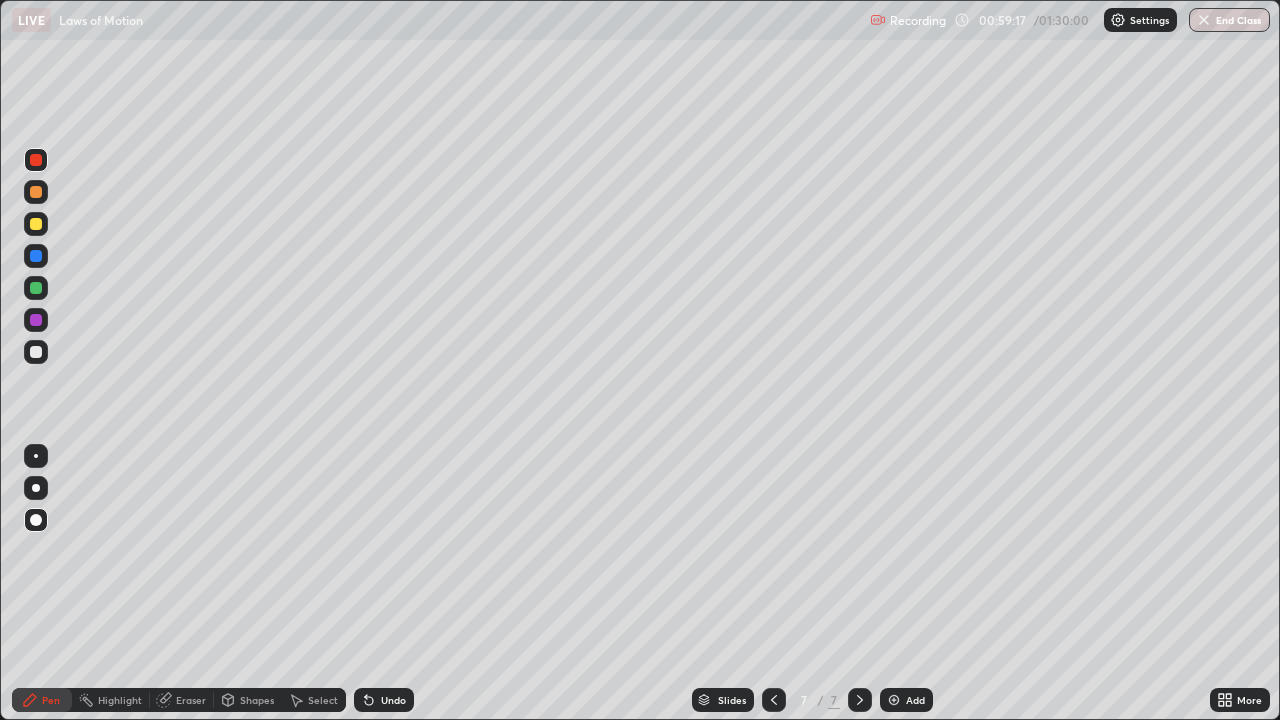 click on "Undo" at bounding box center (393, 700) 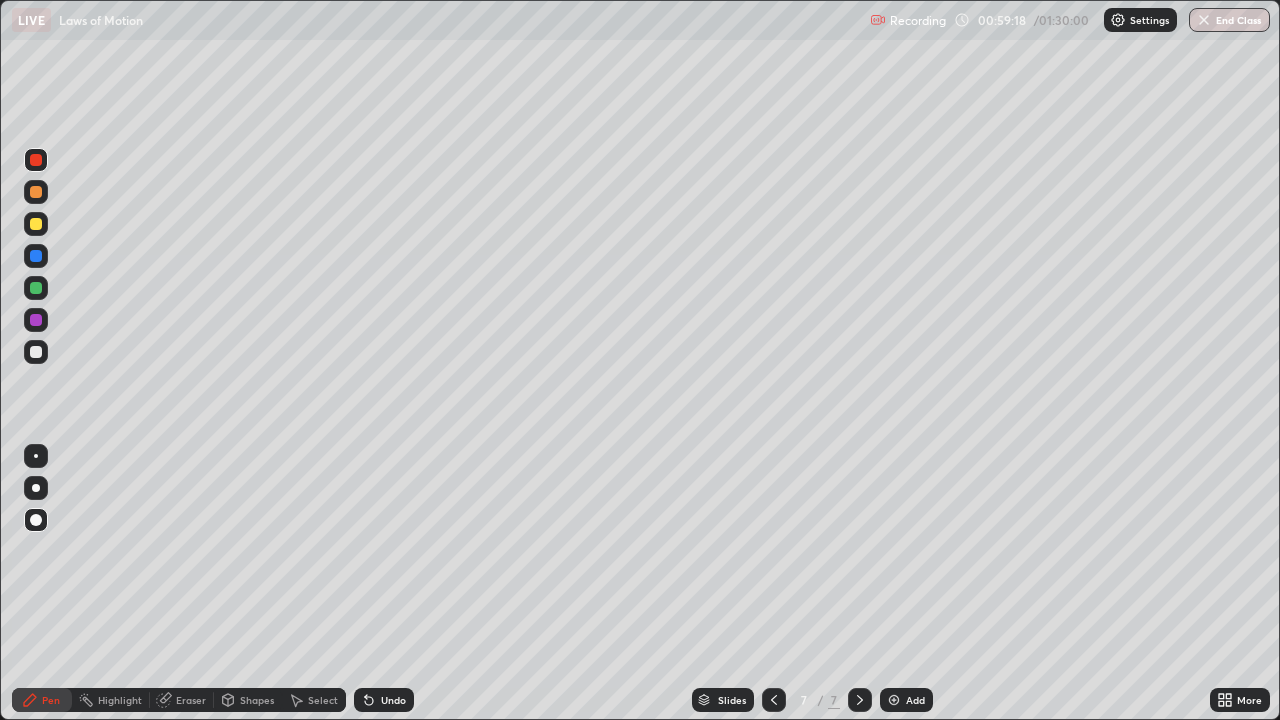 click on "Undo" at bounding box center (393, 700) 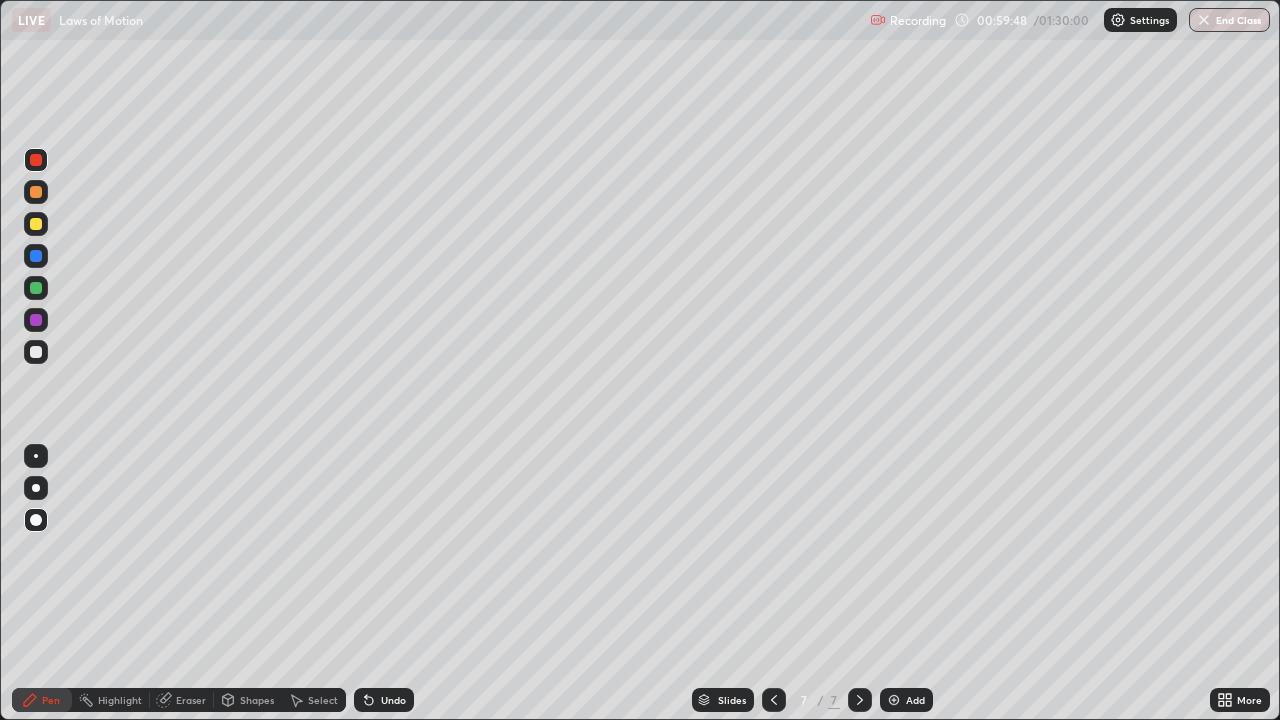 click at bounding box center (36, 352) 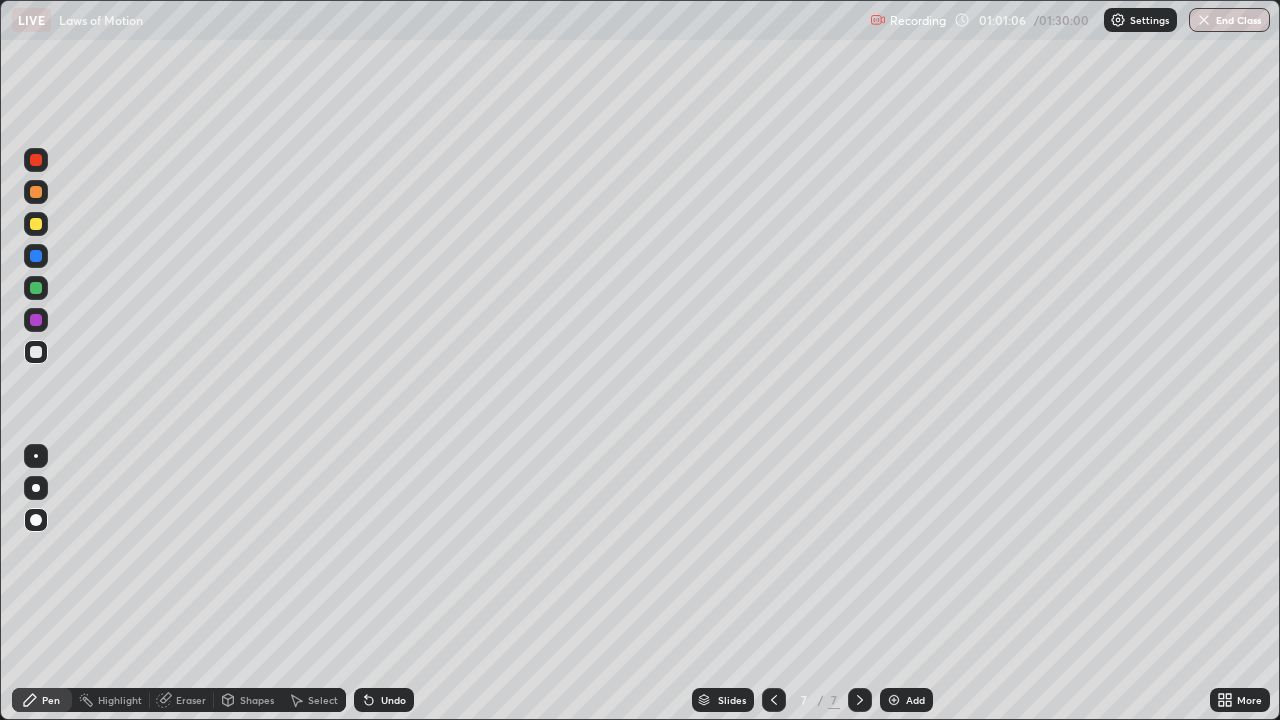 click on "Undo" at bounding box center [393, 700] 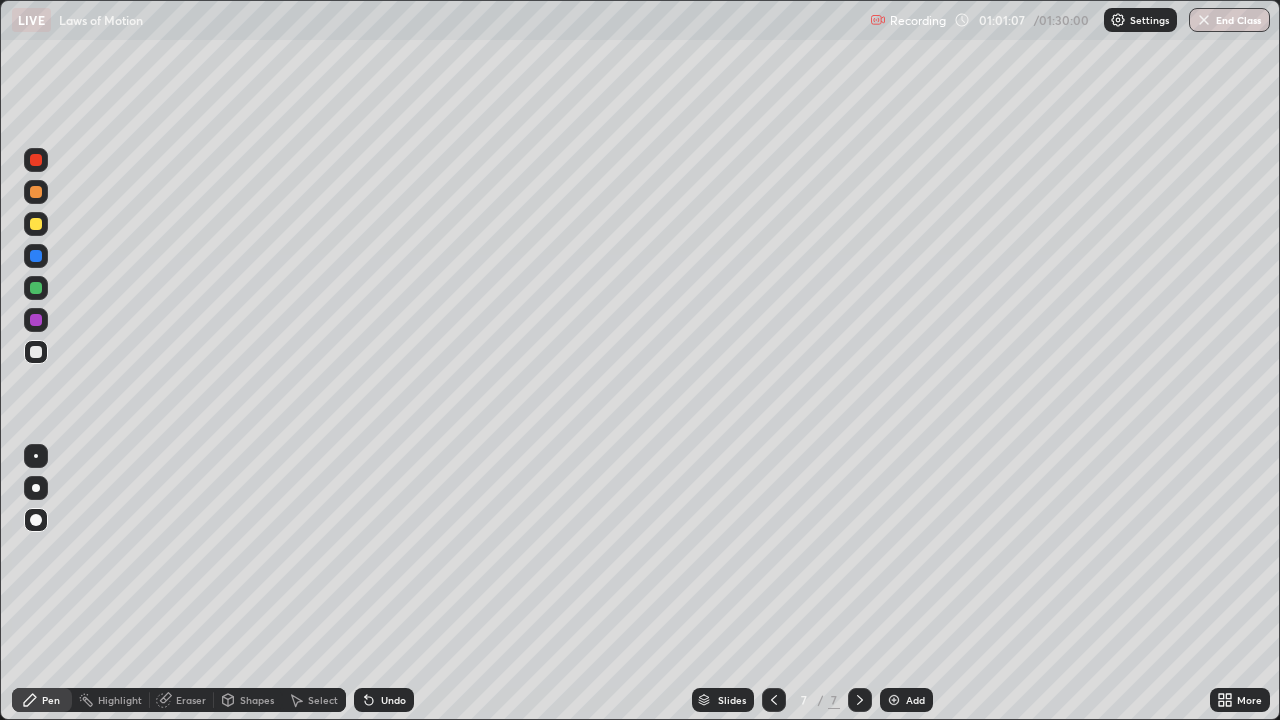 click on "Undo" at bounding box center (393, 700) 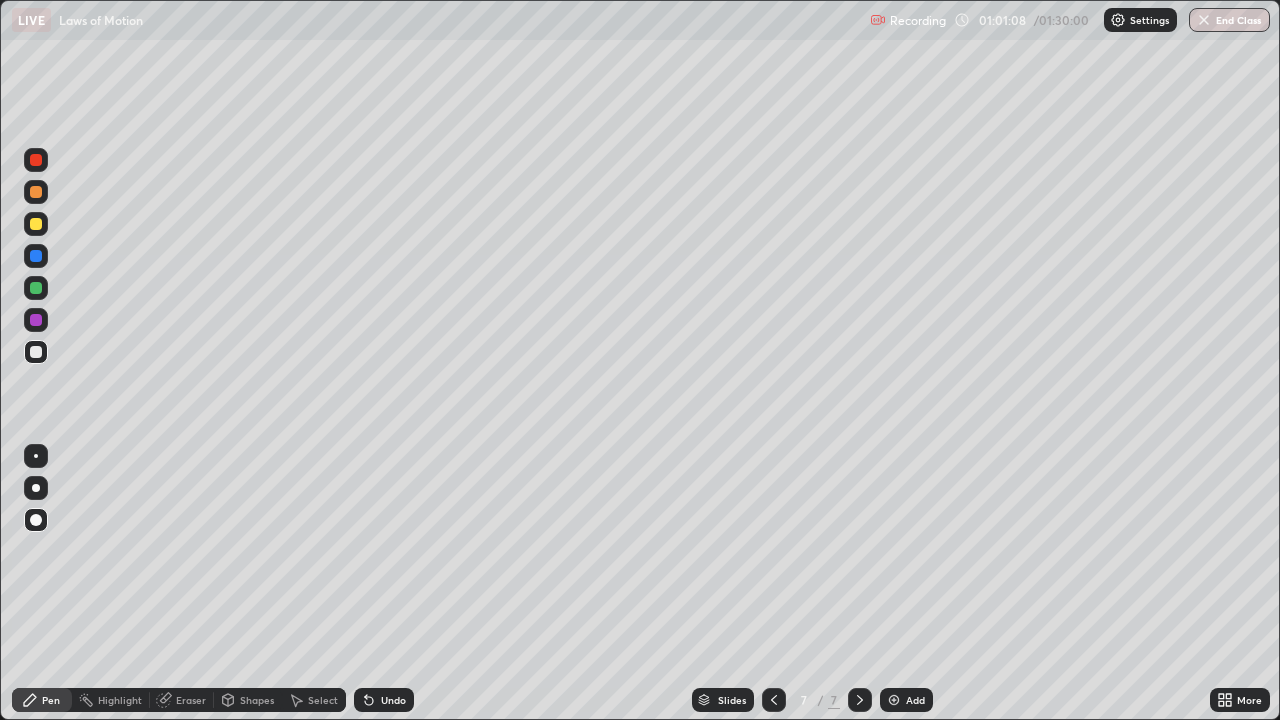 click on "Undo" at bounding box center (384, 700) 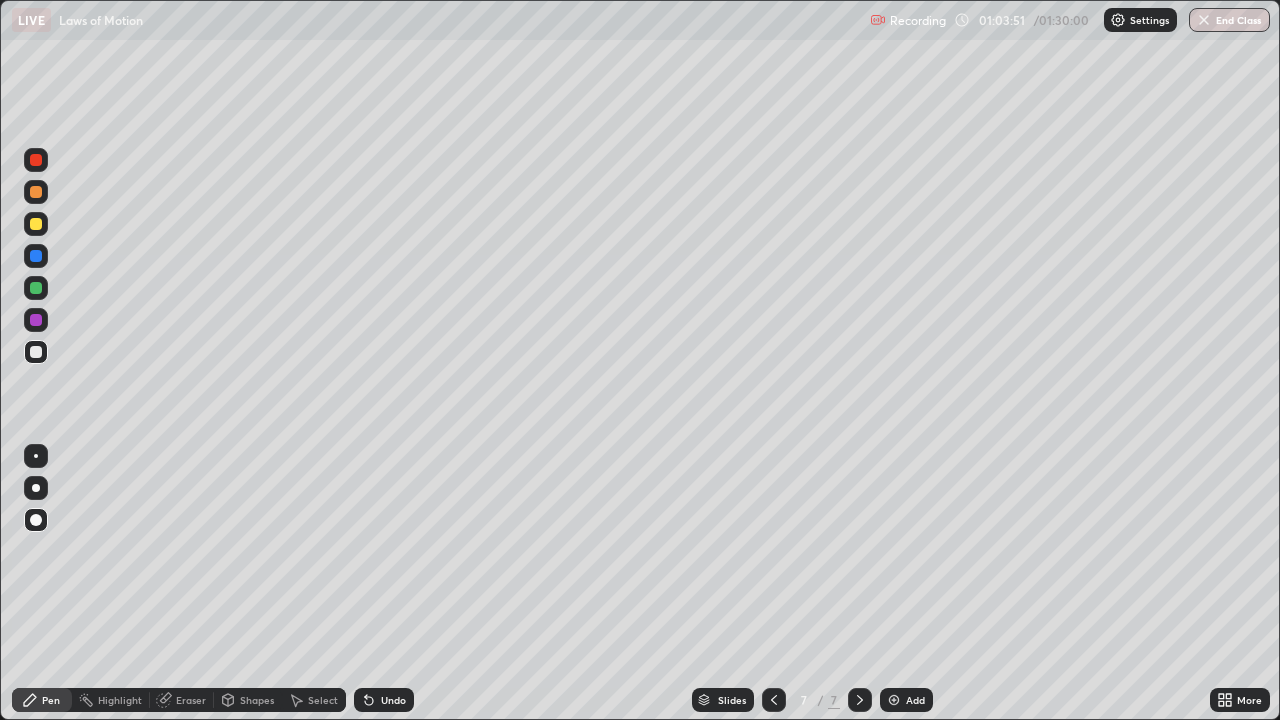 click on "Add" at bounding box center [915, 700] 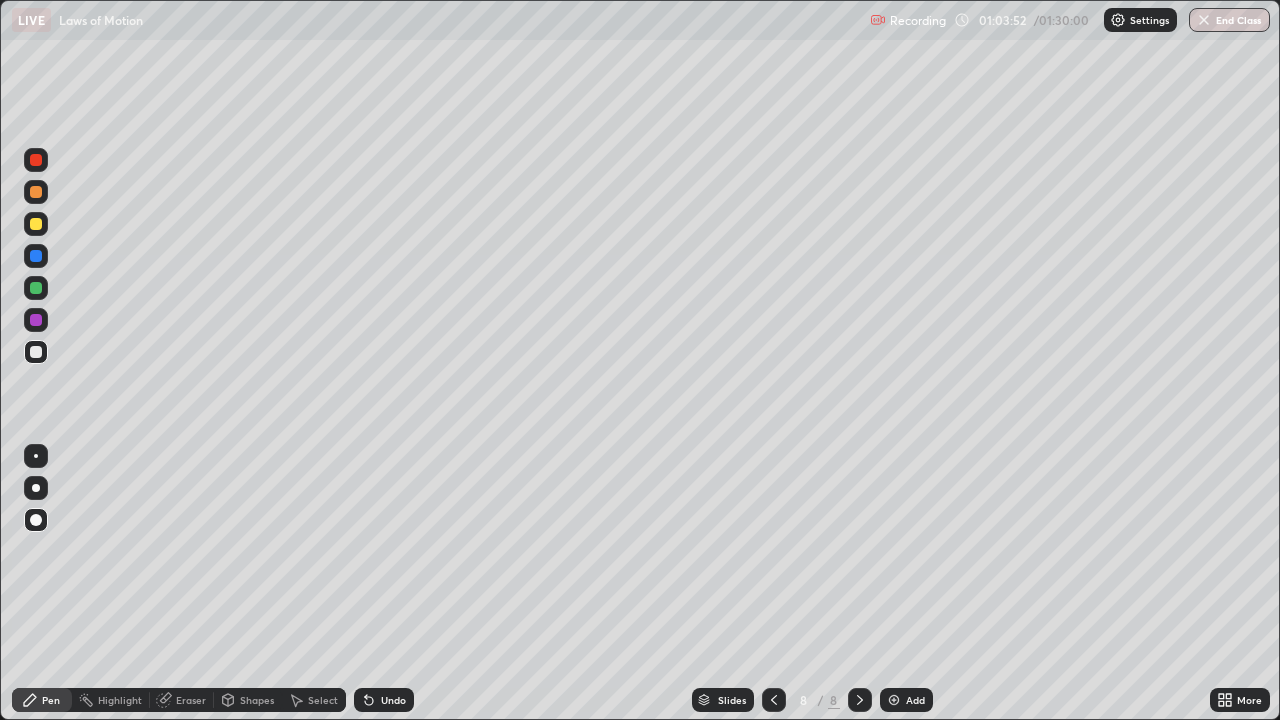 click at bounding box center [36, 352] 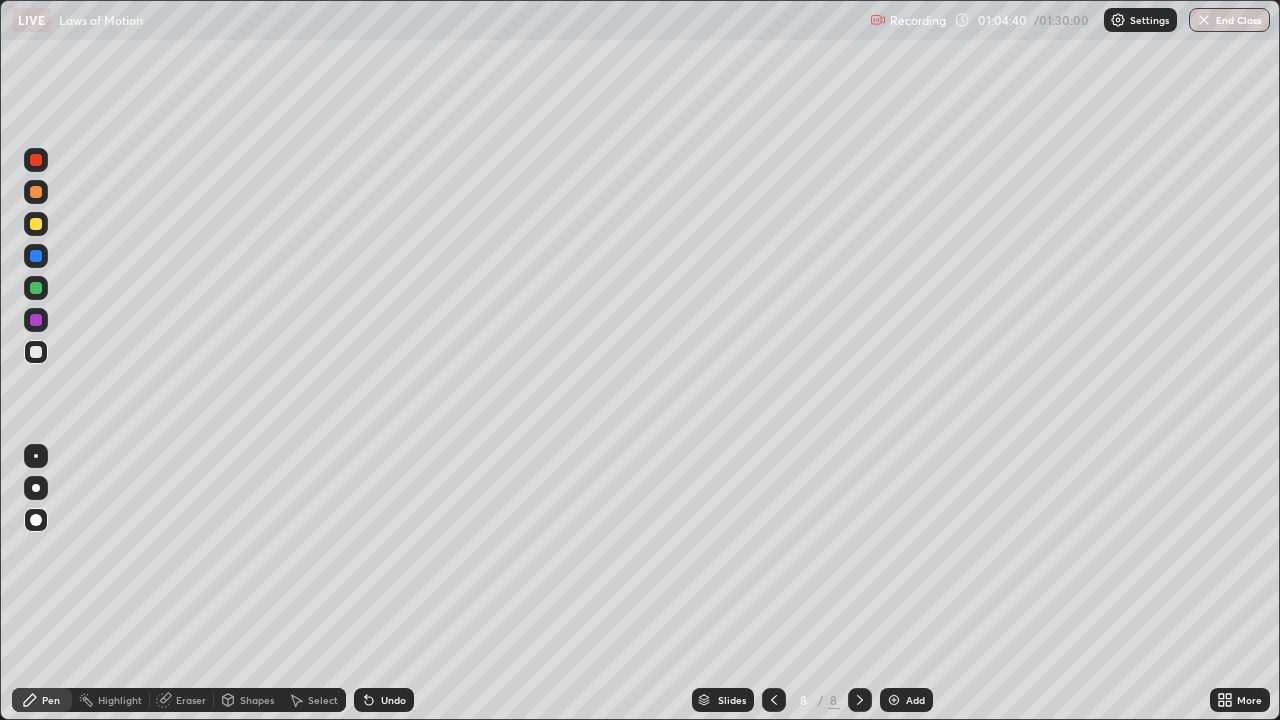 click at bounding box center (36, 288) 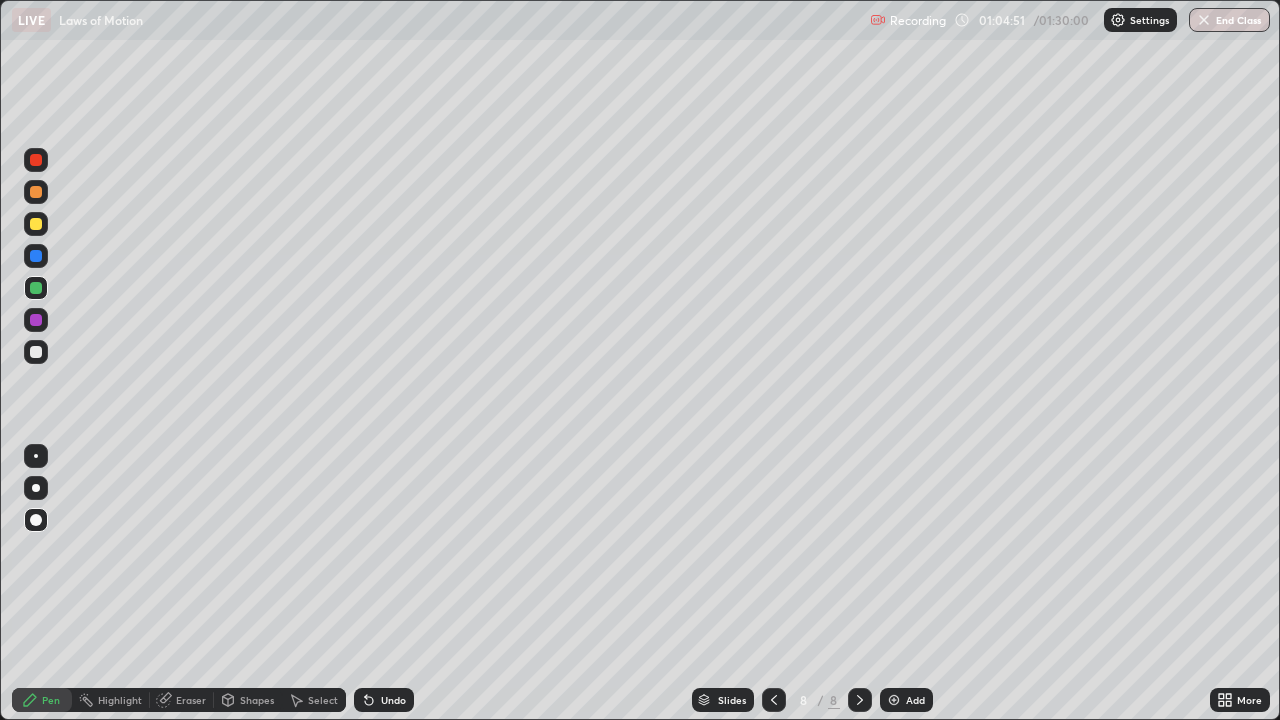 click at bounding box center [36, 352] 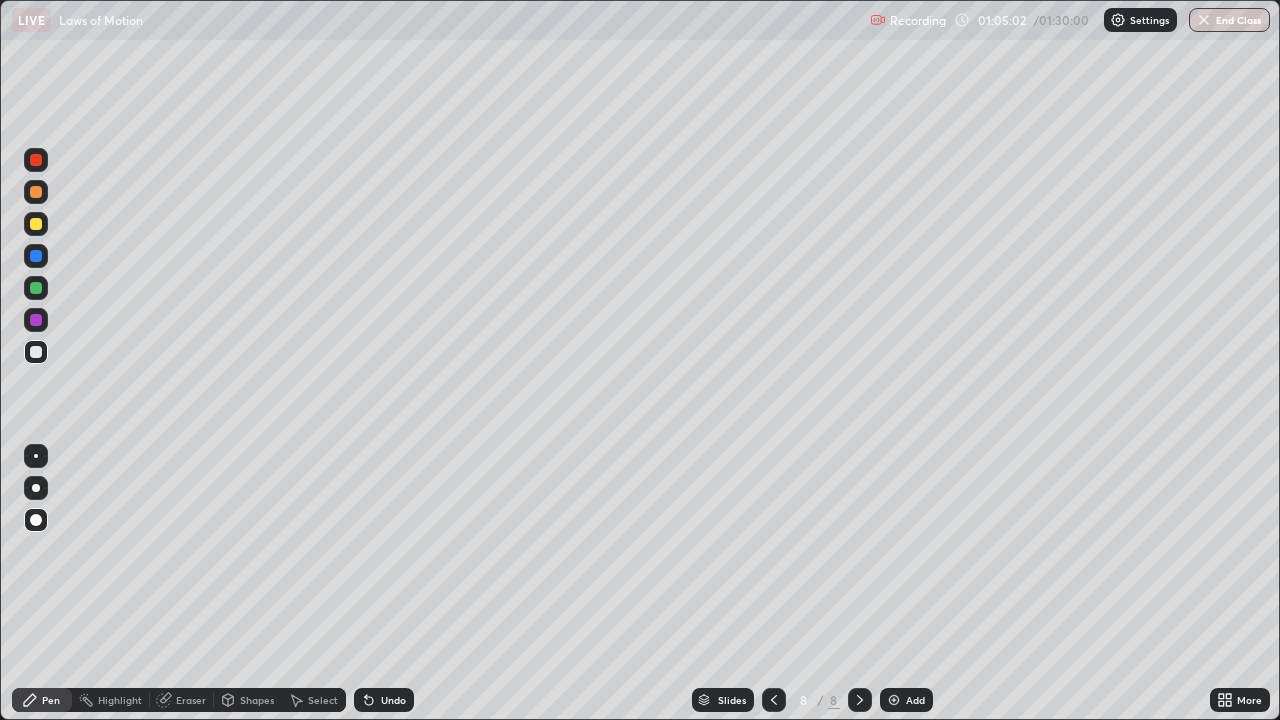 click on "Undo" at bounding box center [393, 700] 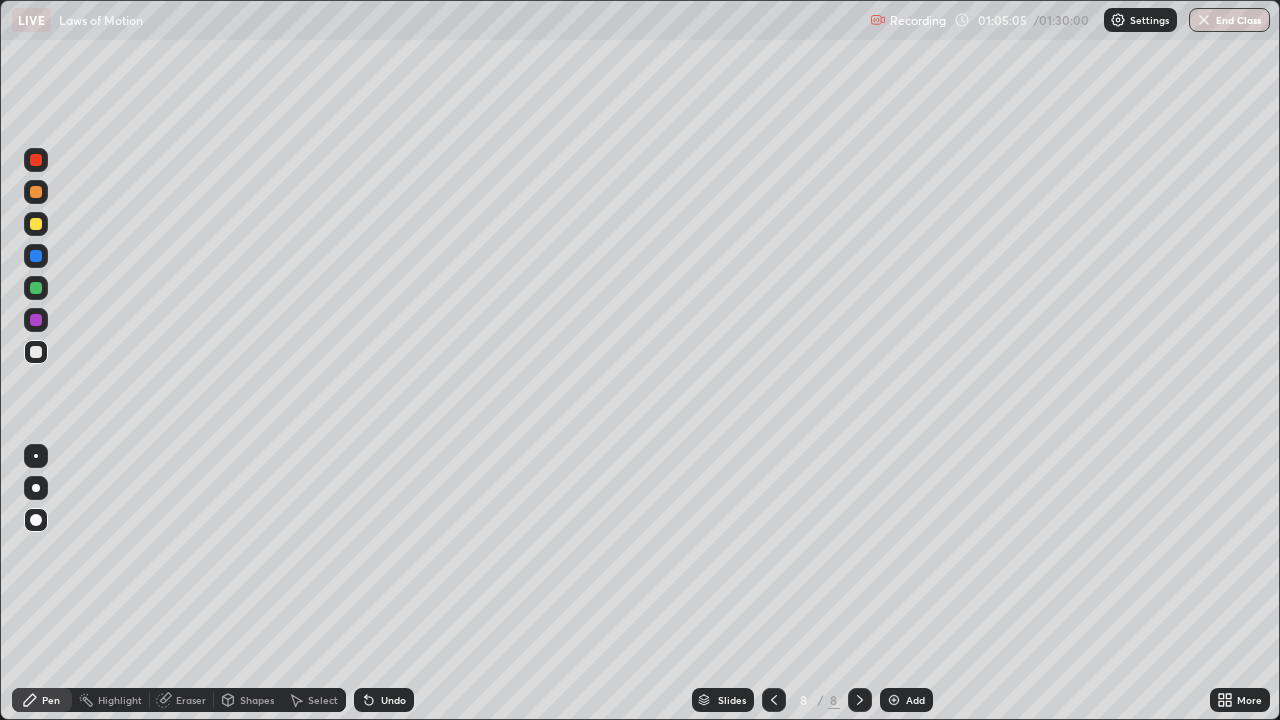 click on "Undo" at bounding box center [393, 700] 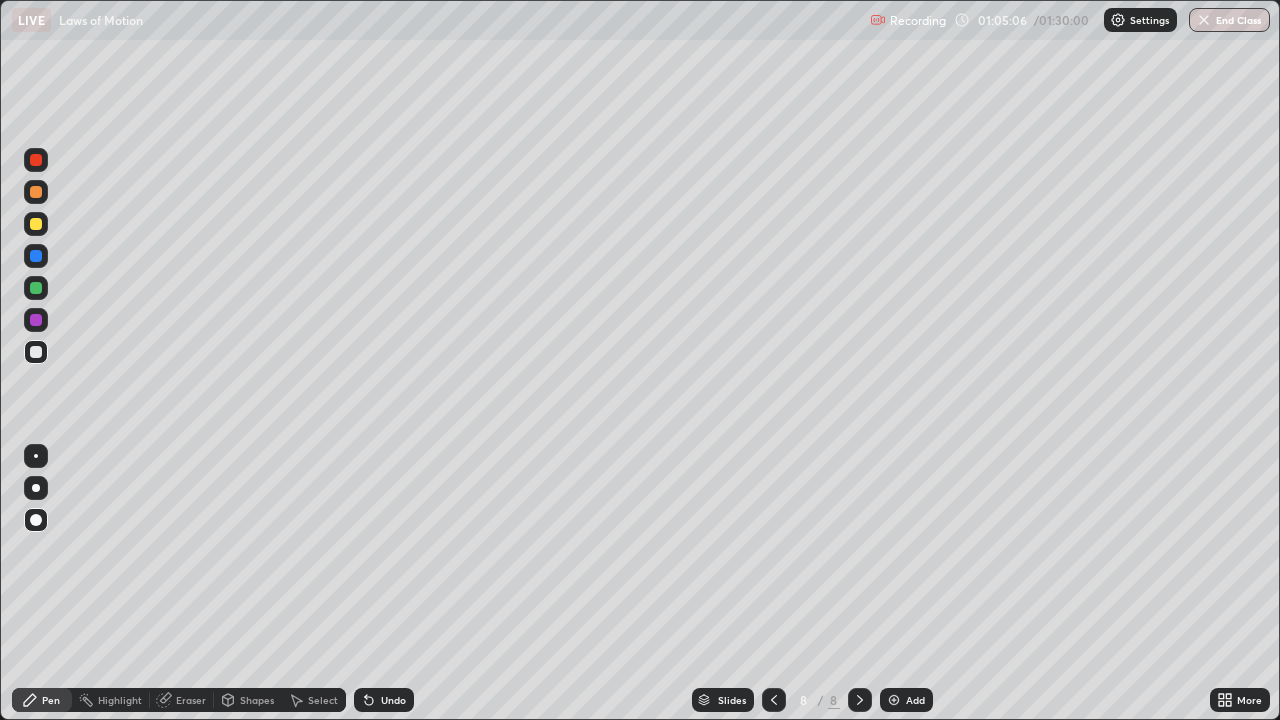 click on "Undo" at bounding box center (393, 700) 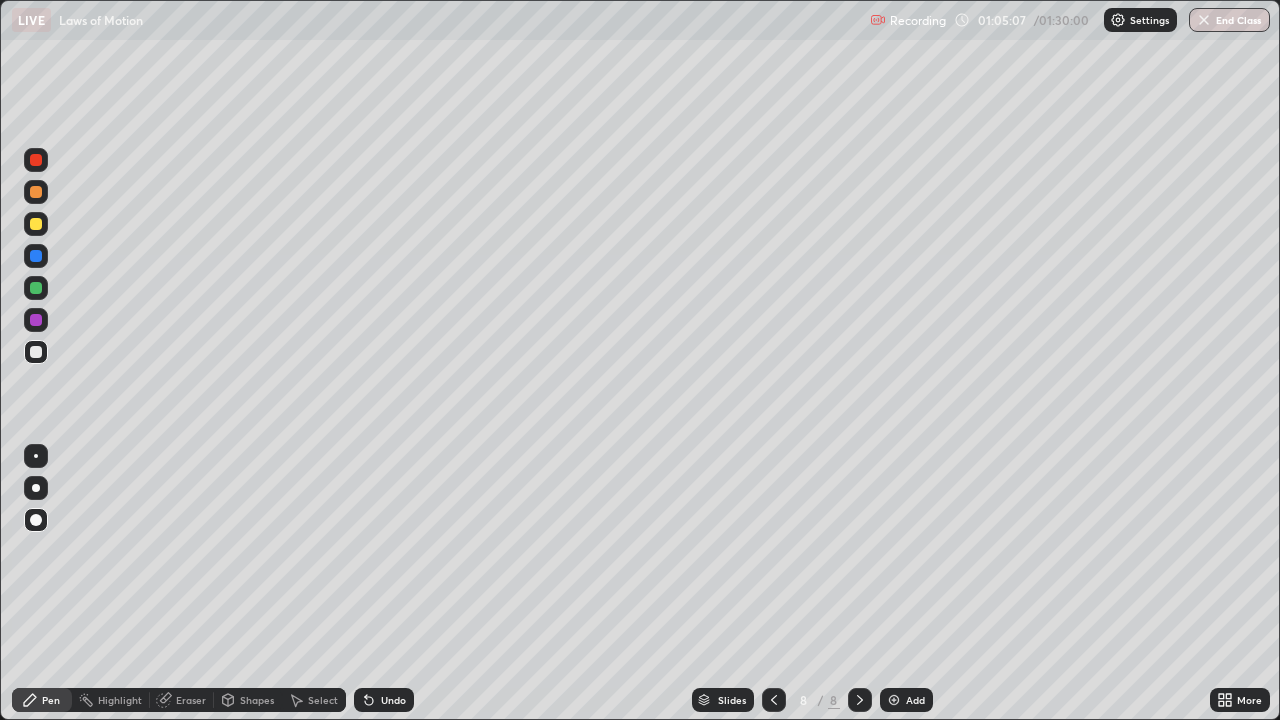 click on "Undo" at bounding box center (393, 700) 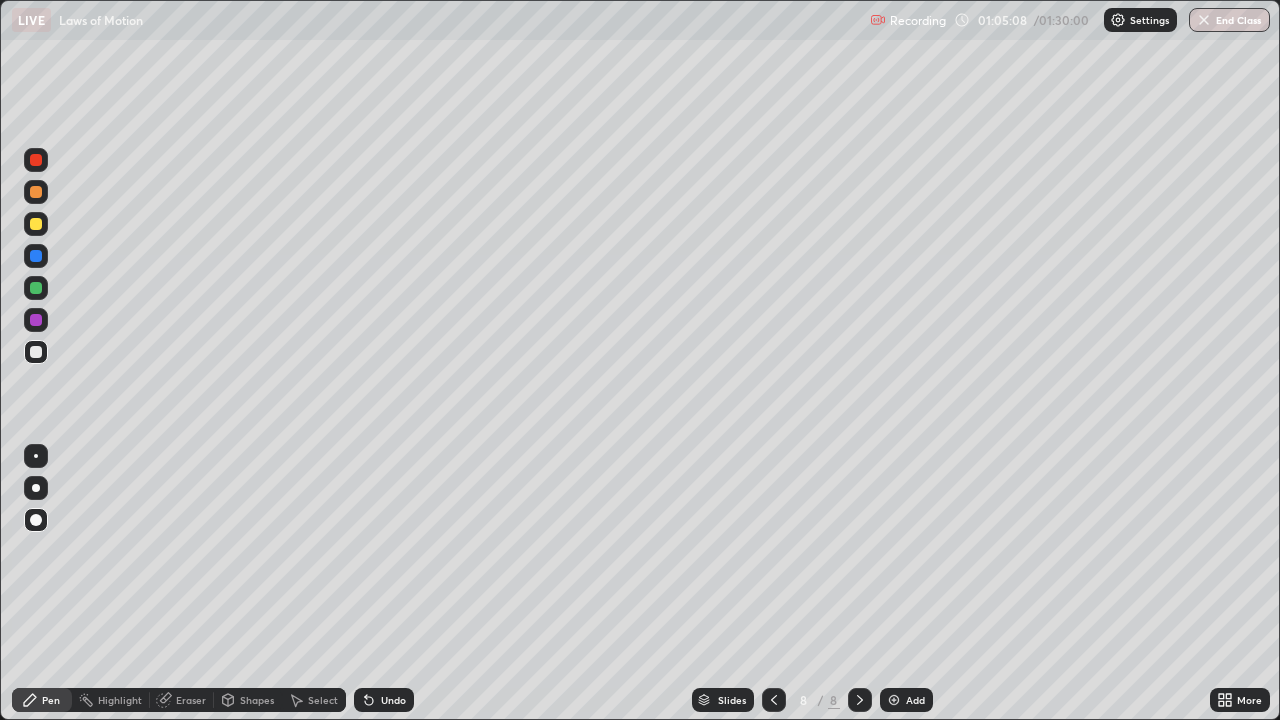 click on "Undo" at bounding box center [393, 700] 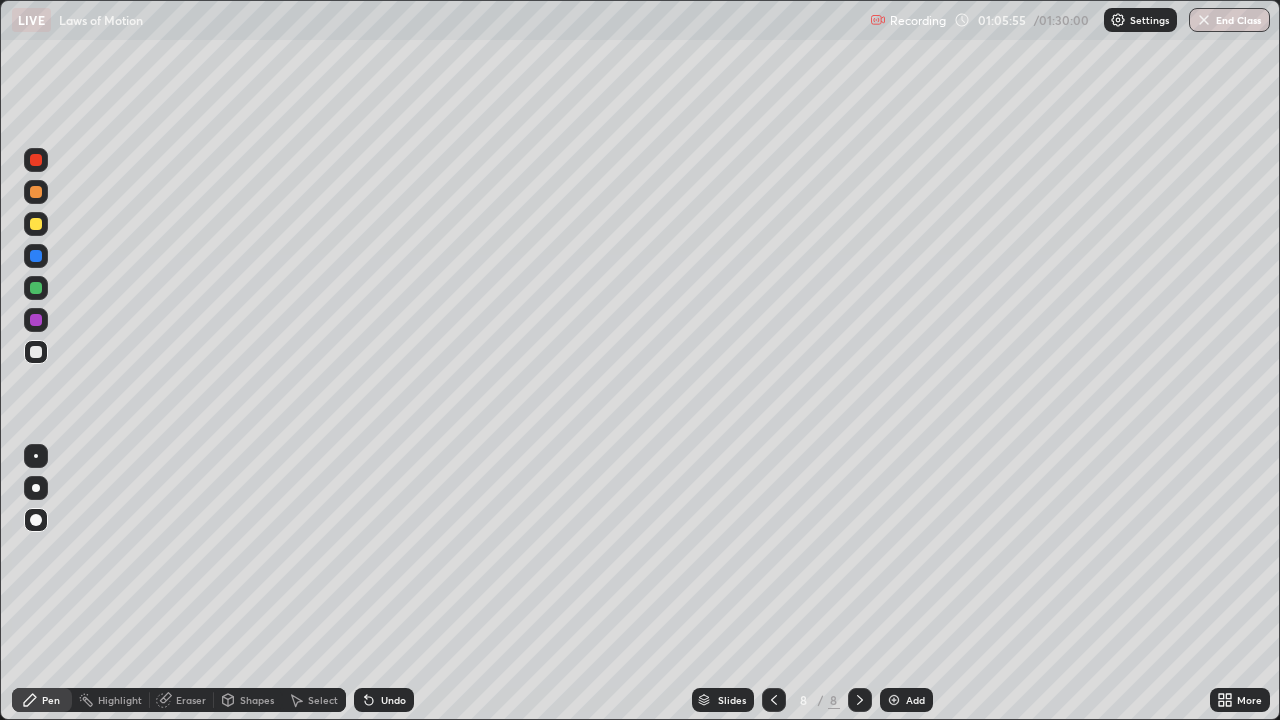 click at bounding box center [36, 224] 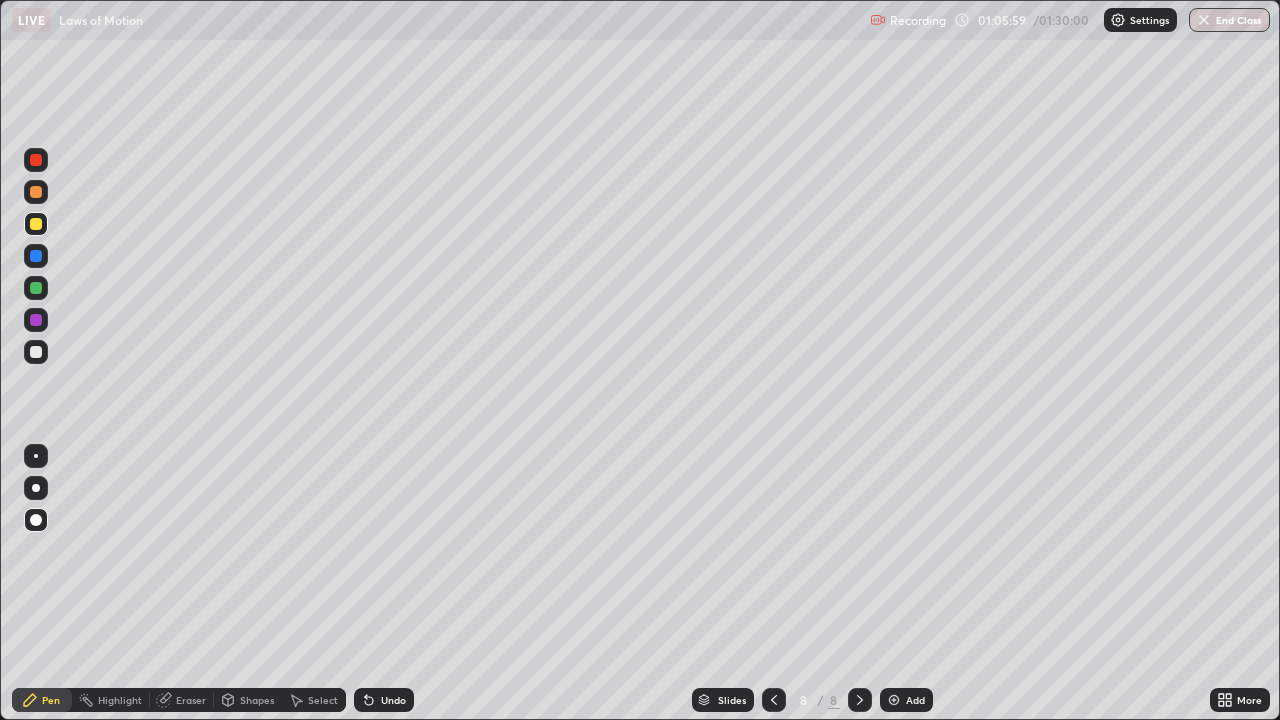 click at bounding box center (36, 352) 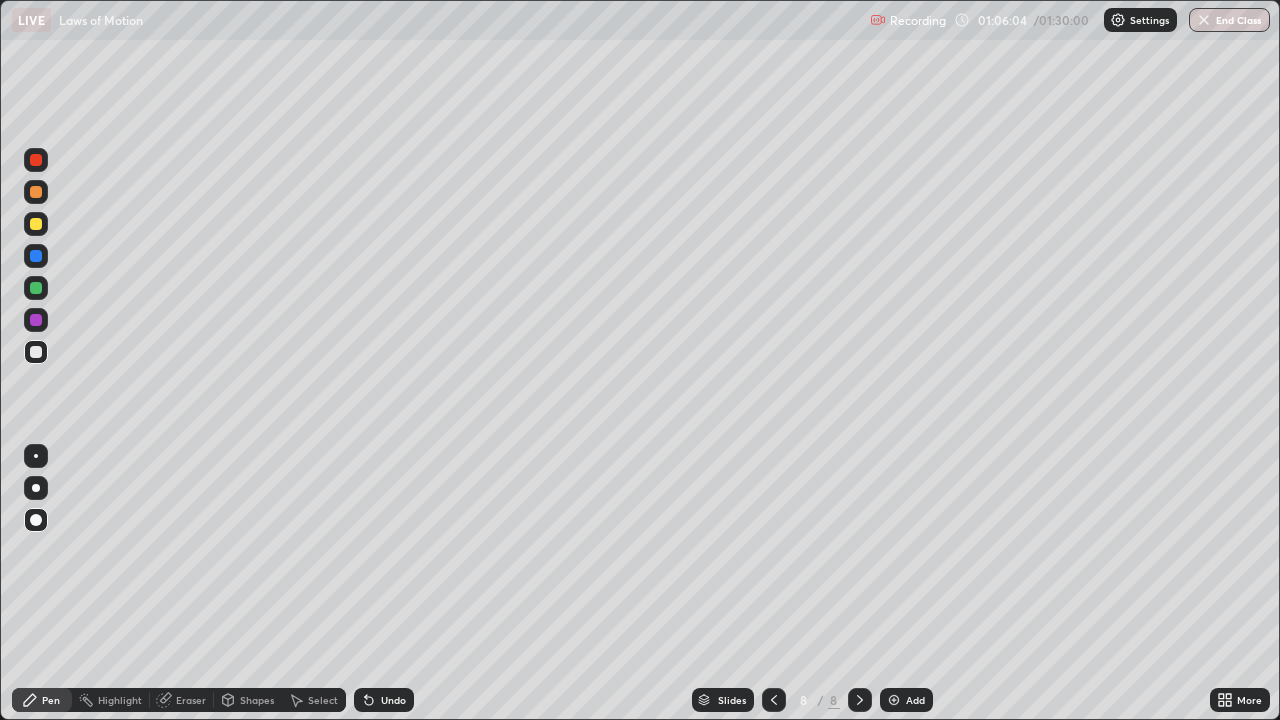 click at bounding box center (36, 320) 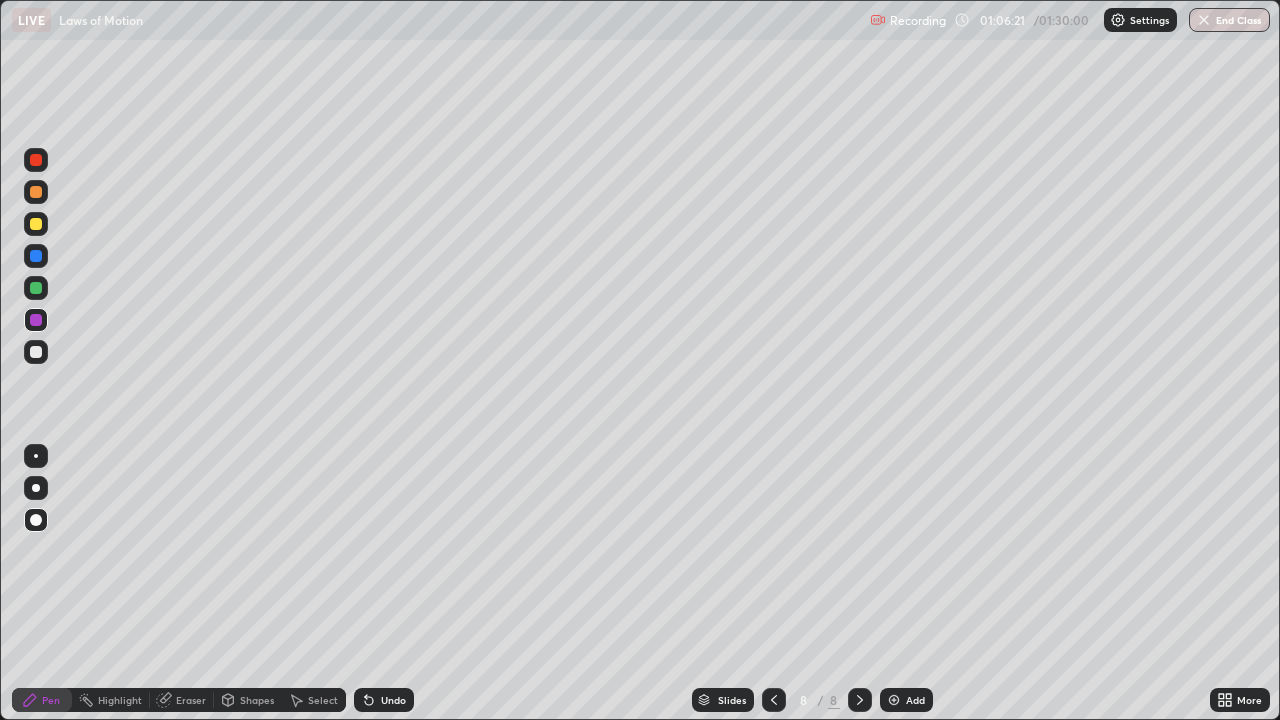 click at bounding box center [36, 352] 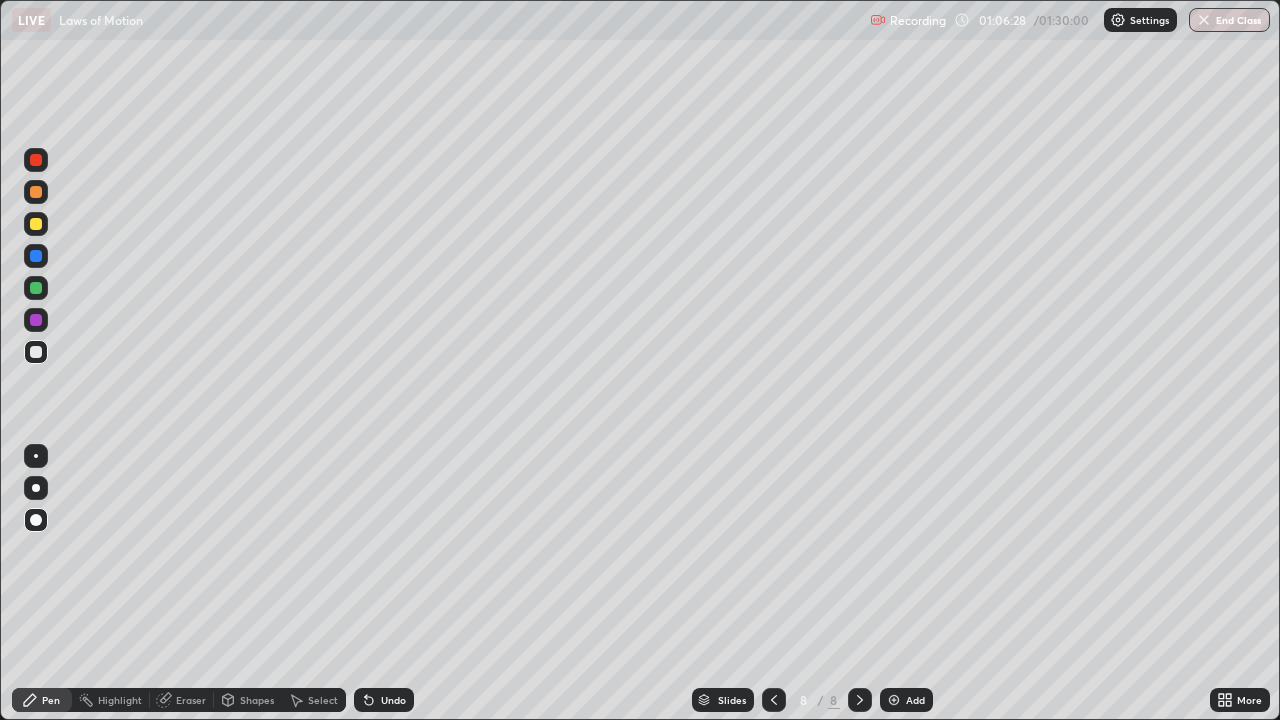 click at bounding box center [36, 256] 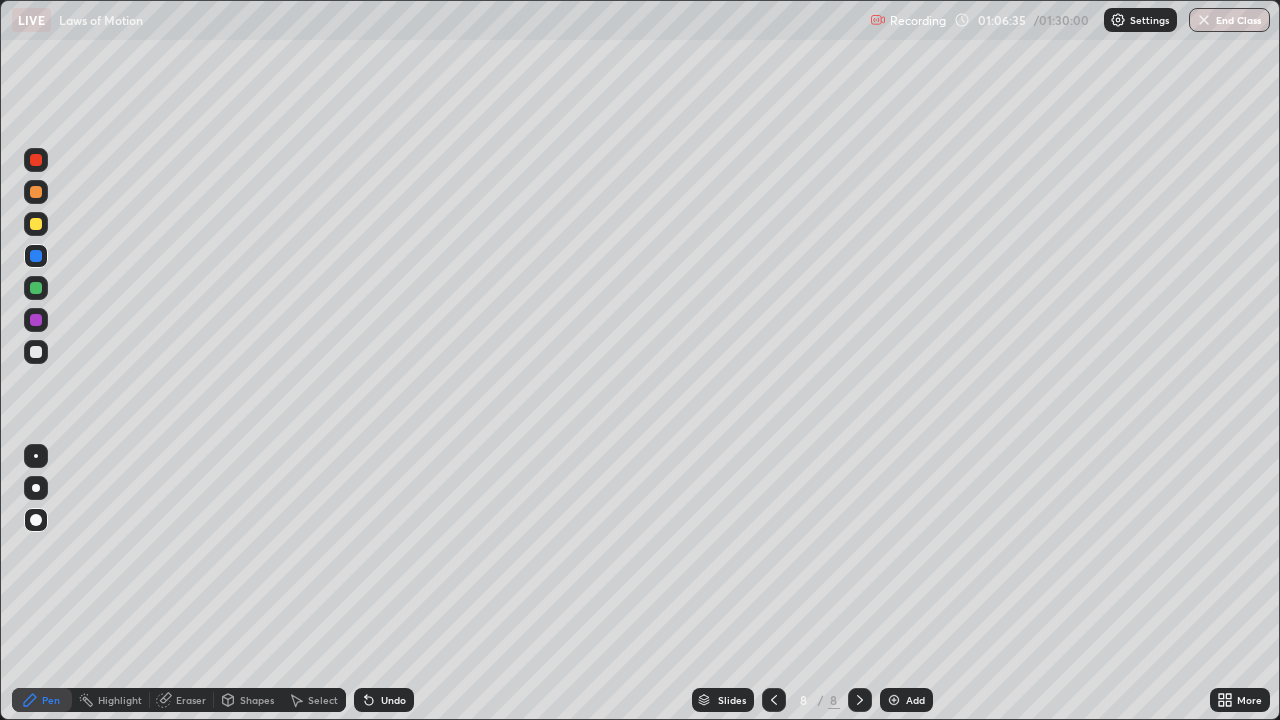 click at bounding box center [36, 224] 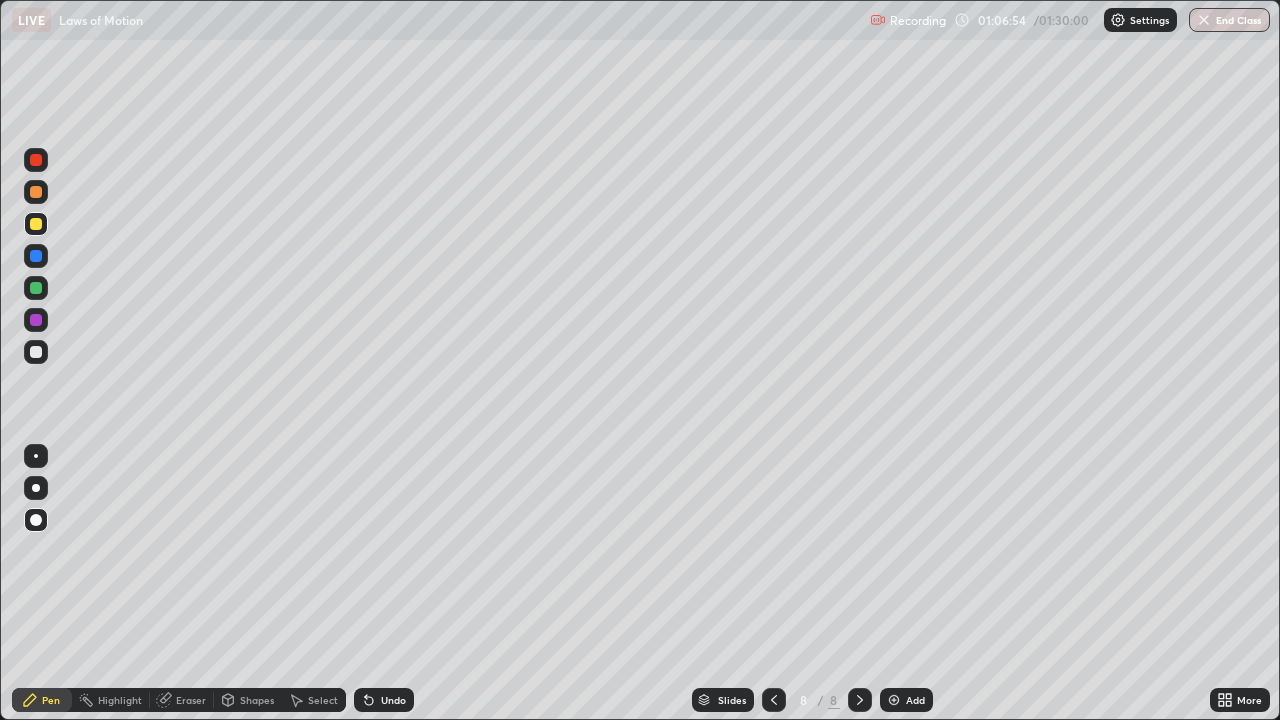 click on "Eraser" at bounding box center [191, 700] 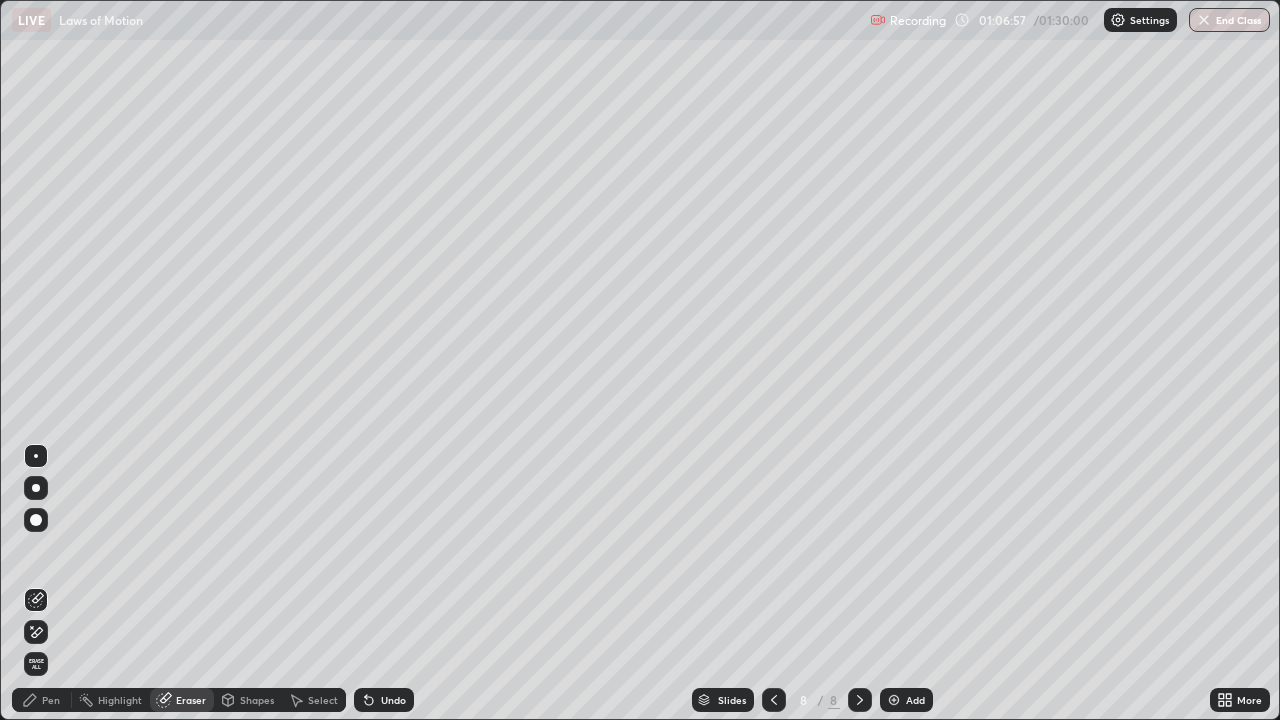 click on "Pen" at bounding box center [51, 700] 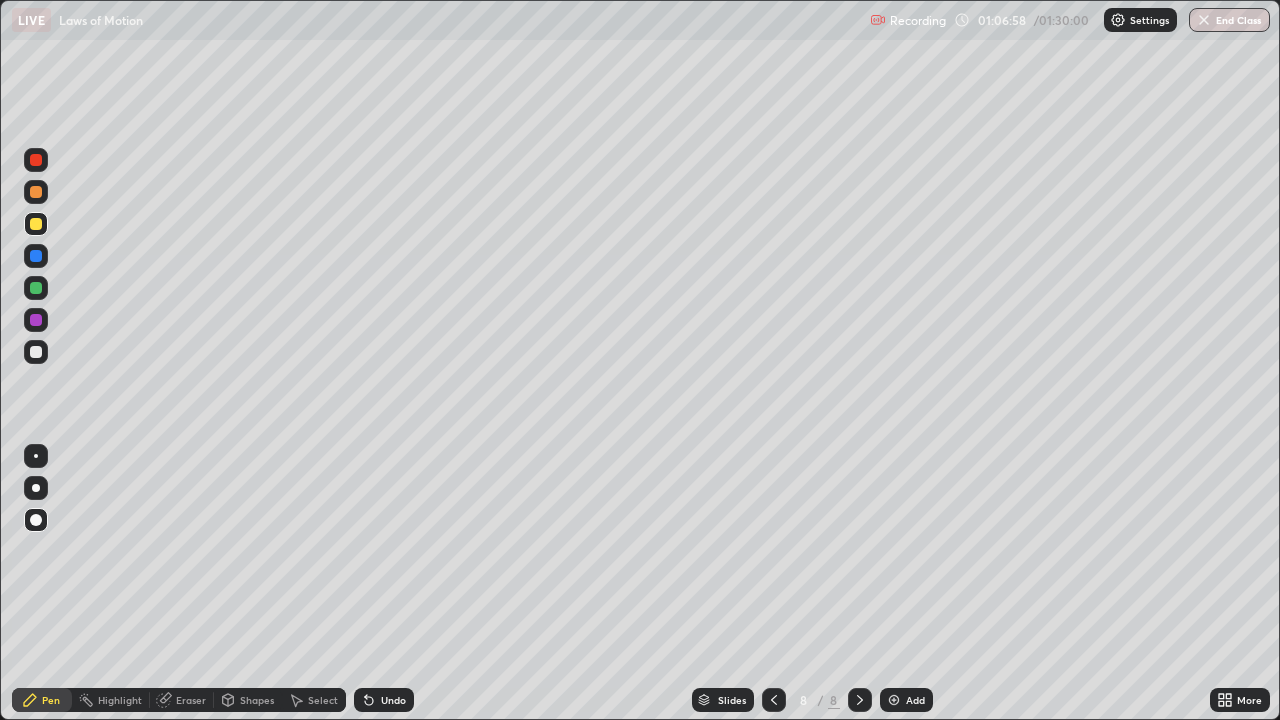 click at bounding box center [36, 320] 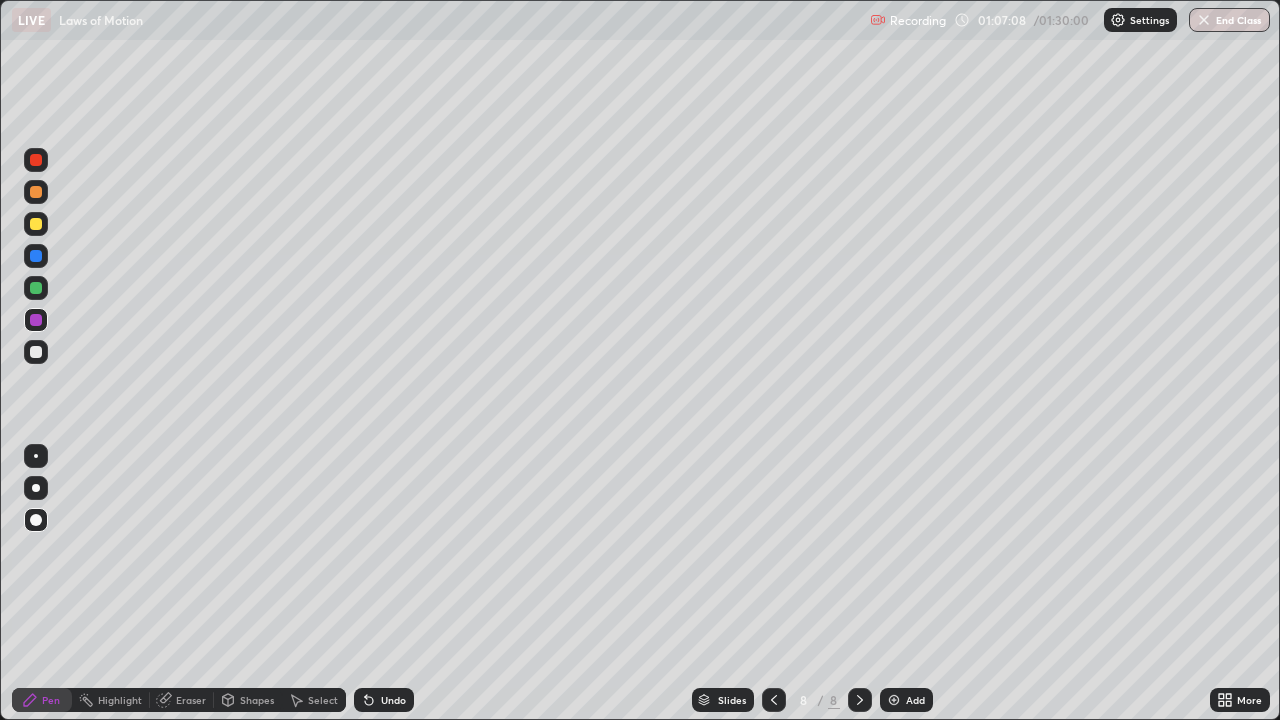 click at bounding box center (36, 352) 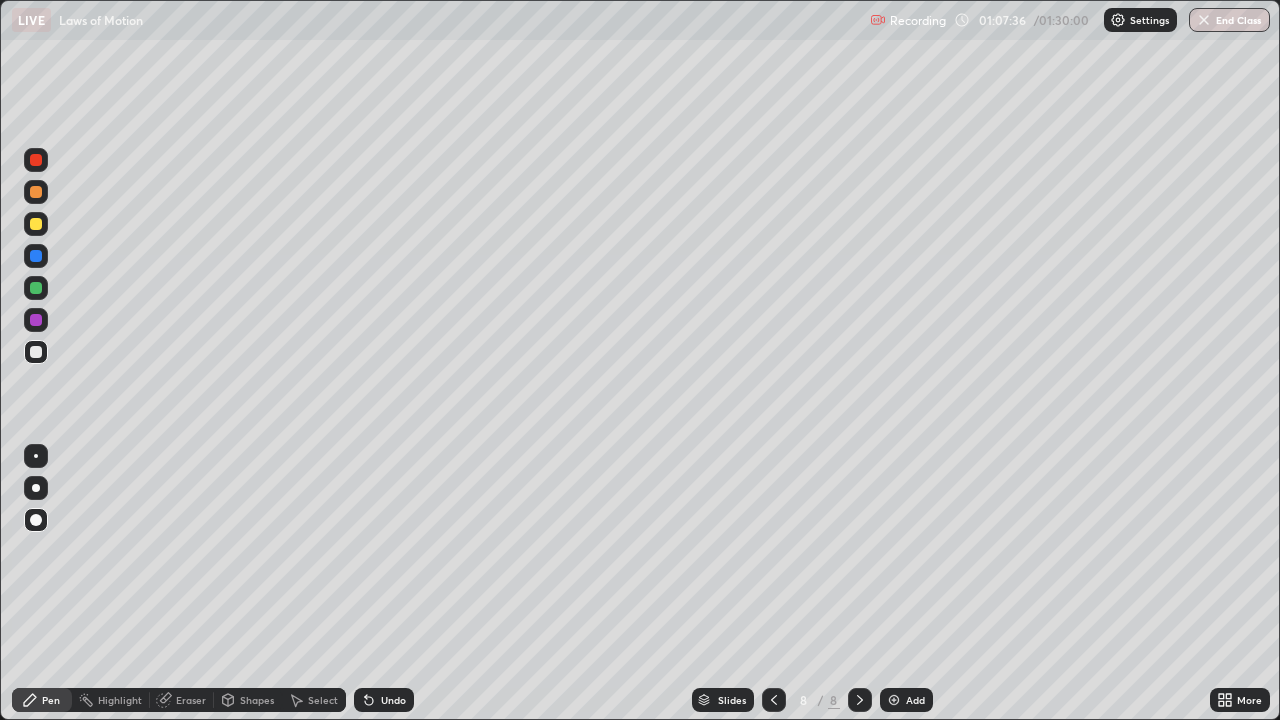 click at bounding box center [36, 320] 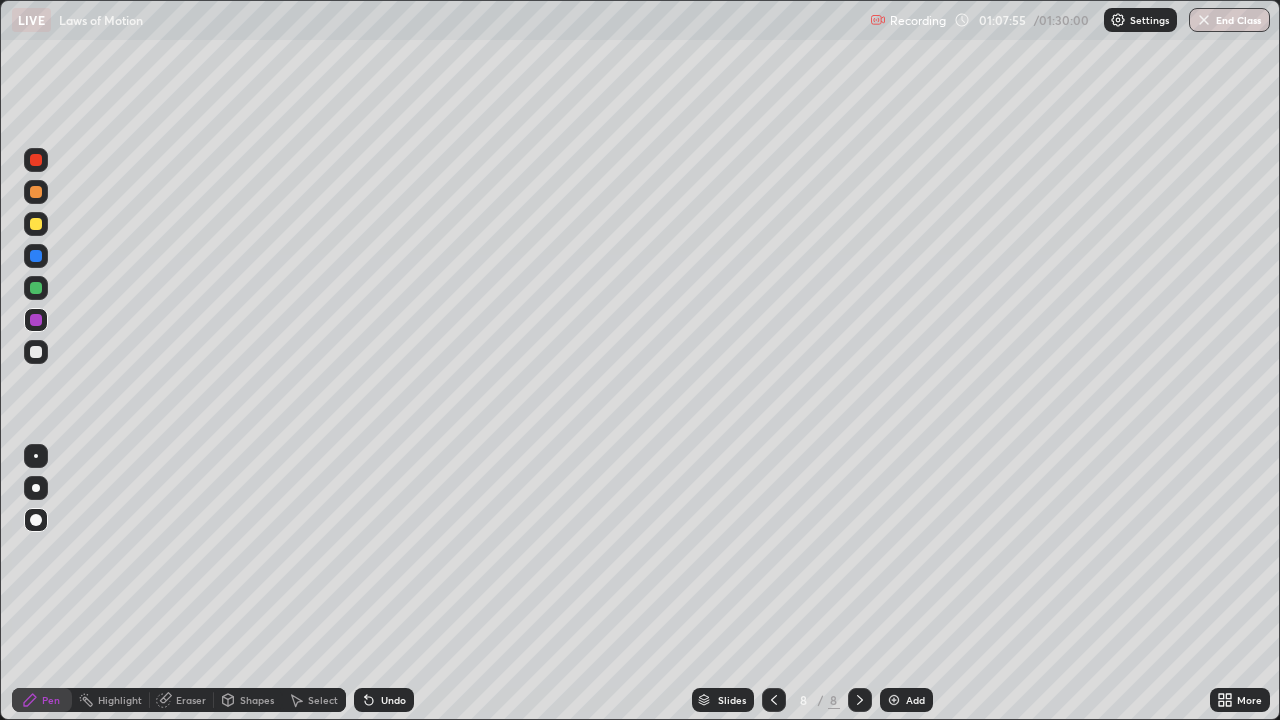 click at bounding box center [36, 352] 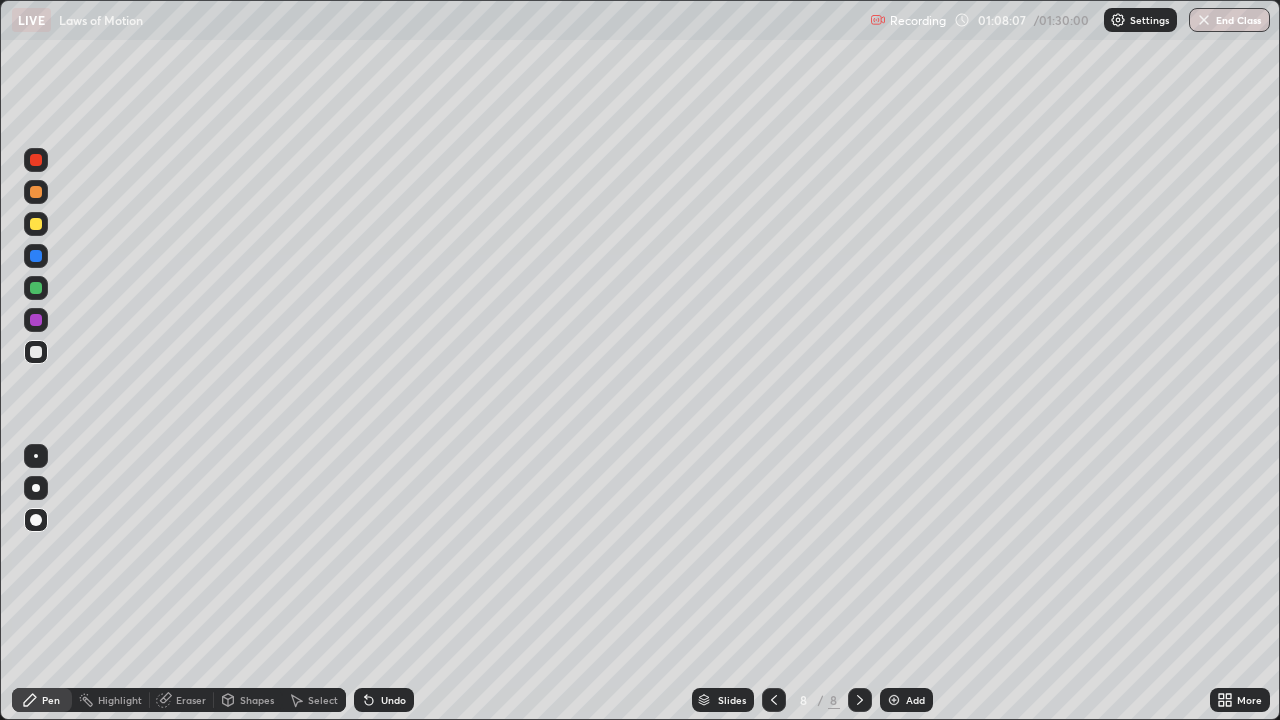 click on "Undo" at bounding box center (384, 700) 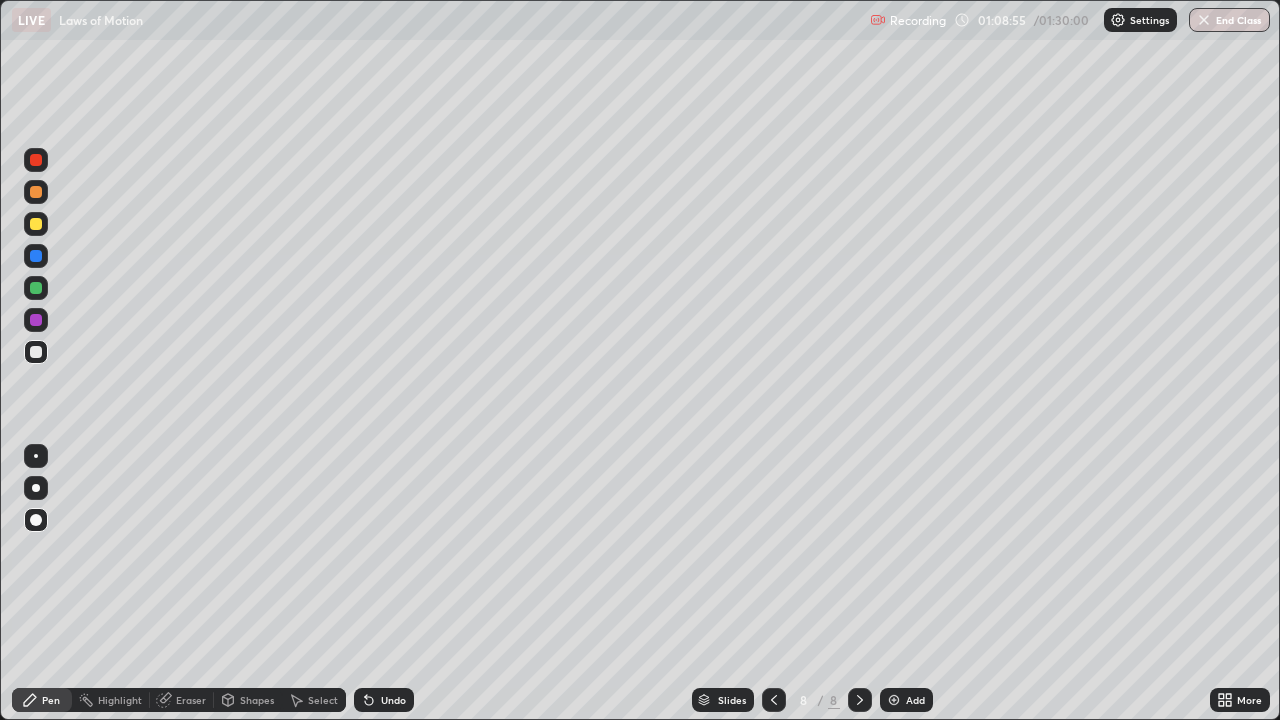 click at bounding box center [36, 256] 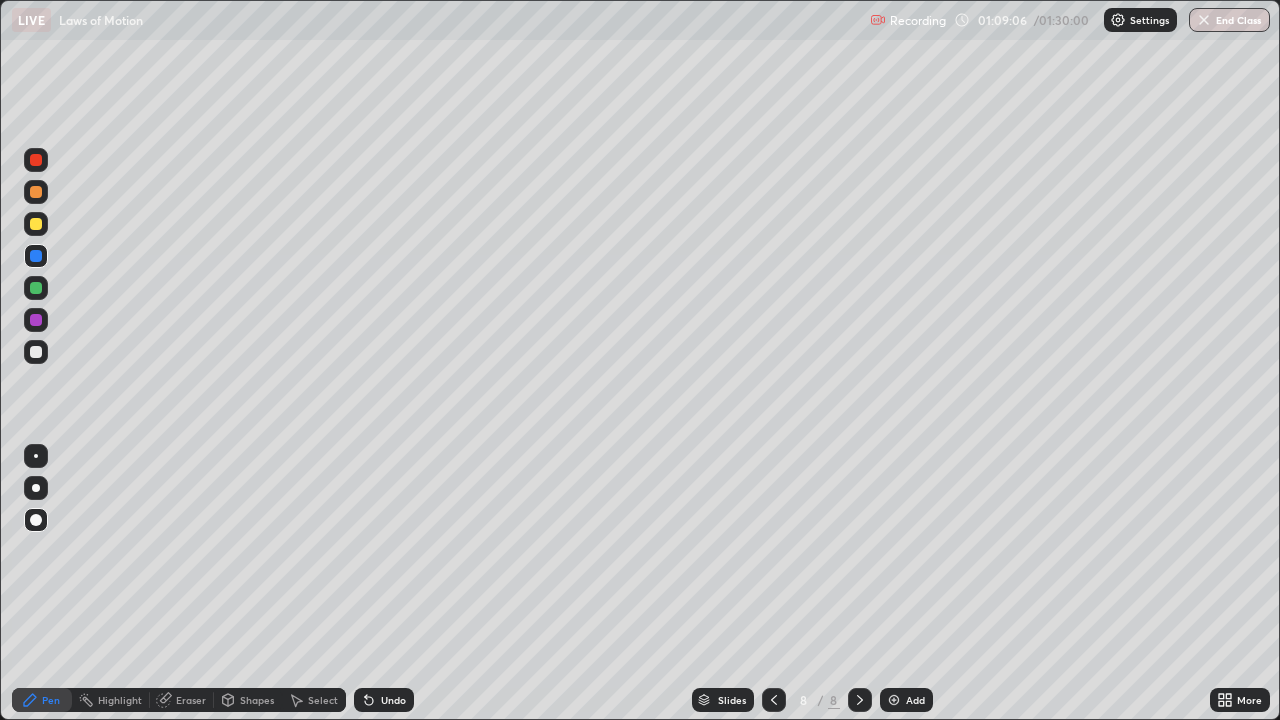 click at bounding box center [36, 224] 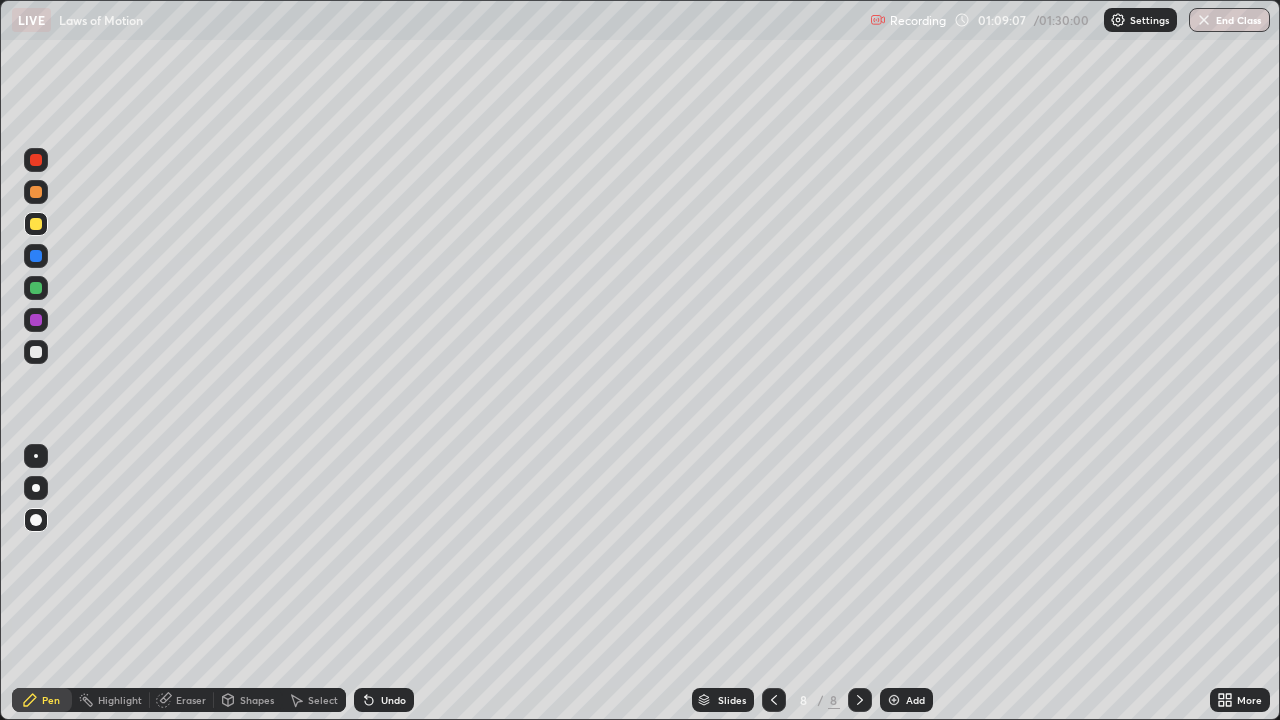 click on "Eraser" at bounding box center (191, 700) 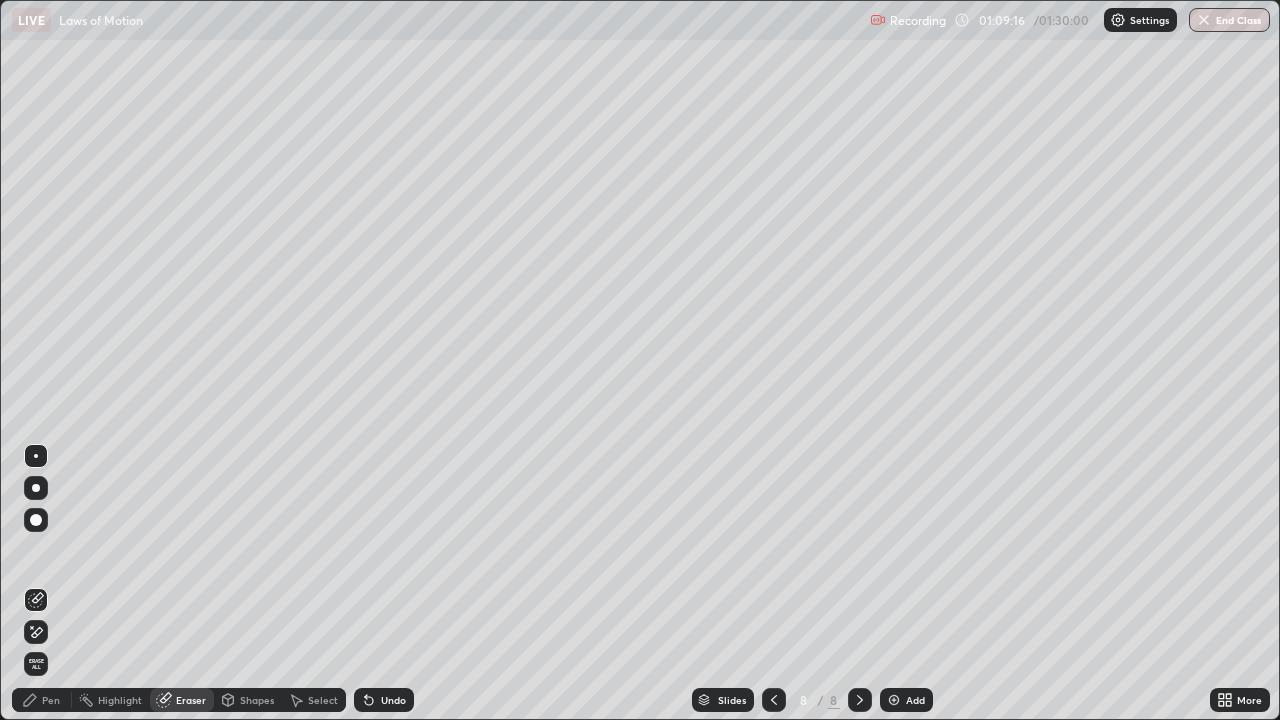click on "Pen" at bounding box center [42, 700] 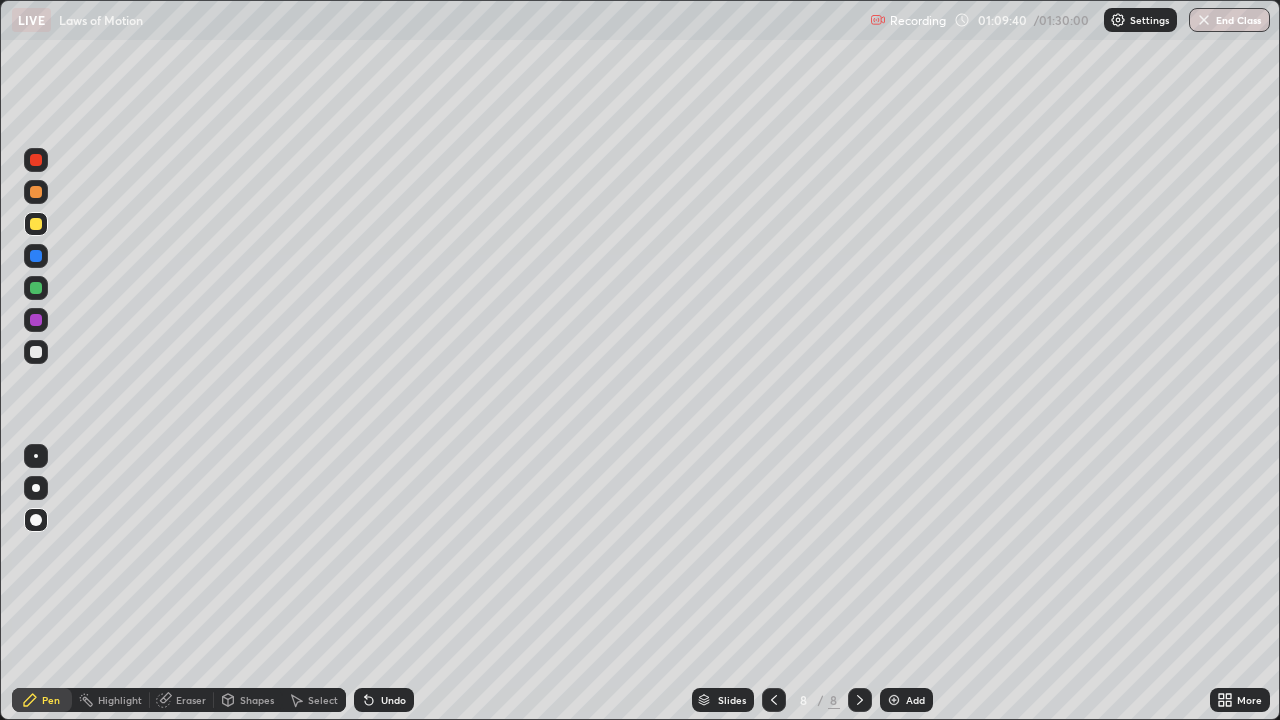 click on "Eraser" at bounding box center [191, 700] 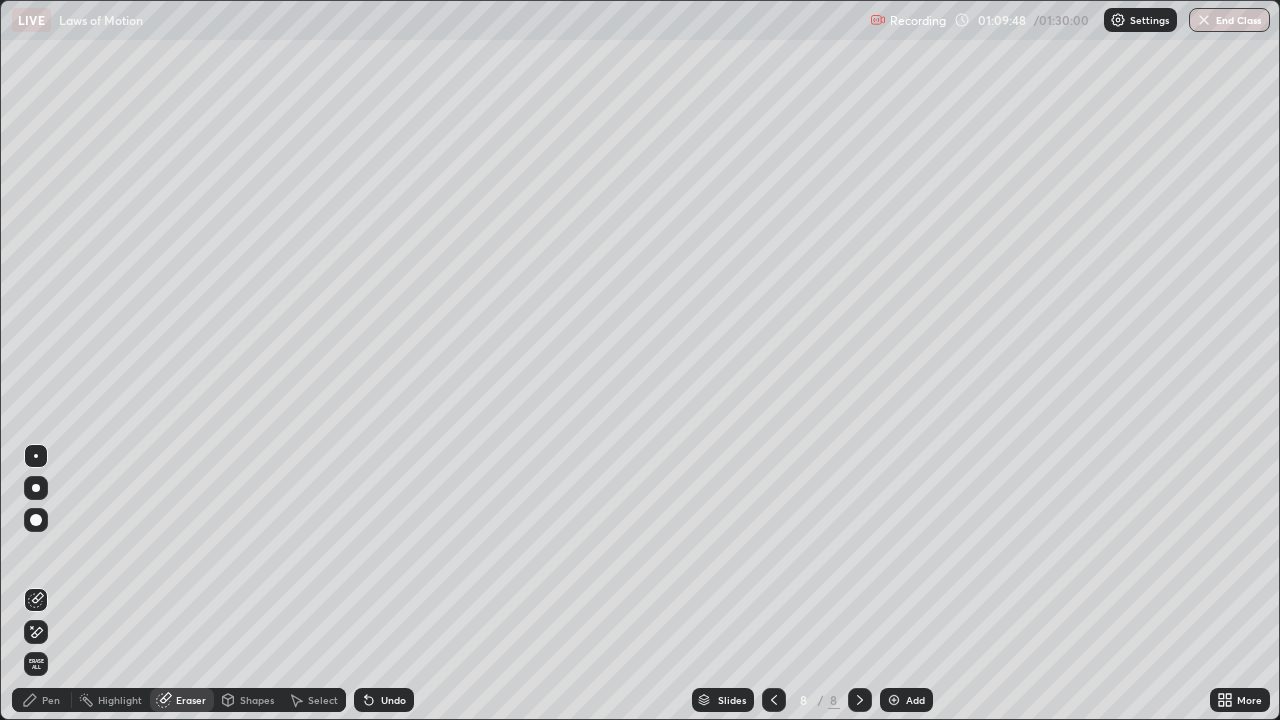 click on "Pen" at bounding box center [42, 700] 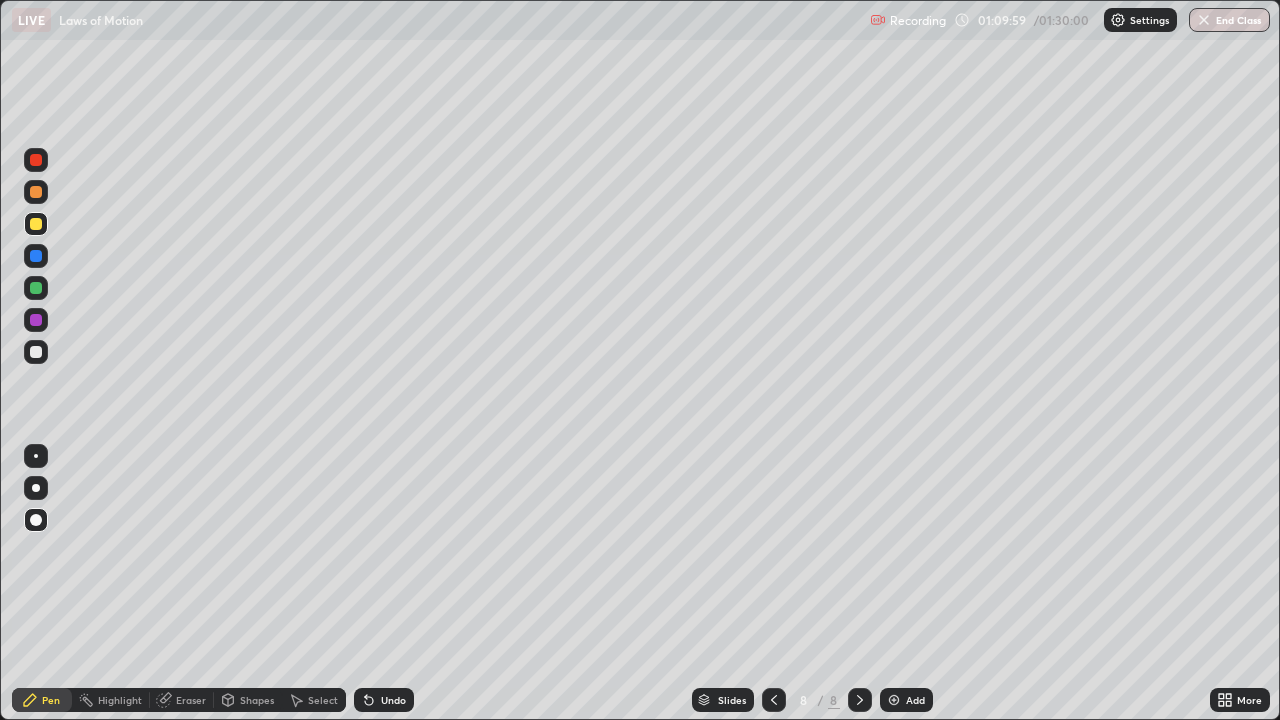 click at bounding box center (36, 288) 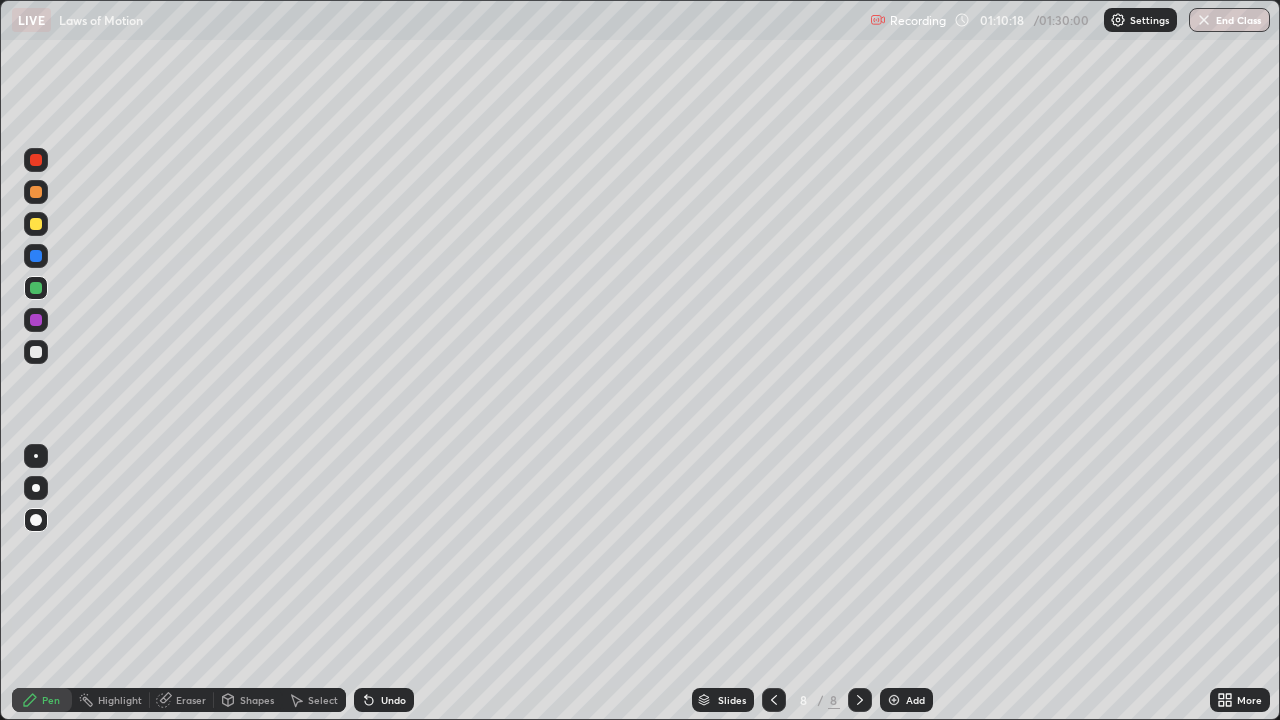 click at bounding box center (36, 352) 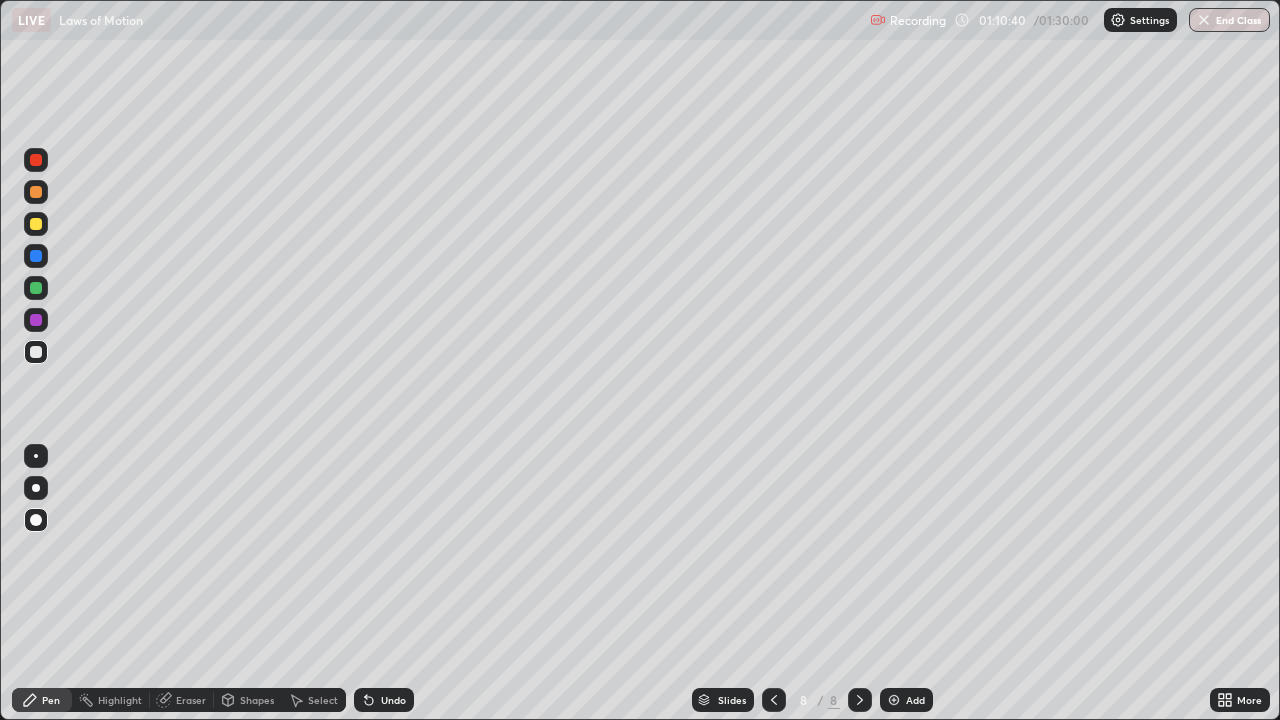 click on "Undo" at bounding box center [393, 700] 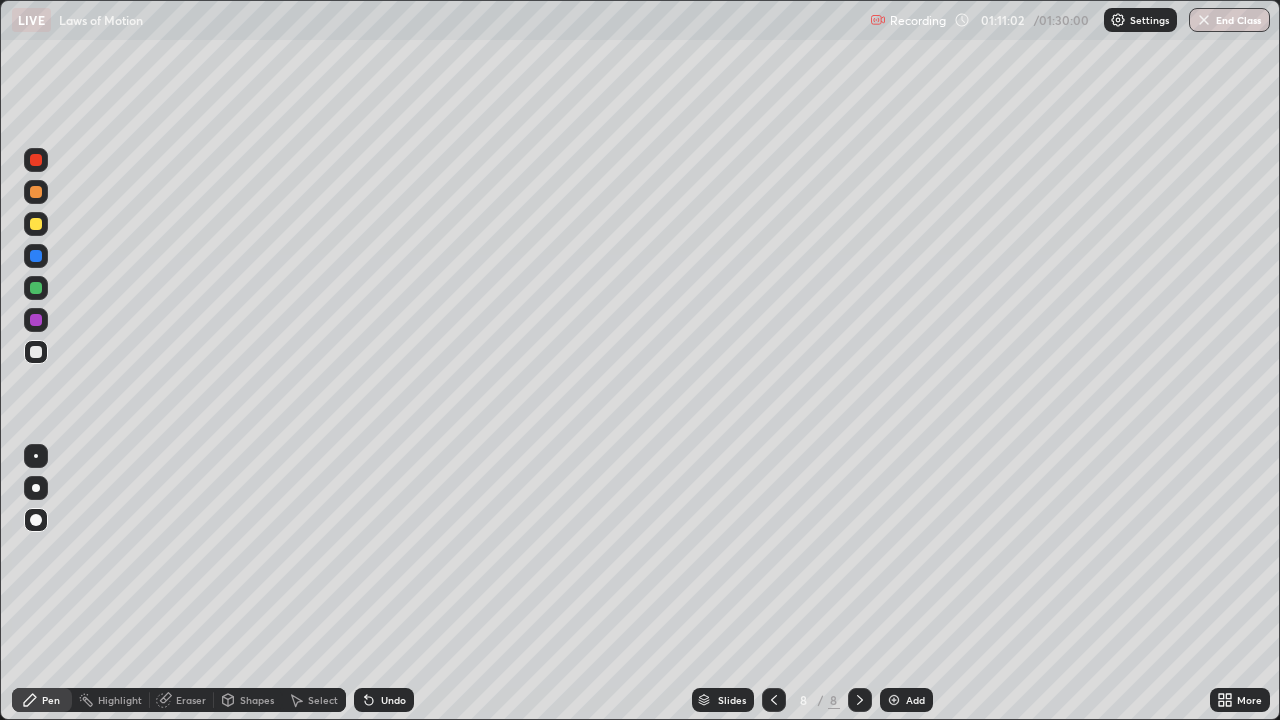 click at bounding box center [36, 320] 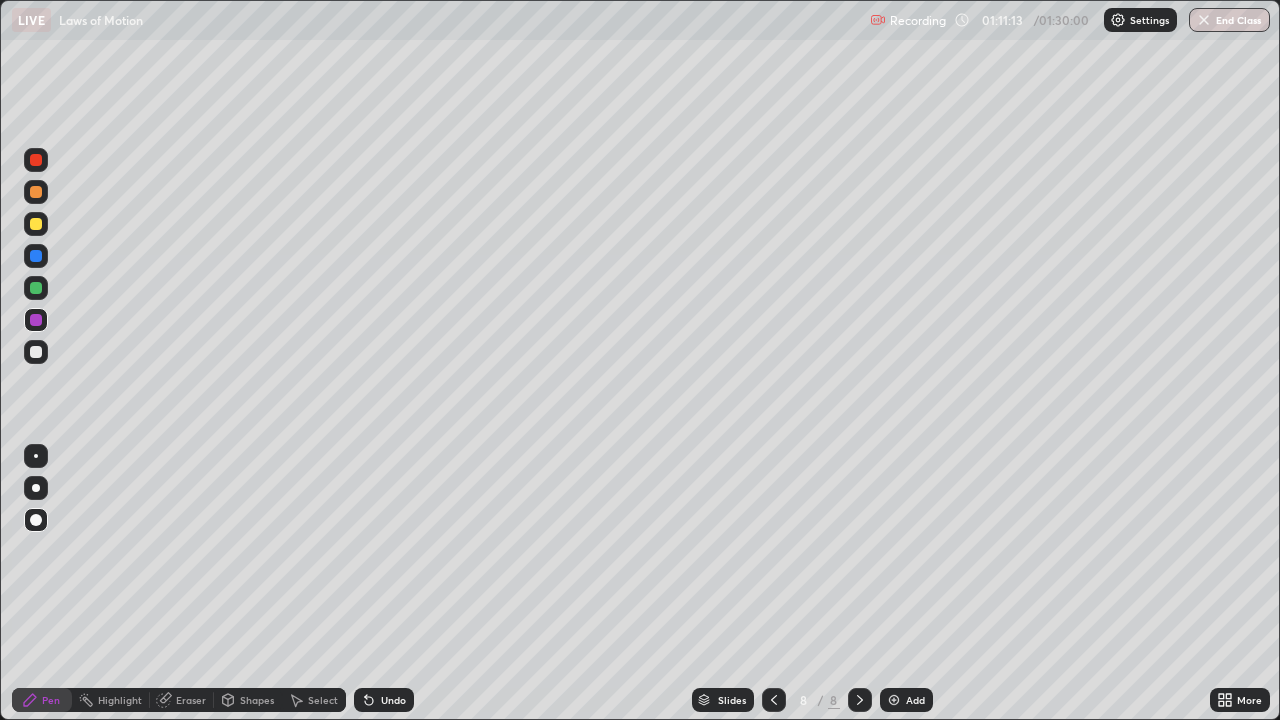 click at bounding box center [36, 352] 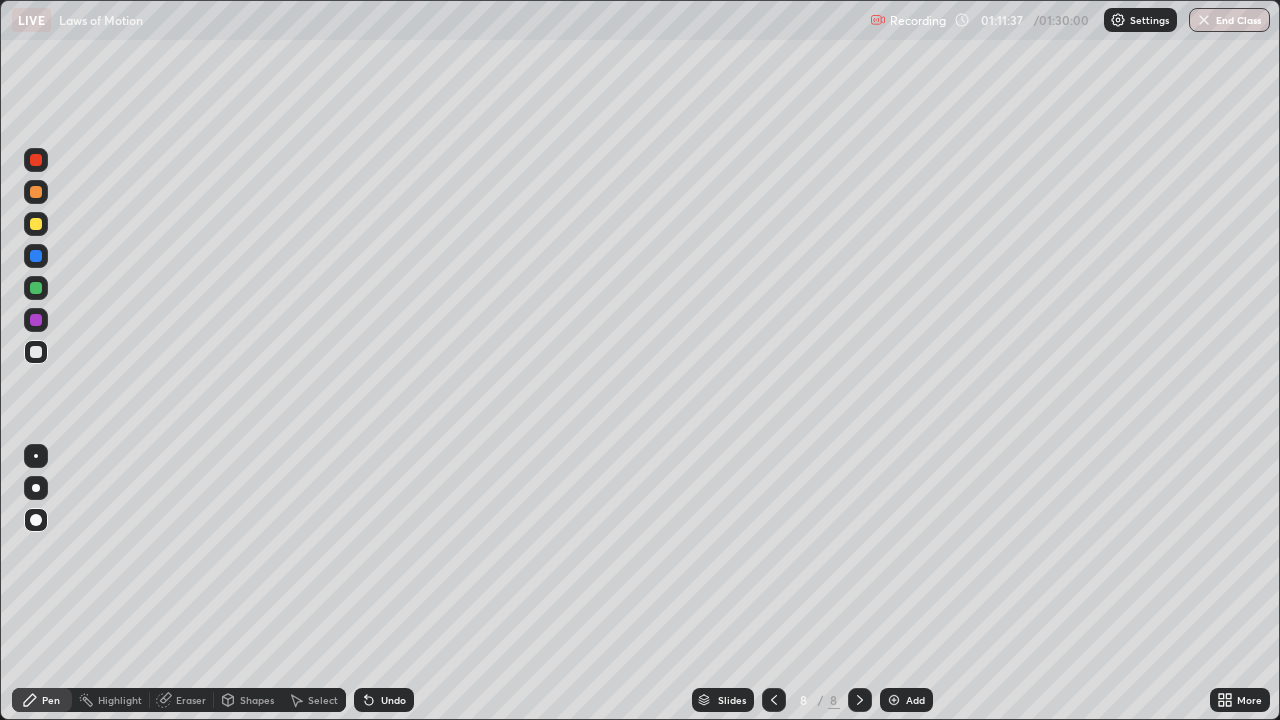click on "Undo" at bounding box center [384, 700] 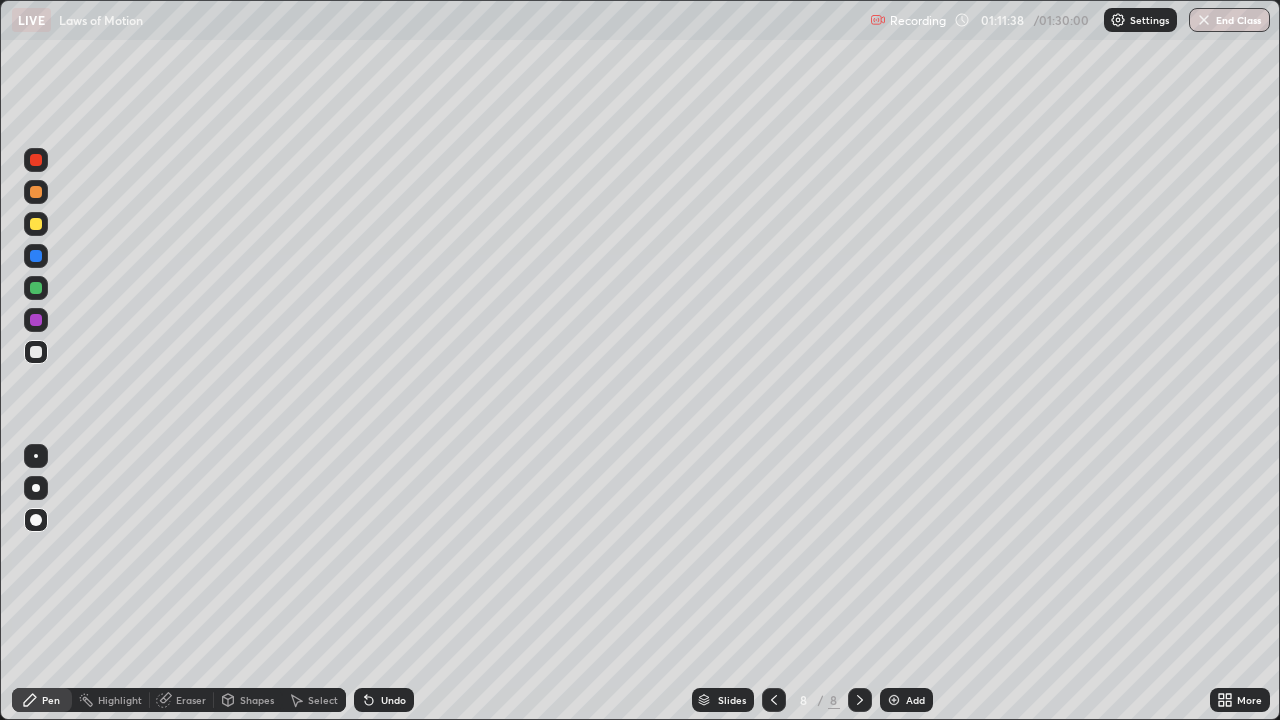 click at bounding box center [36, 320] 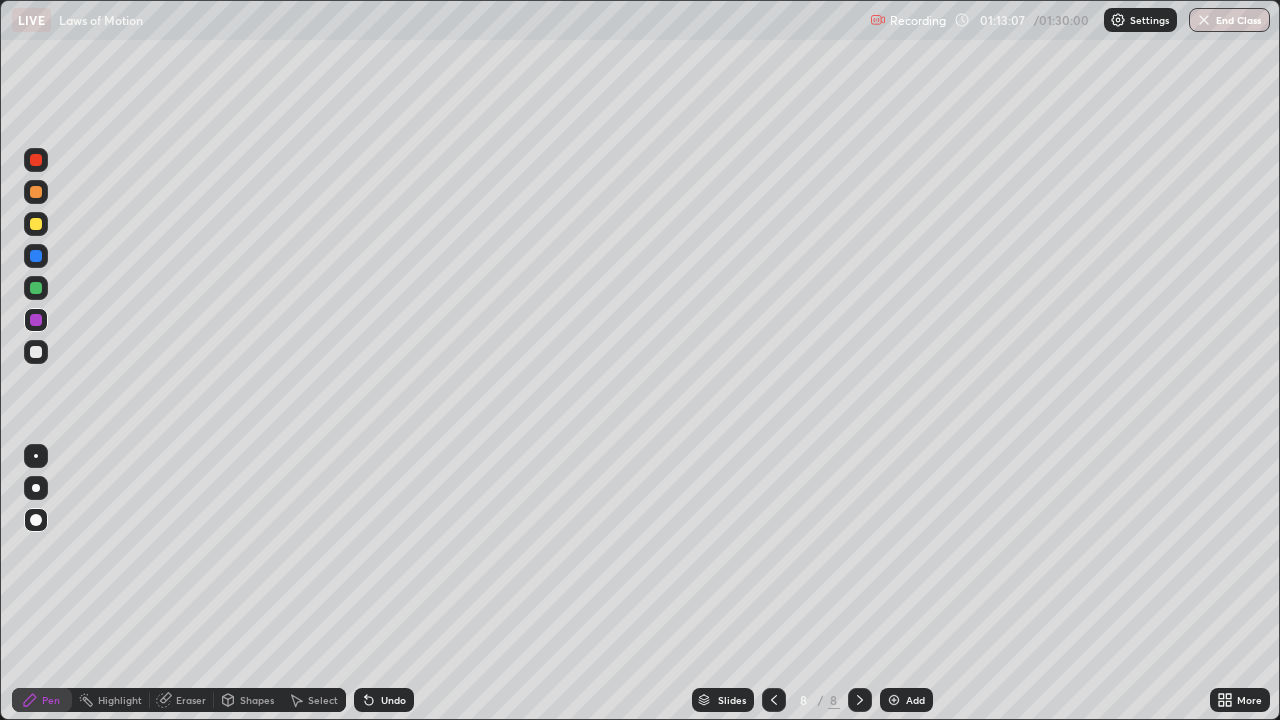 click on "Add" at bounding box center [915, 700] 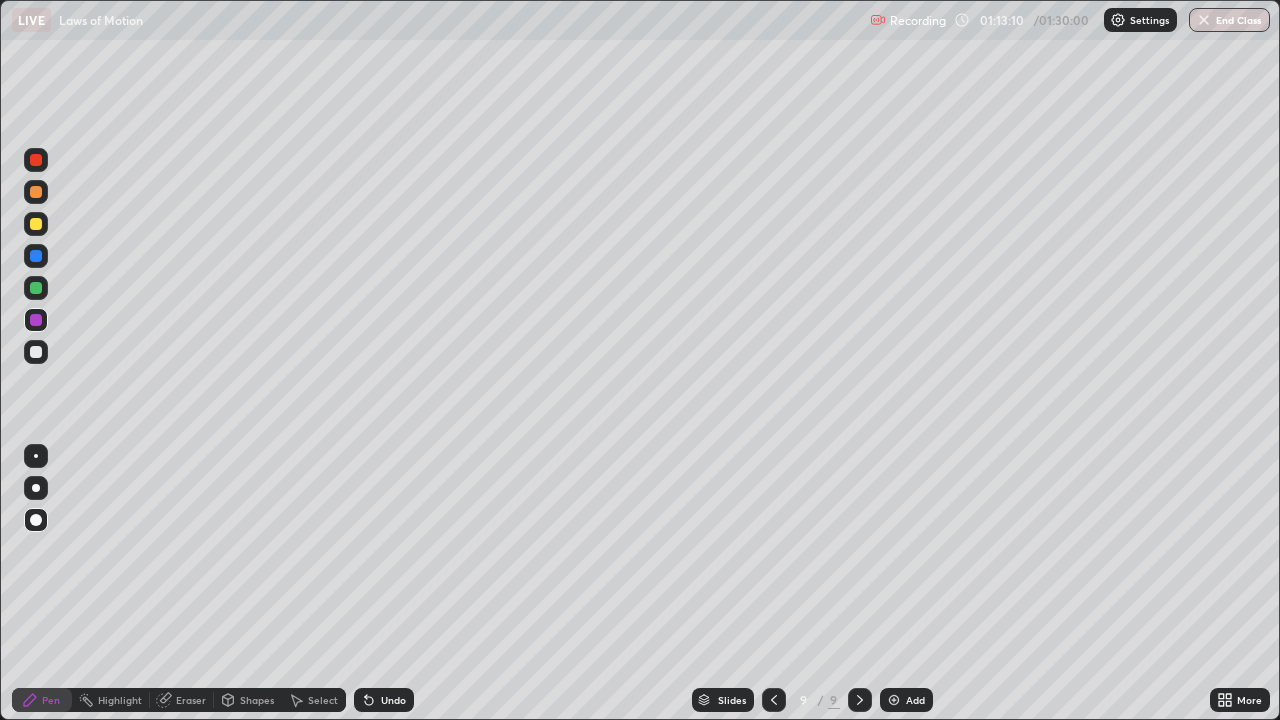 click 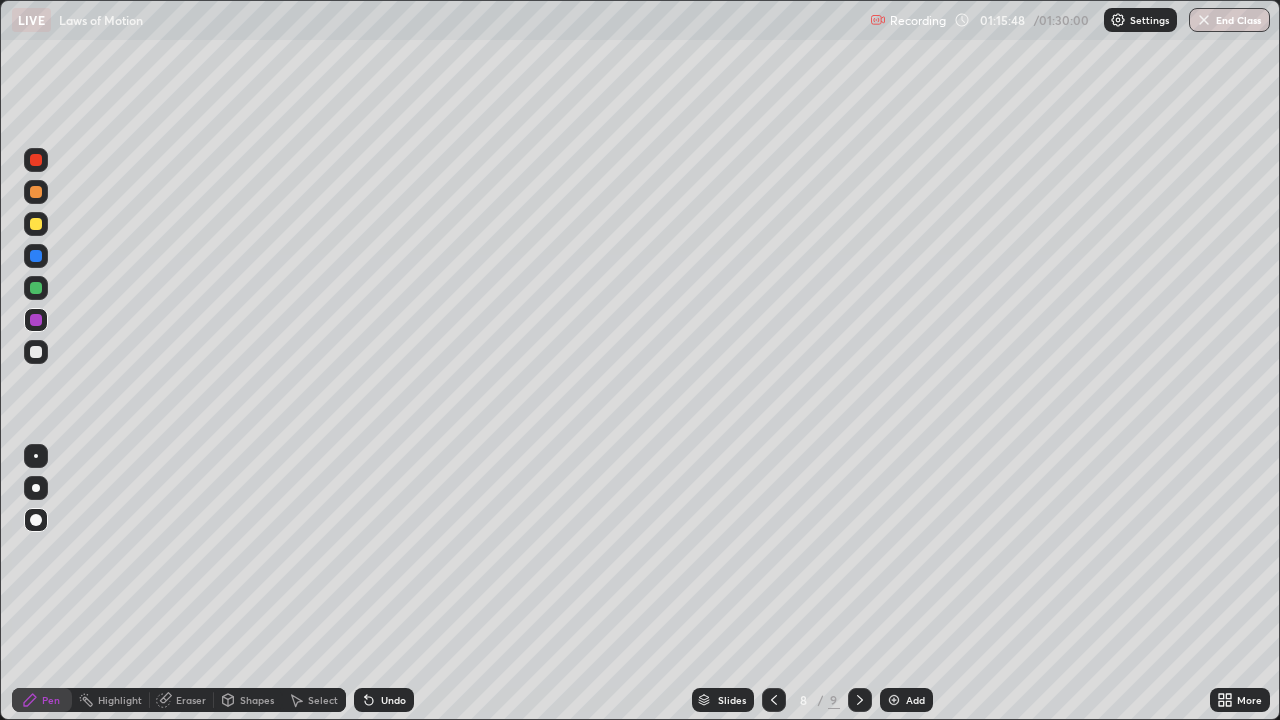 click on "Add" at bounding box center (915, 700) 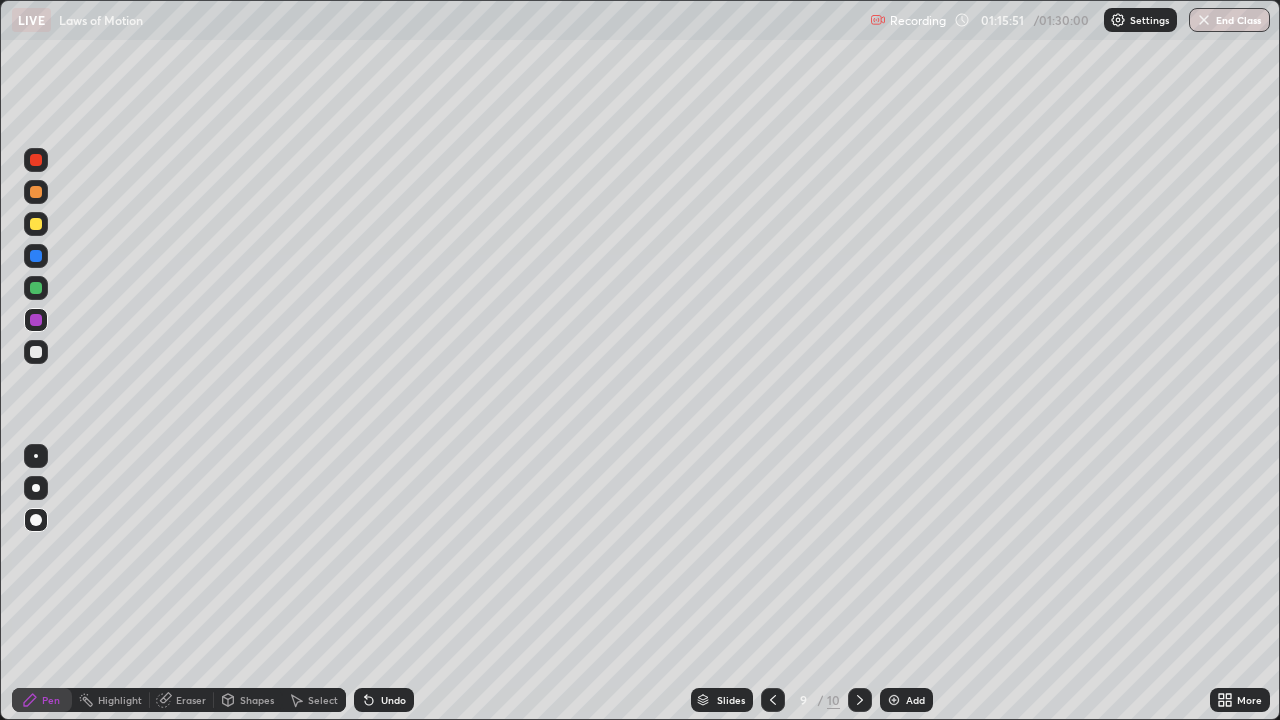 click at bounding box center (36, 352) 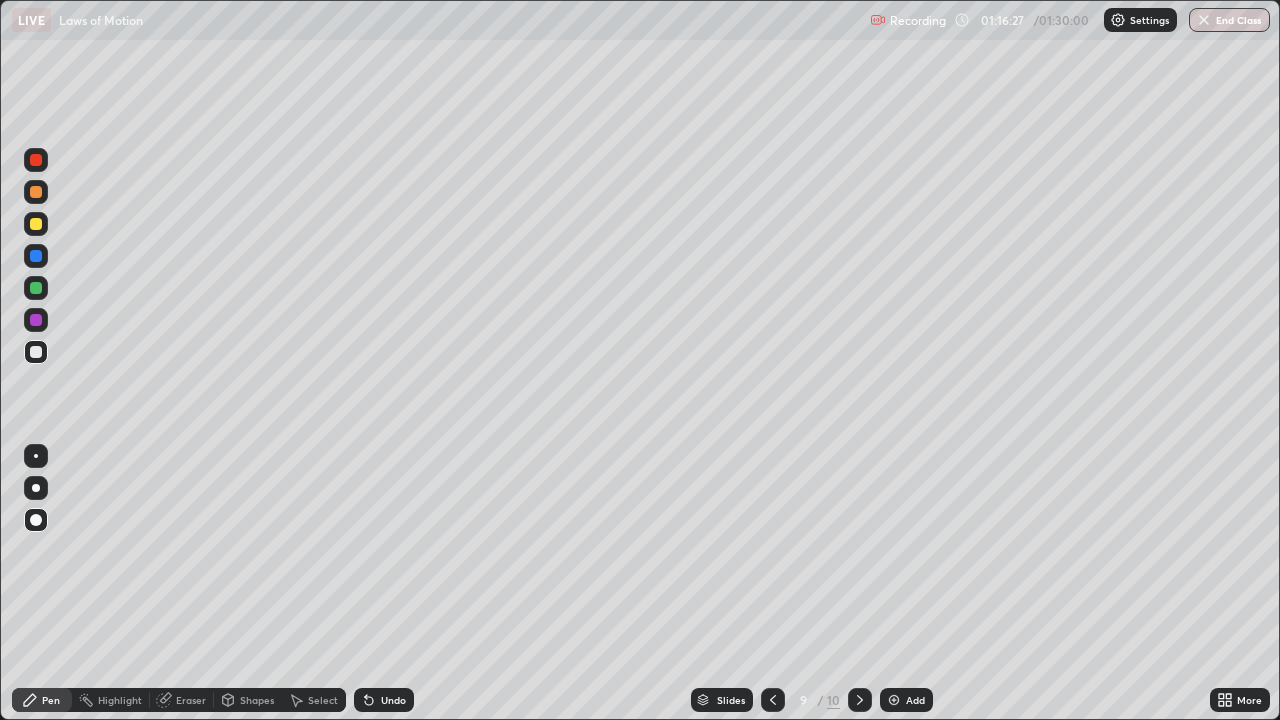 click at bounding box center [36, 352] 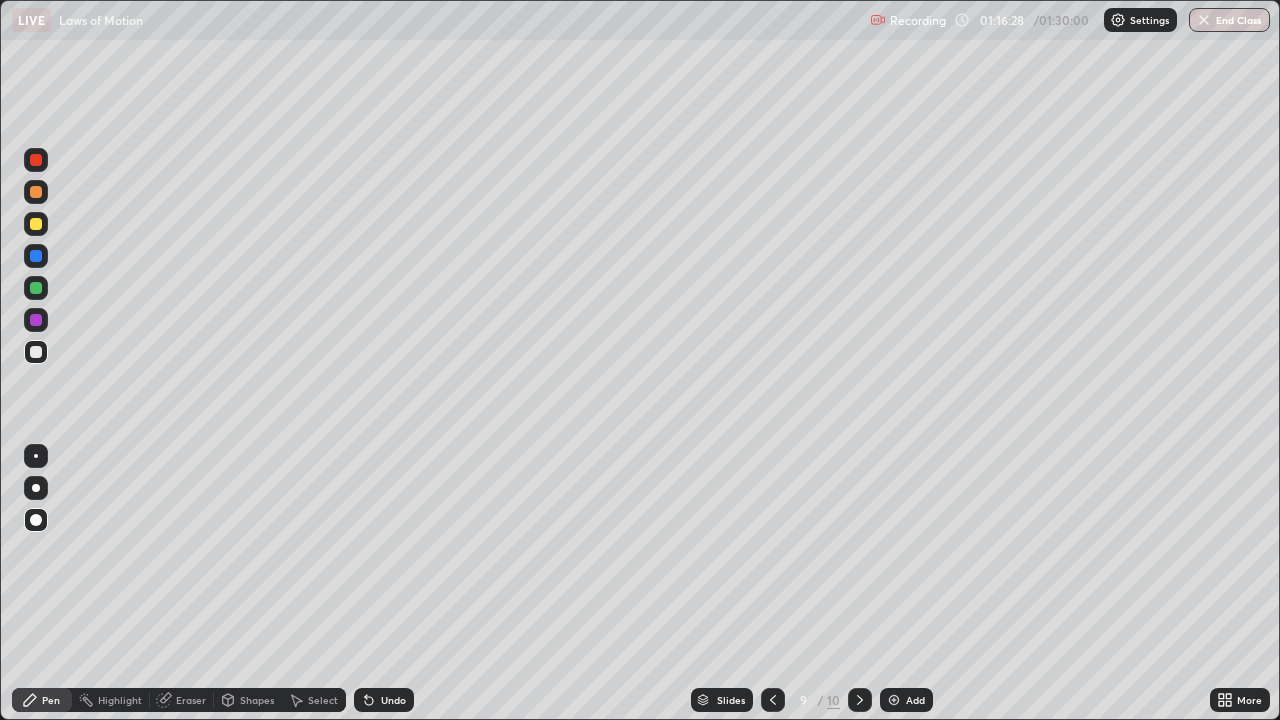 click at bounding box center [36, 192] 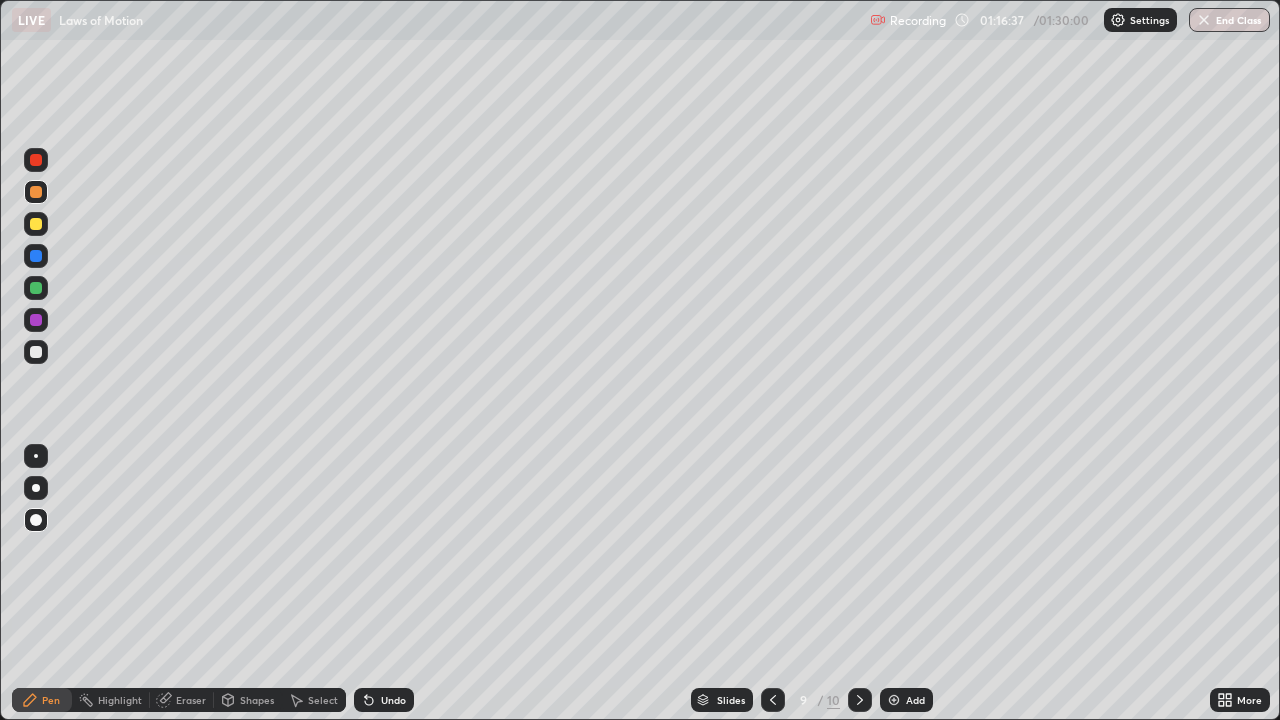 click at bounding box center (36, 224) 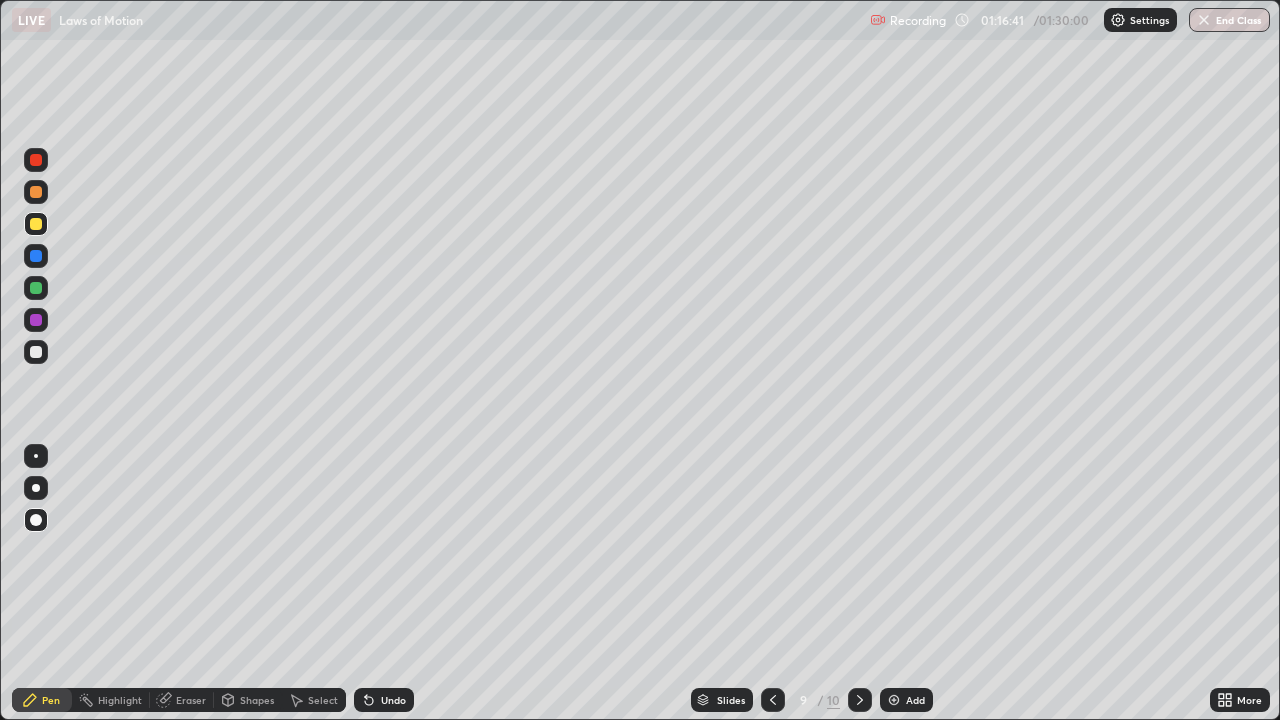 click at bounding box center [36, 256] 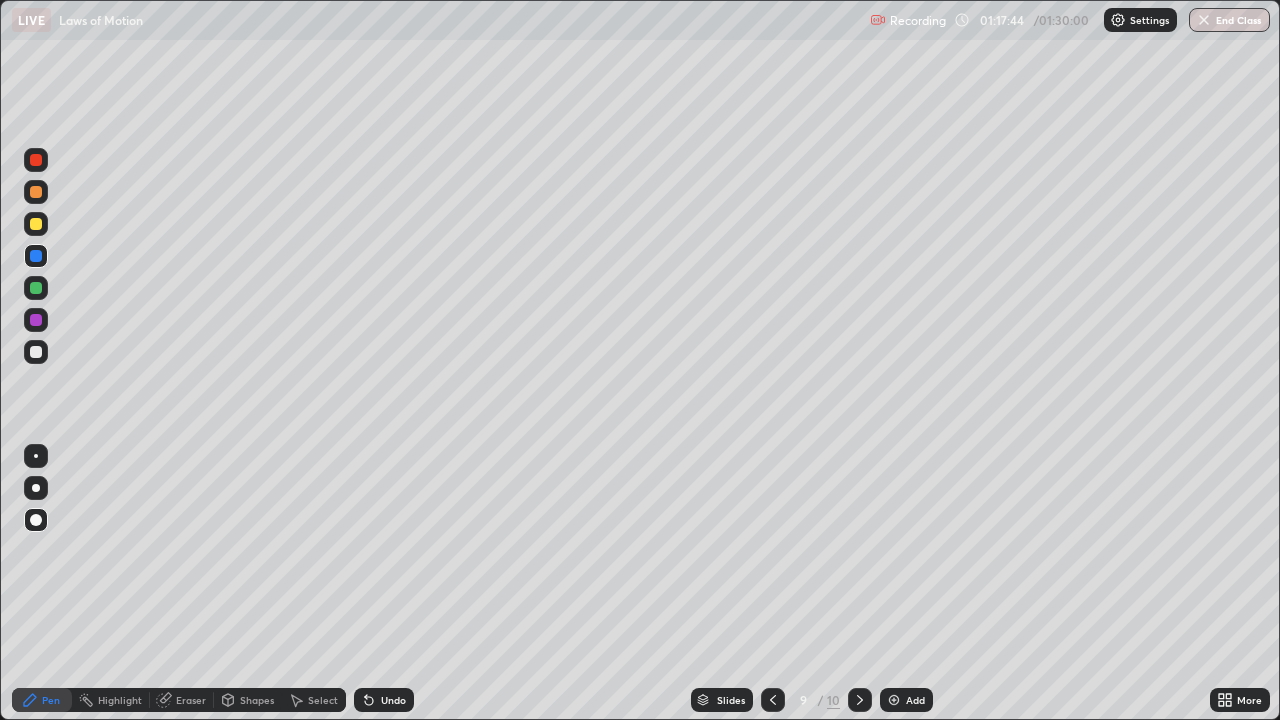 click at bounding box center (36, 352) 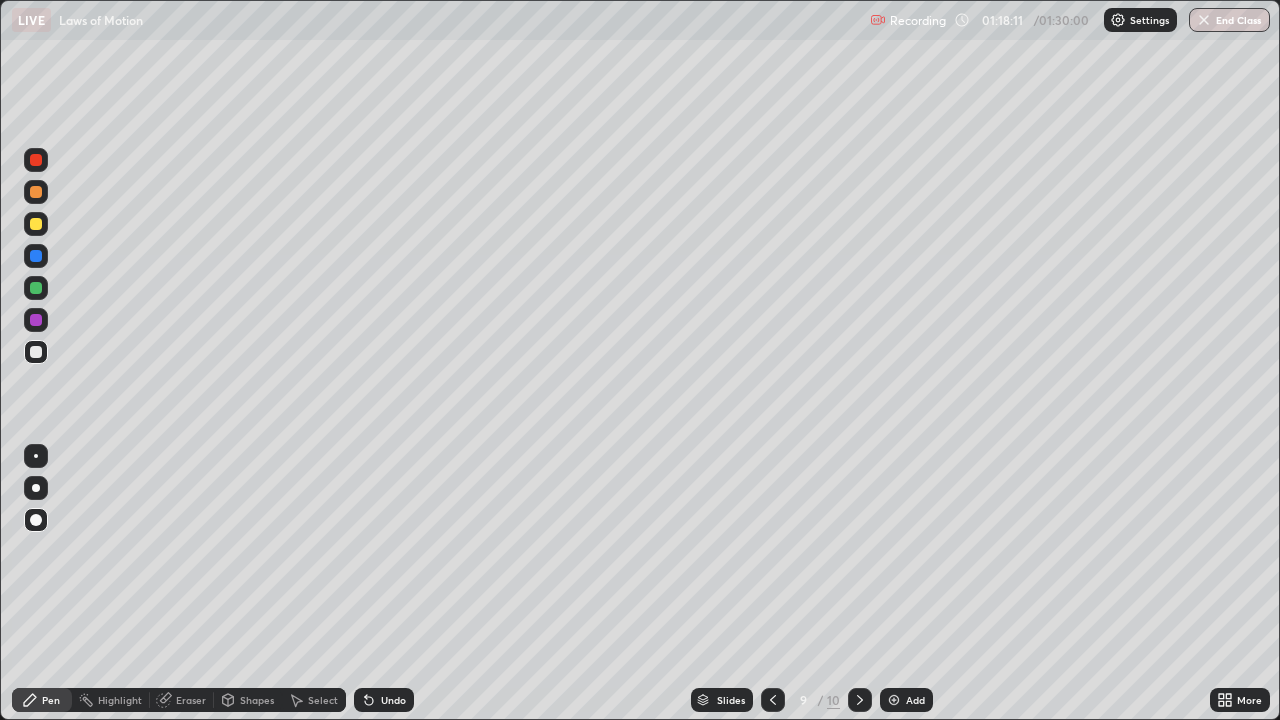 click at bounding box center (36, 288) 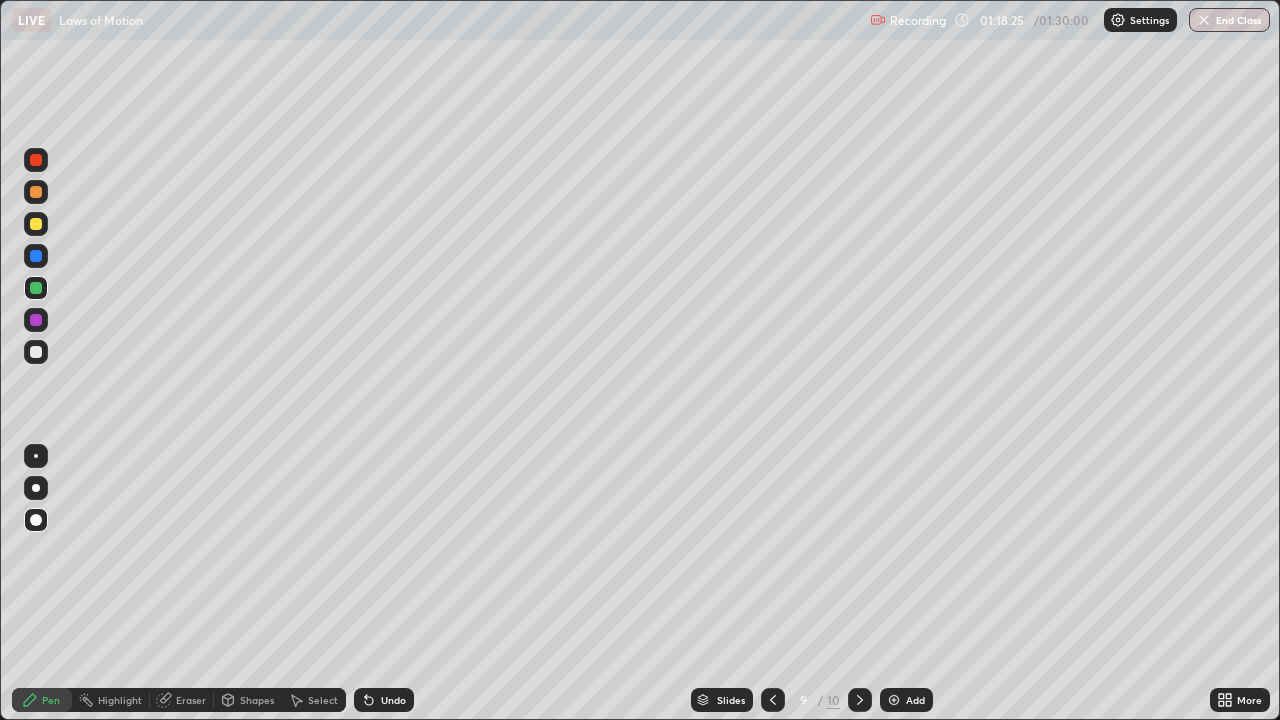 click at bounding box center (36, 352) 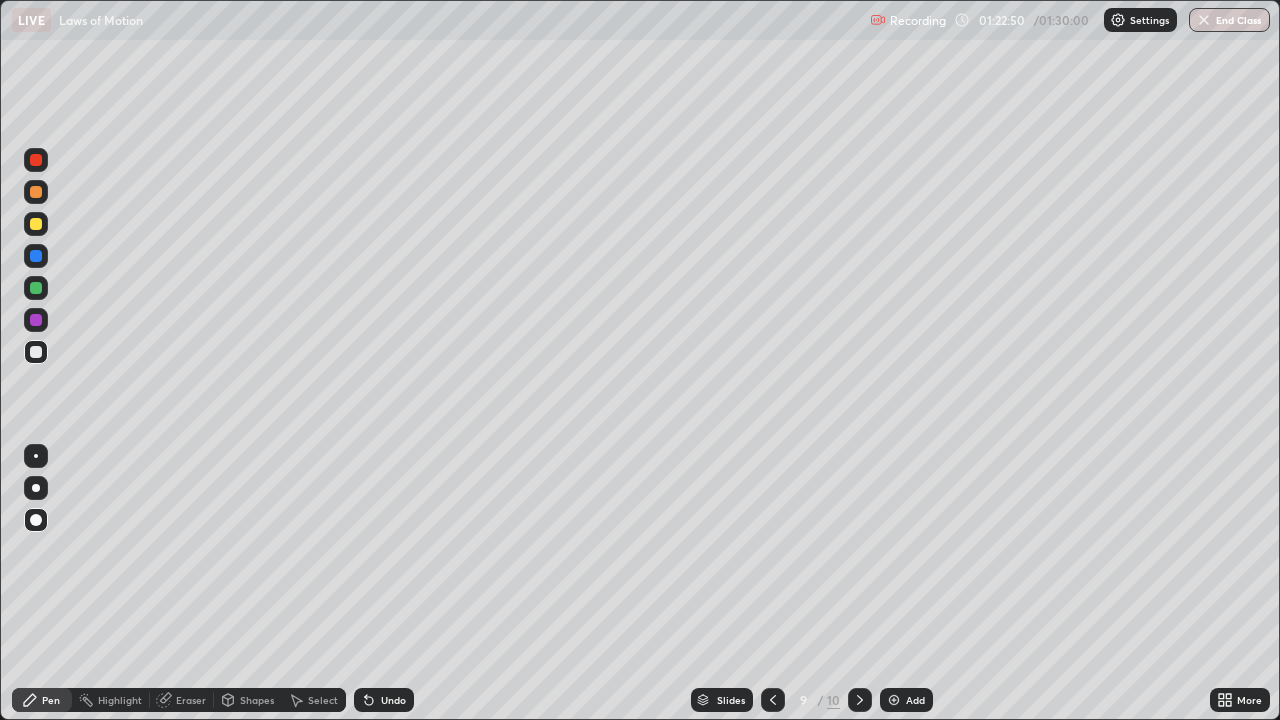 click on "End Class" at bounding box center [1229, 20] 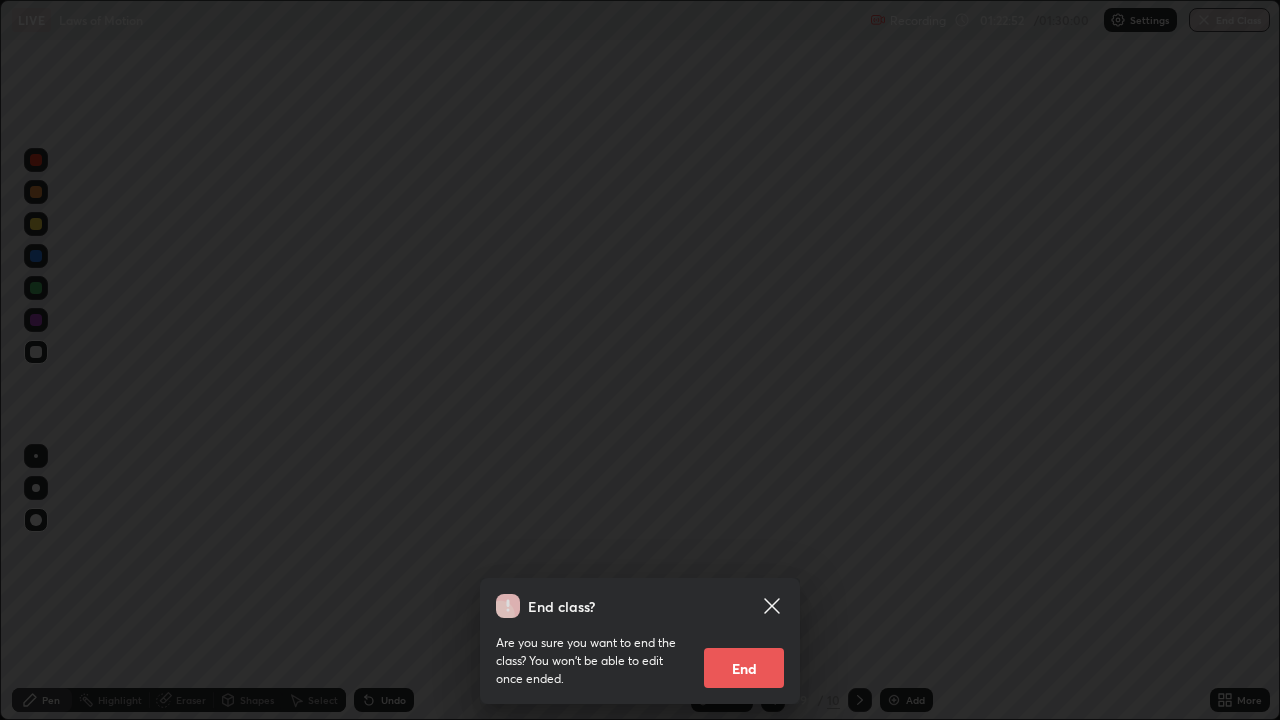 click 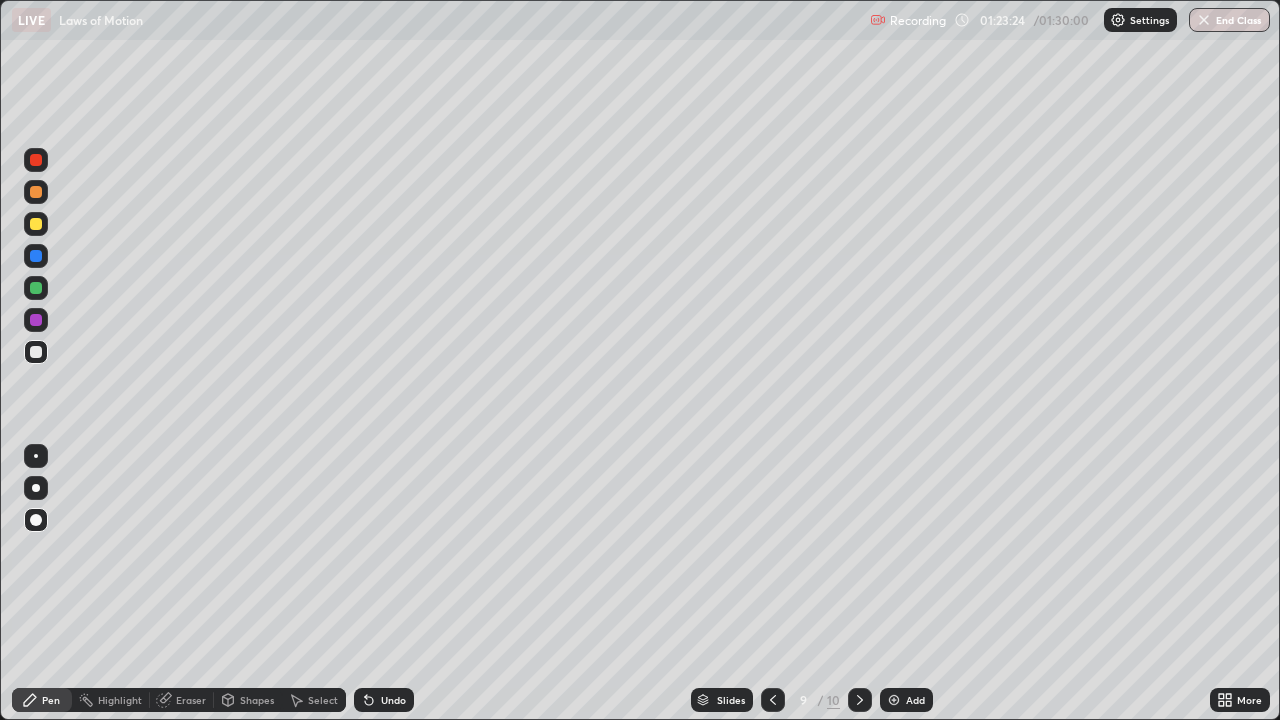 click on "End Class" at bounding box center (1229, 20) 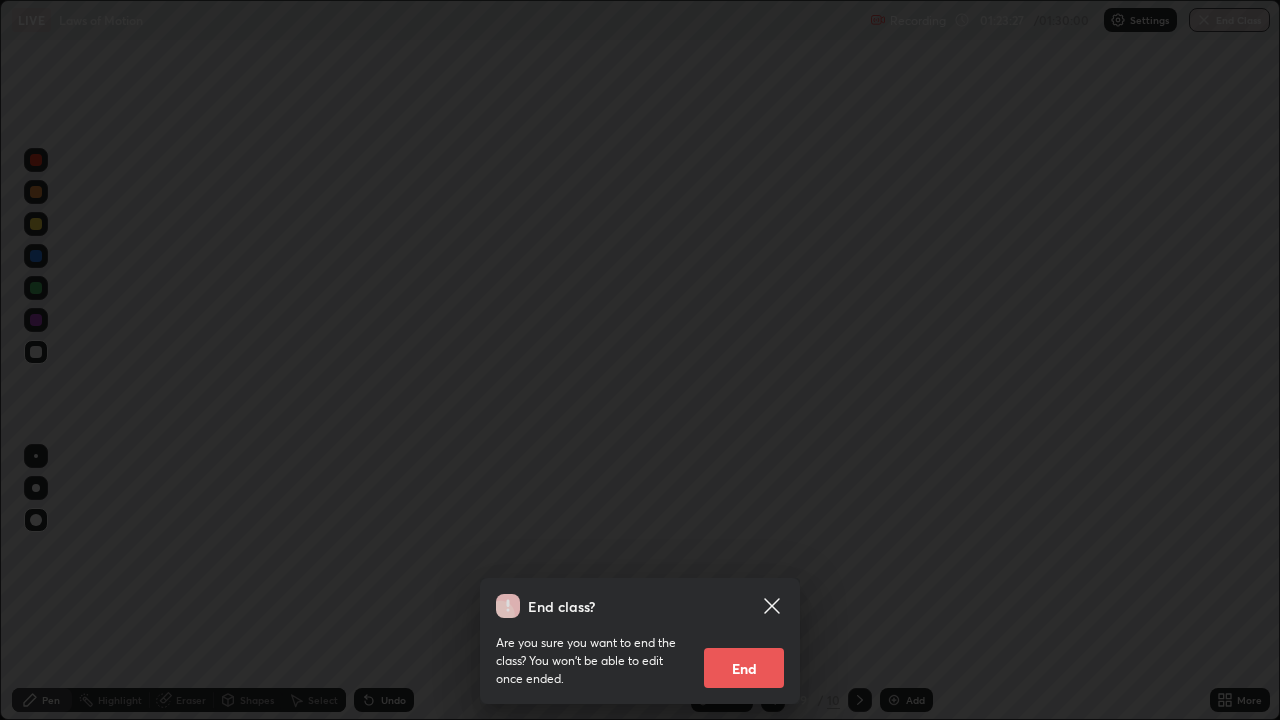 click 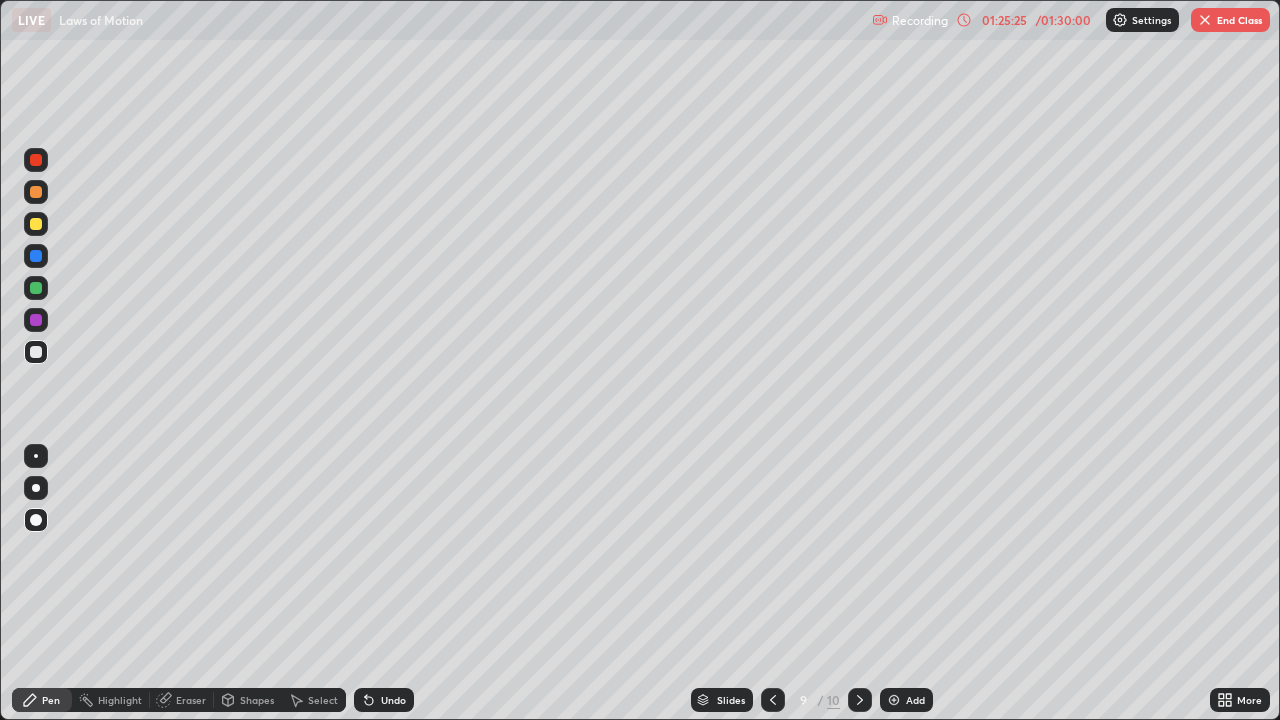 click on "Undo" at bounding box center [393, 700] 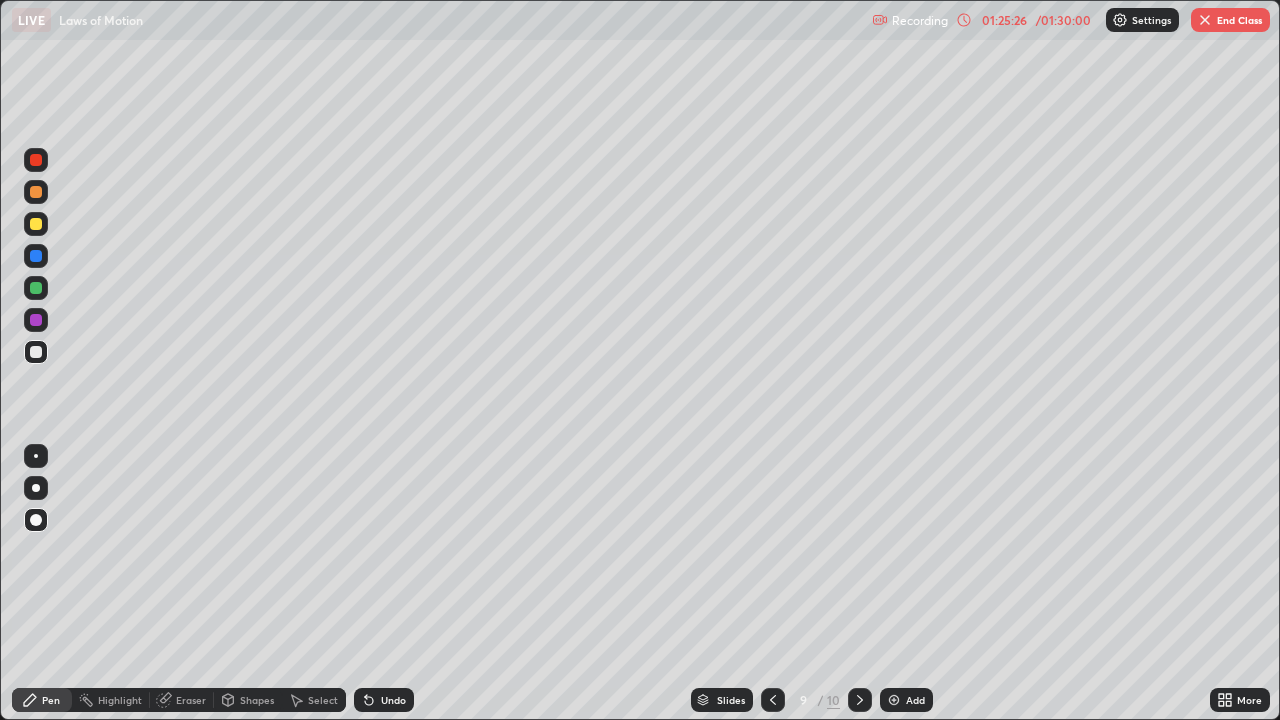 click on "Undo" at bounding box center [393, 700] 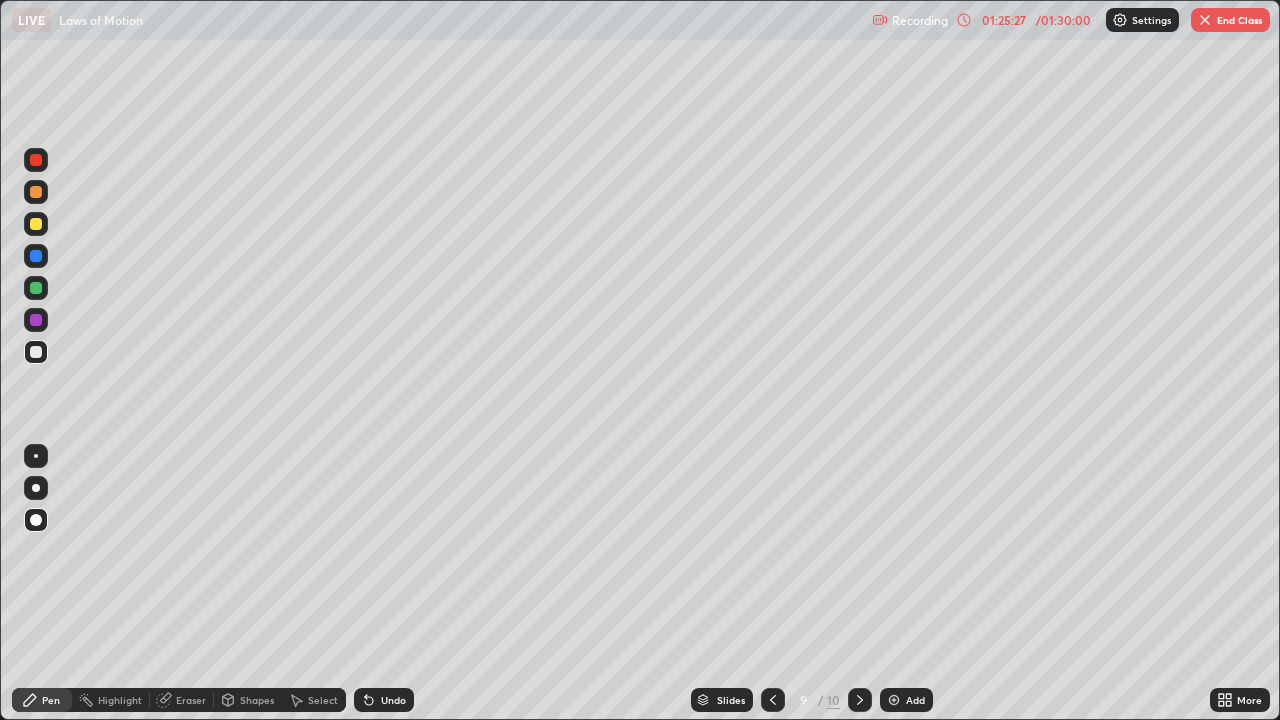 click on "Undo" at bounding box center [393, 700] 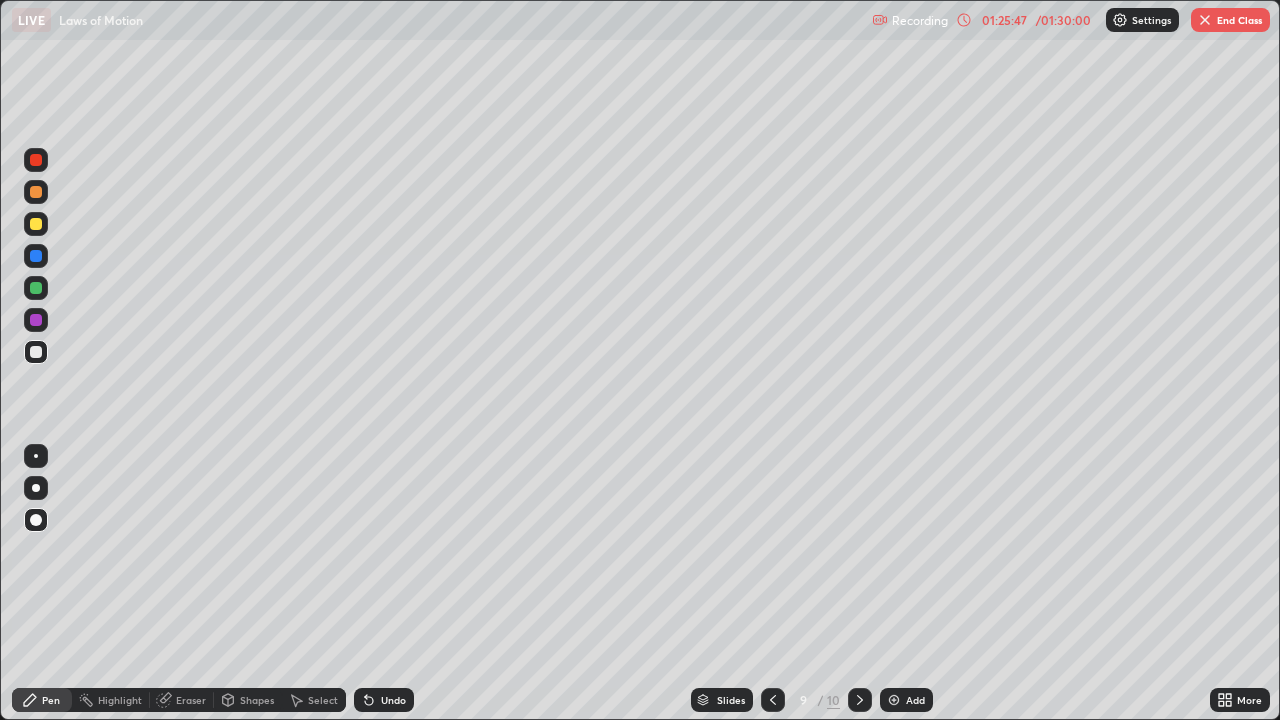 click at bounding box center (1205, 20) 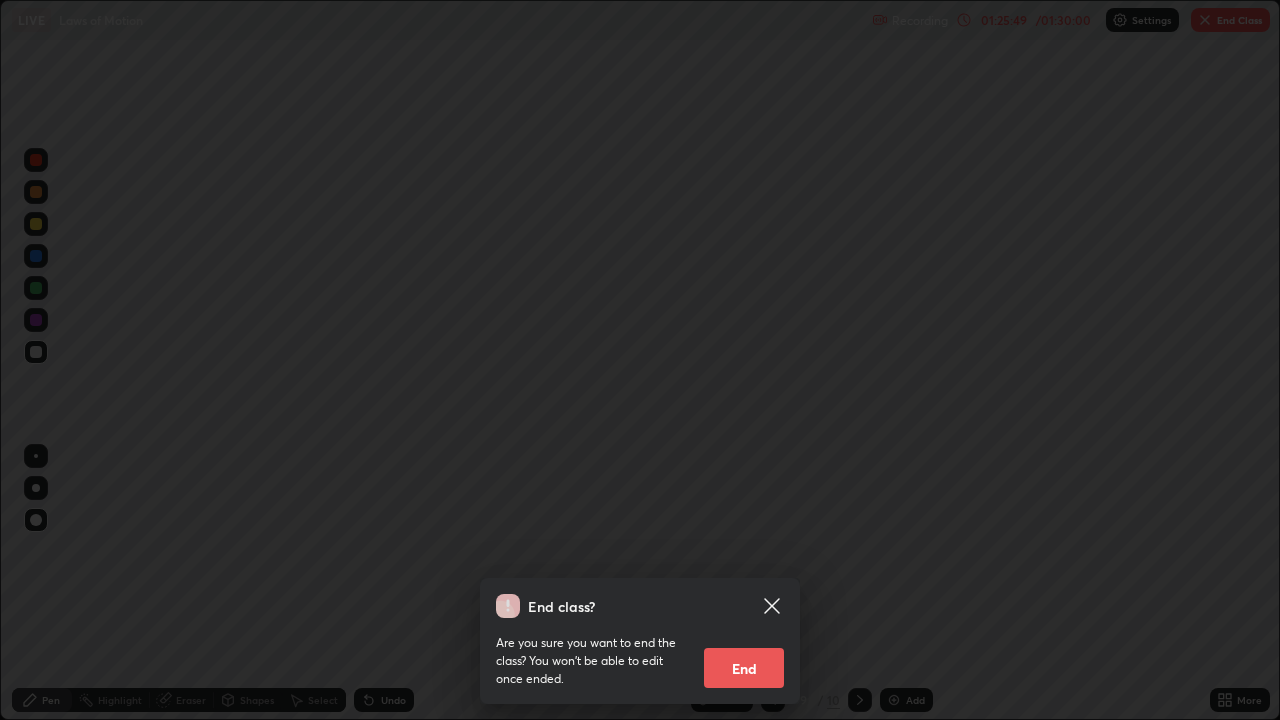 click on "End class? Are you sure you want to end the class? You won’t be able to edit once ended. End" at bounding box center (640, 360) 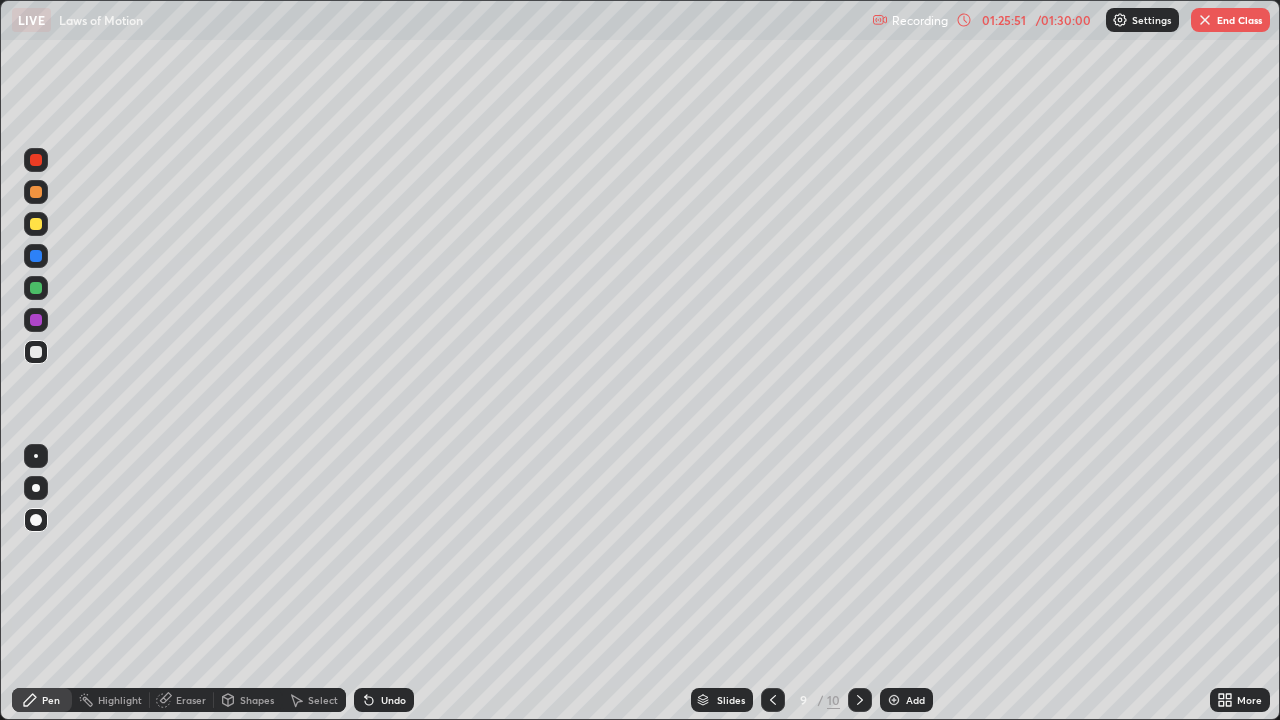 click on "End Class" at bounding box center (1230, 20) 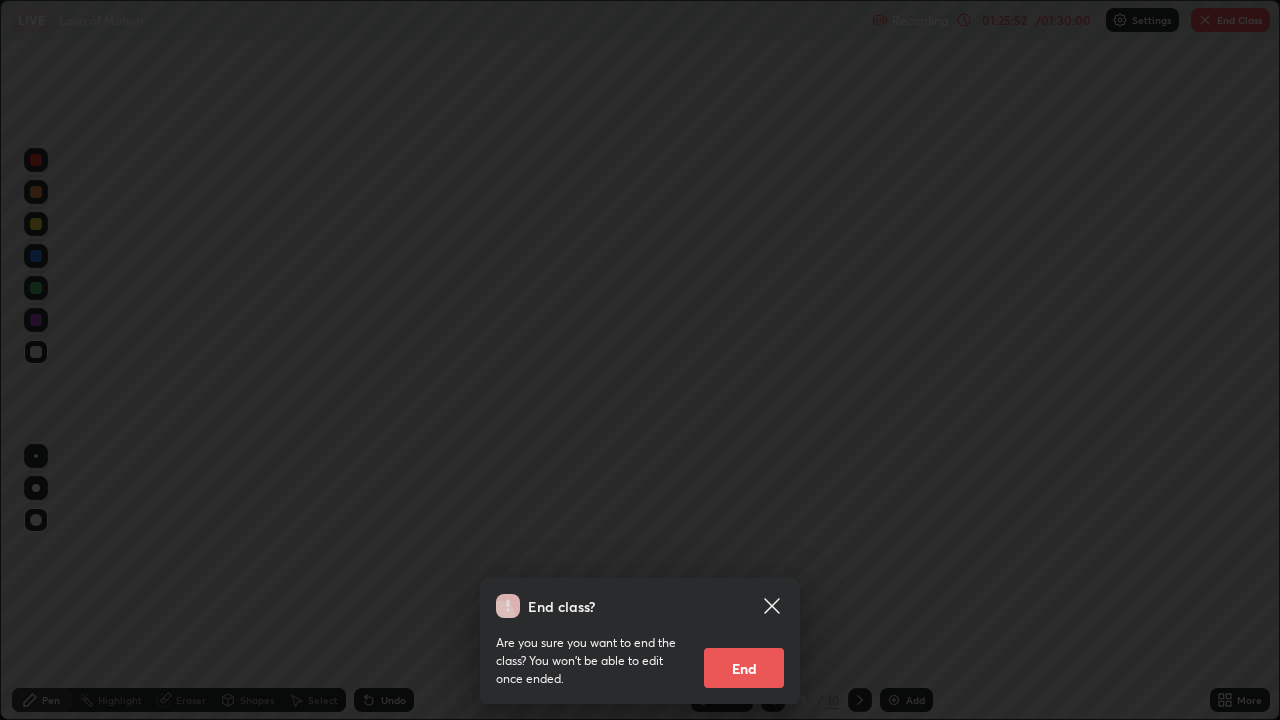 click on "End class? Are you sure you want to end the class? You won’t be able to edit once ended. End" at bounding box center [640, 360] 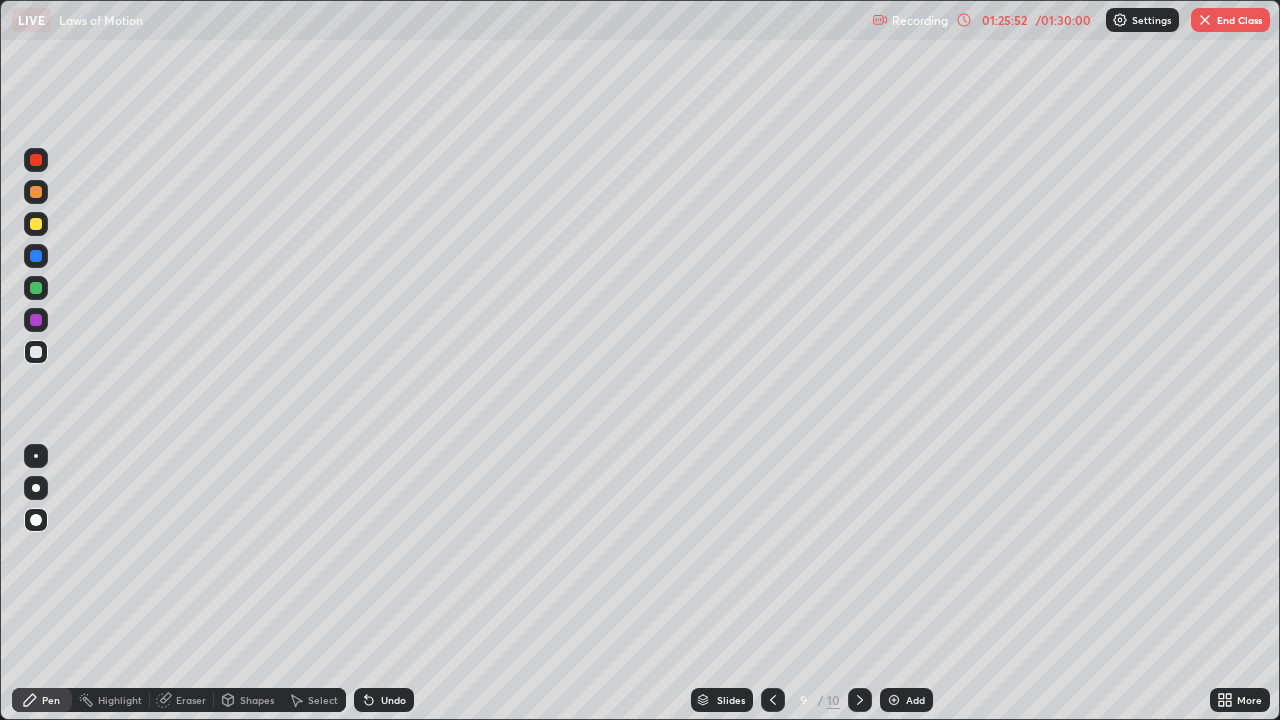click on "End class? Are you sure you want to end the class? You won’t be able to edit once ended. End" at bounding box center (640, 1080) 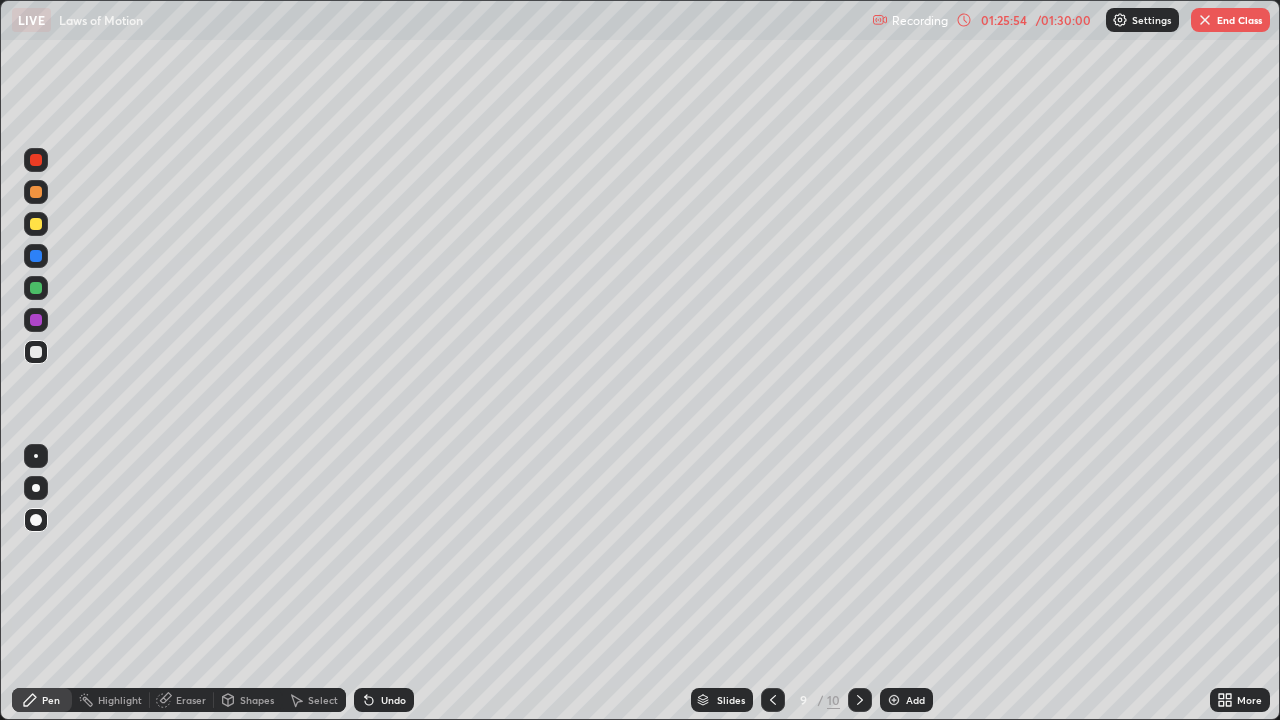 click on "End Class" at bounding box center (1230, 20) 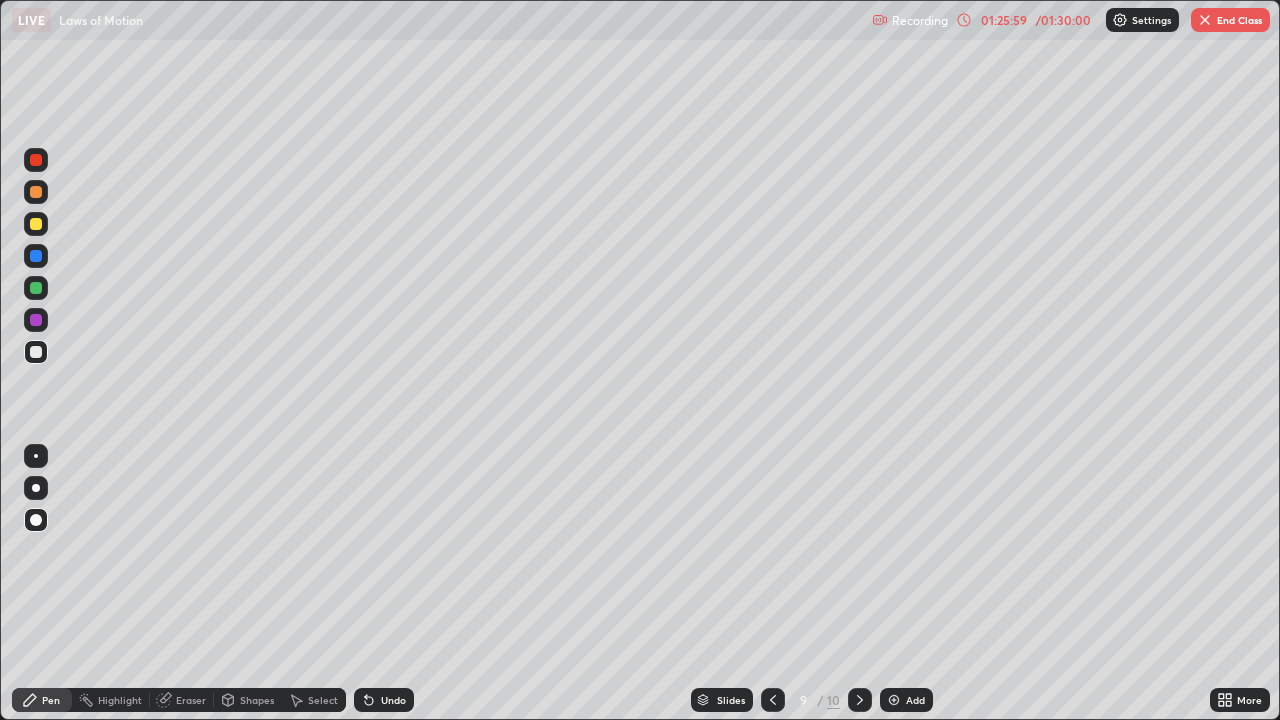 click on "End Class" at bounding box center (1230, 20) 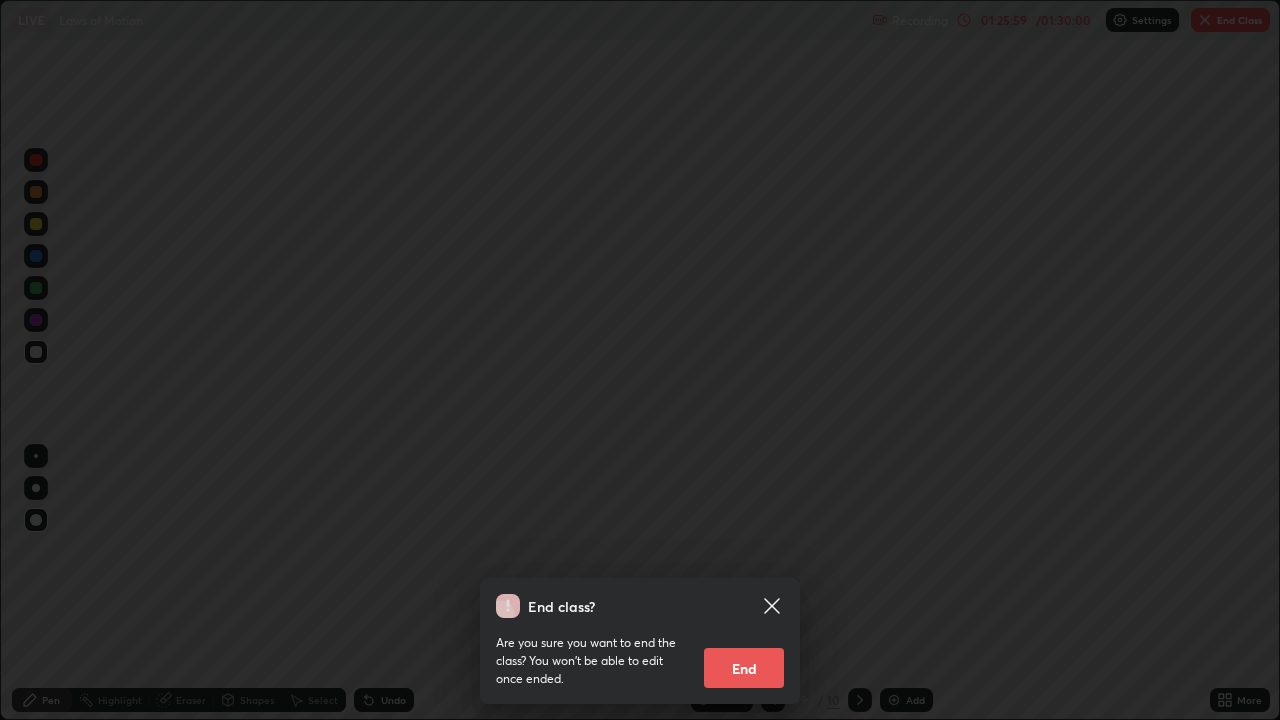 click on "End class? Are you sure you want to end the class? You won’t be able to edit once ended. End" at bounding box center [640, 360] 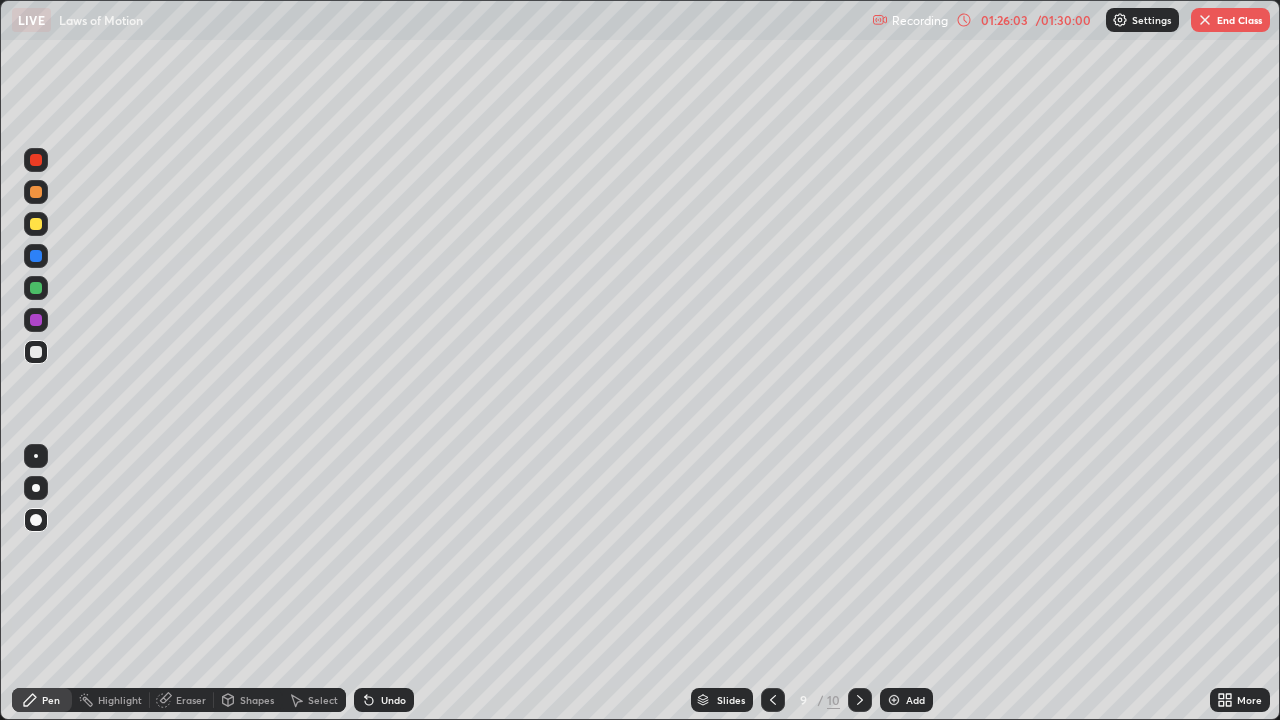 click on "End Class" at bounding box center [1230, 20] 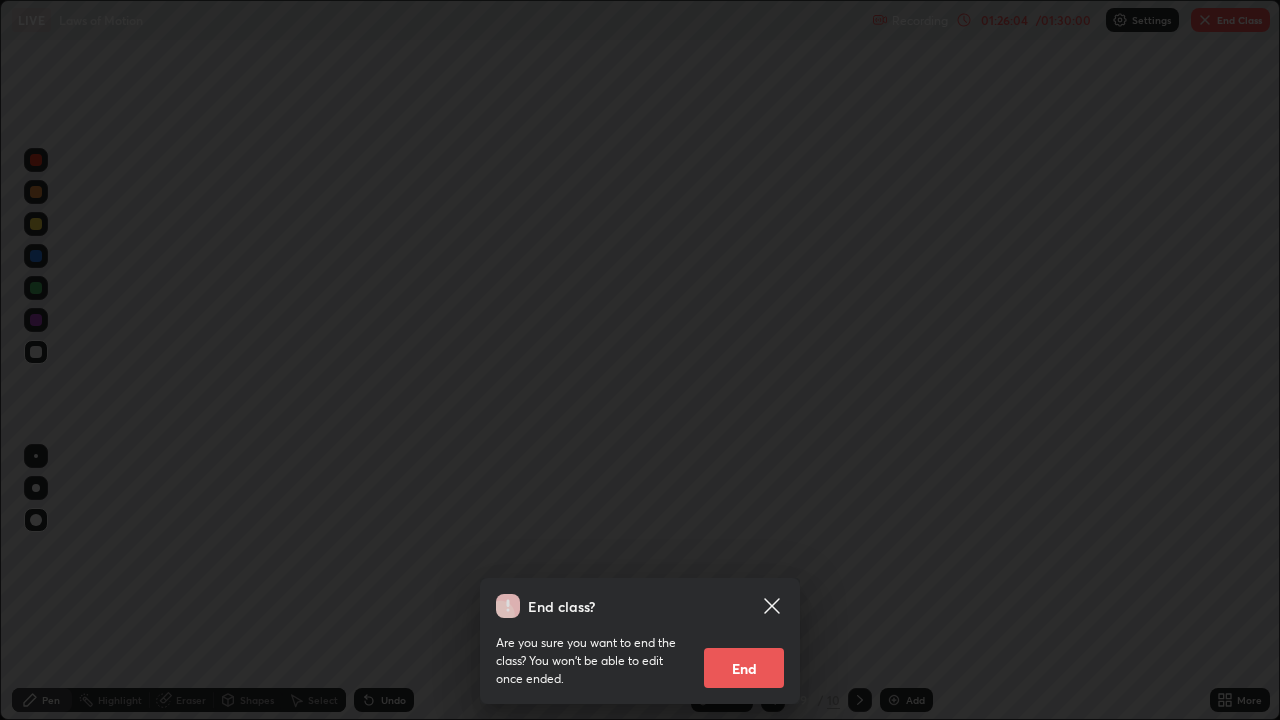 click on "End" at bounding box center (744, 668) 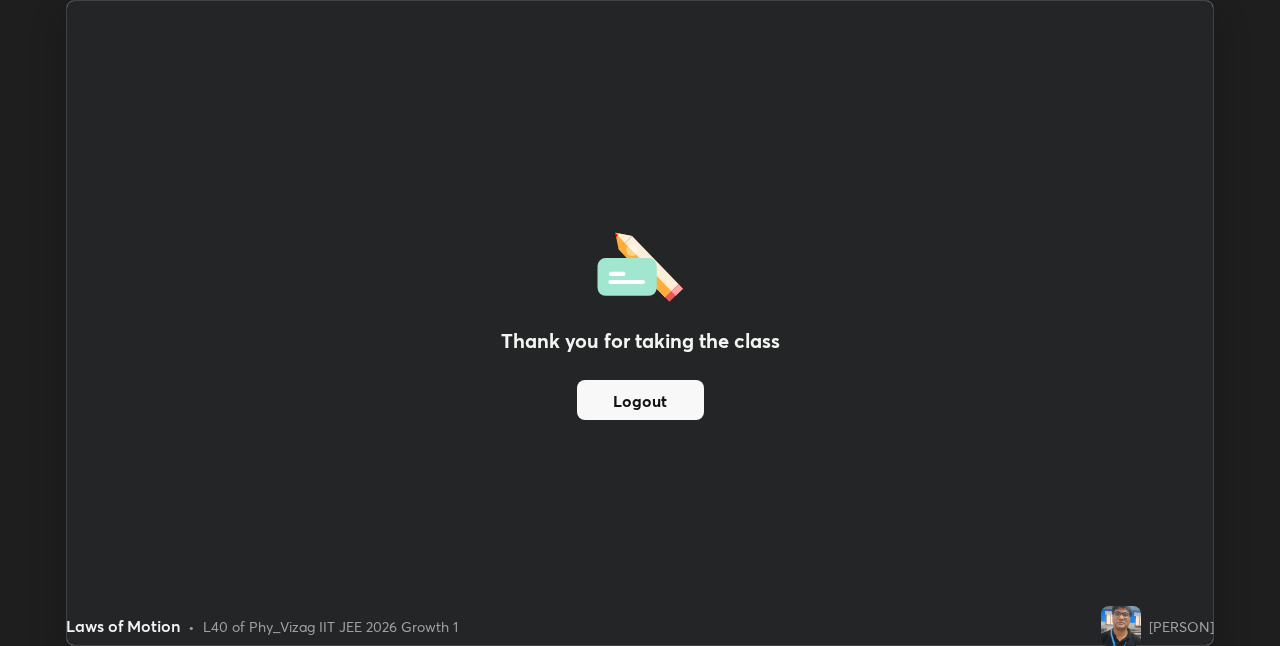 scroll, scrollTop: 646, scrollLeft: 1280, axis: both 